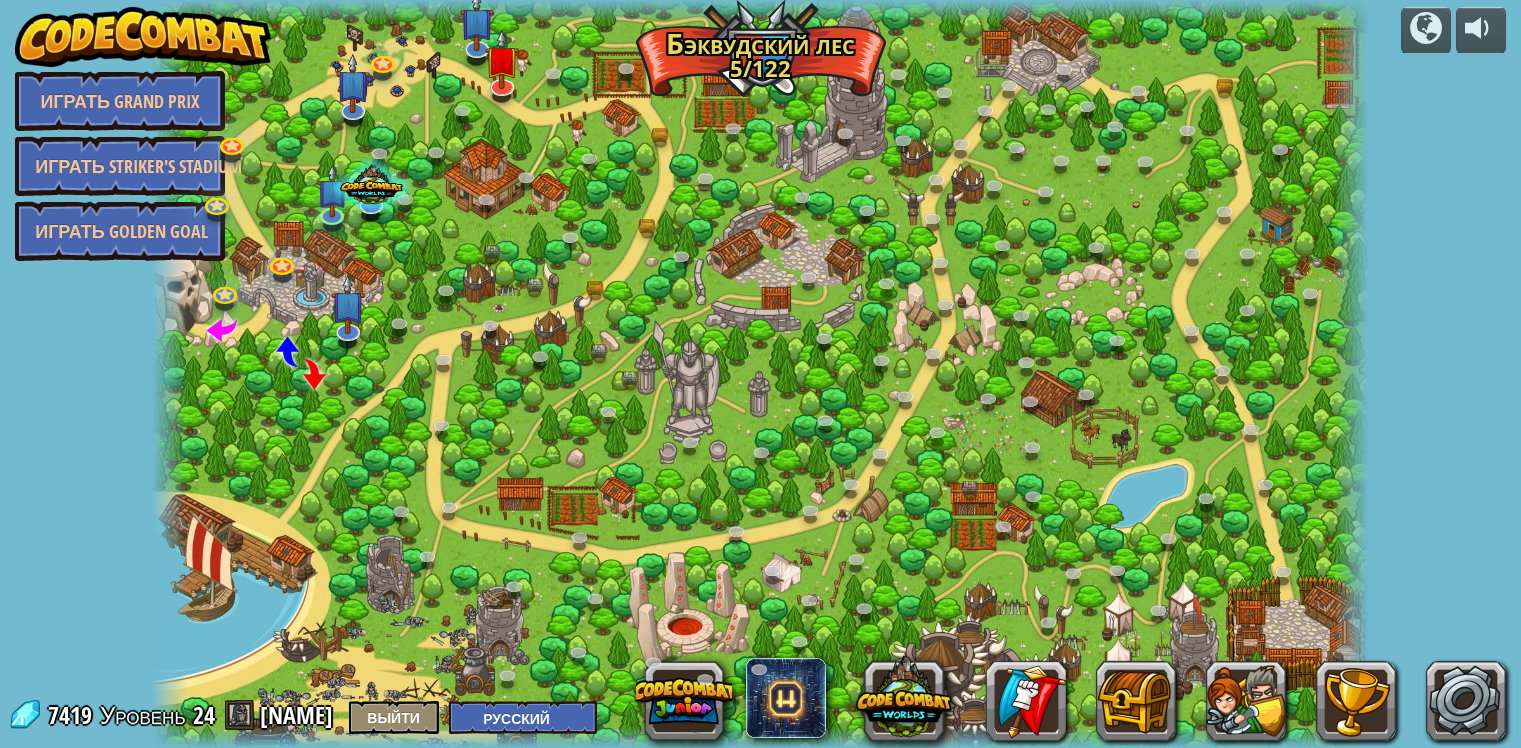 select on "ru" 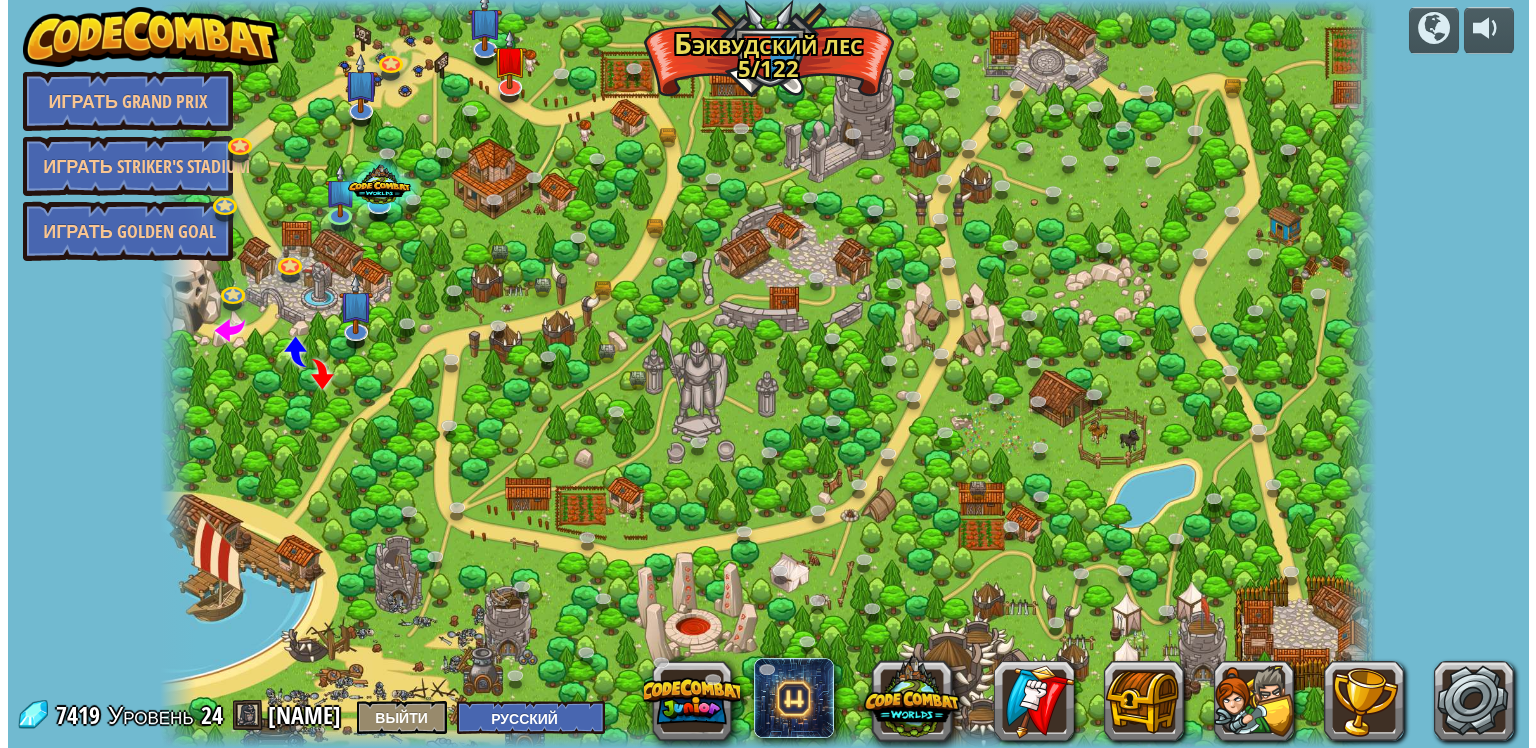 scroll, scrollTop: 0, scrollLeft: 0, axis: both 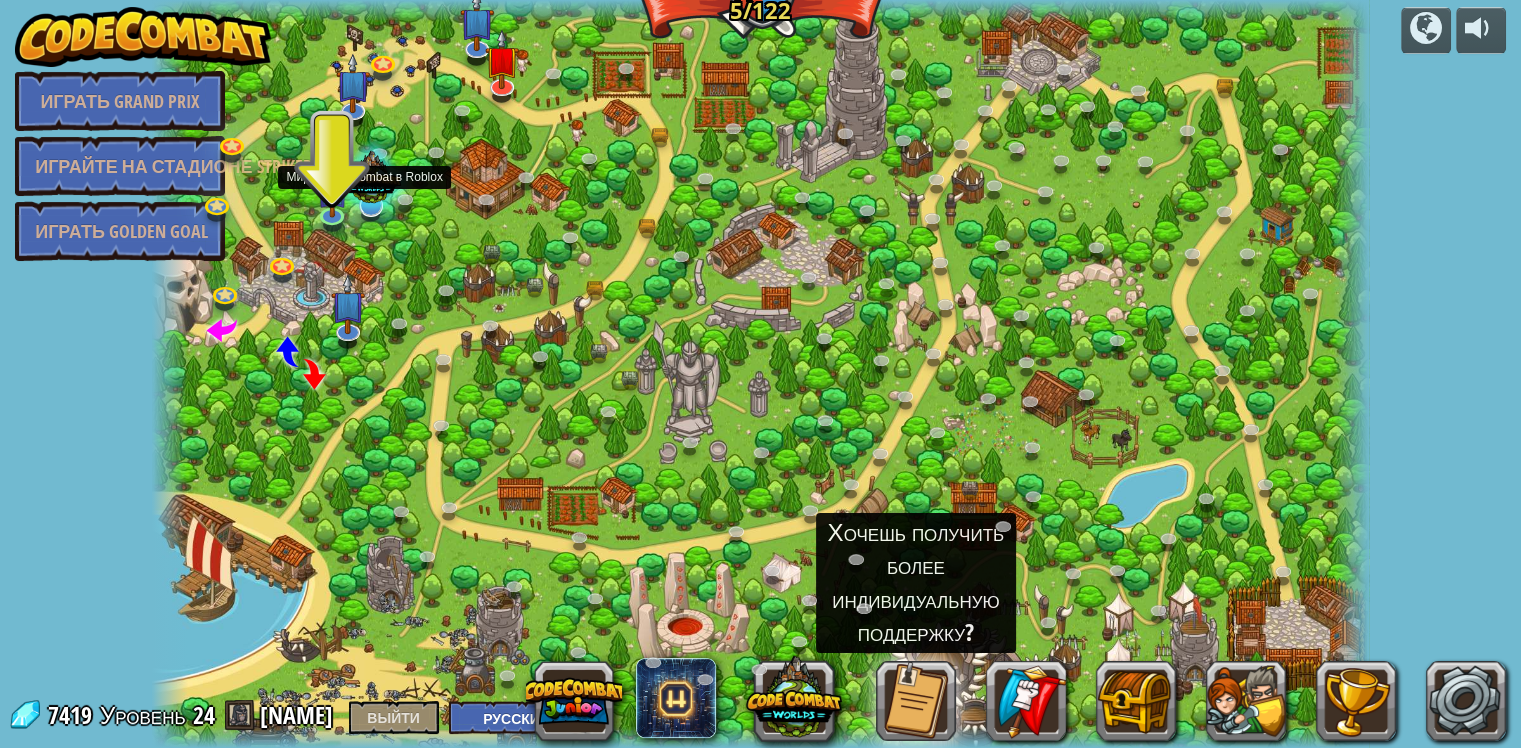 click at bounding box center [370, 181] 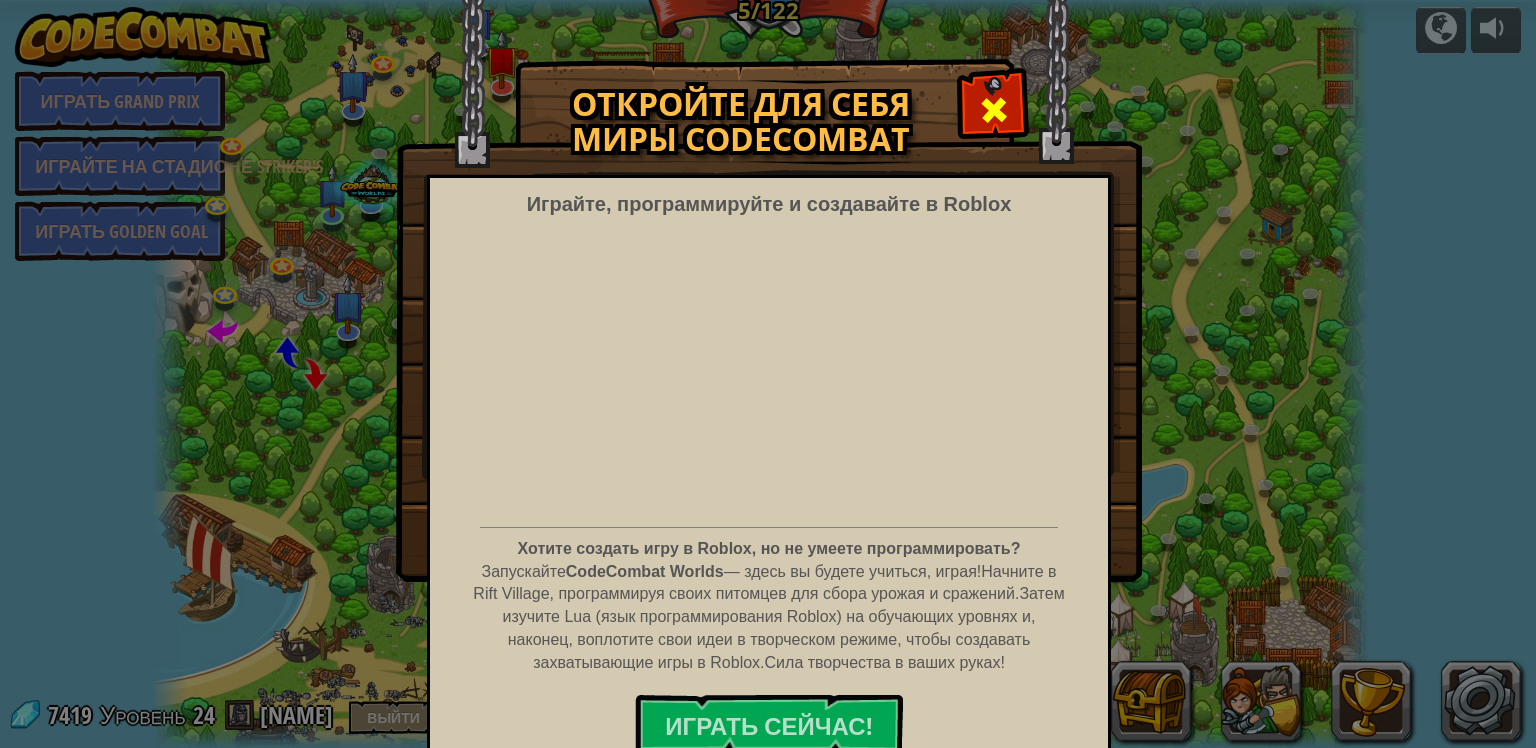 click at bounding box center [994, 110] 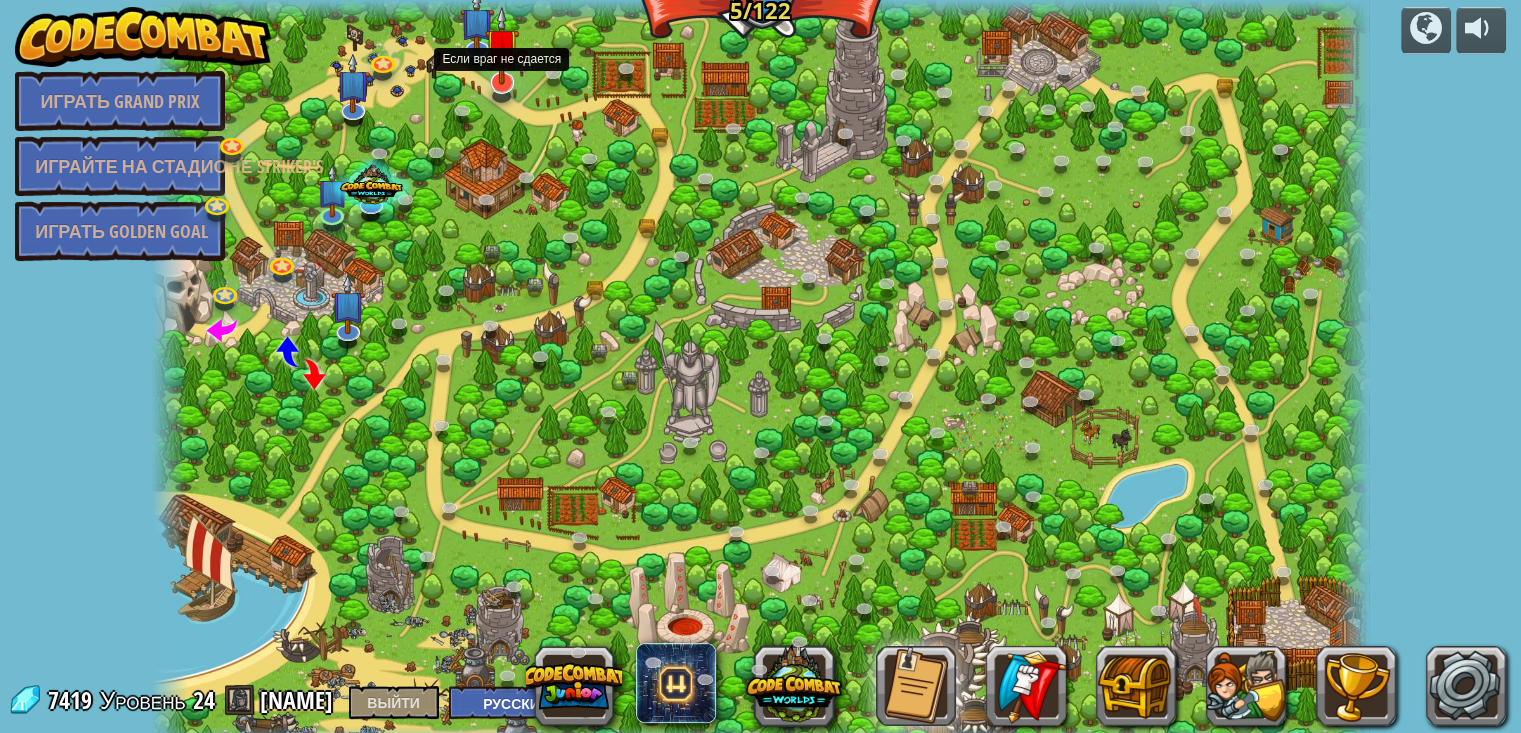 click at bounding box center (502, 45) 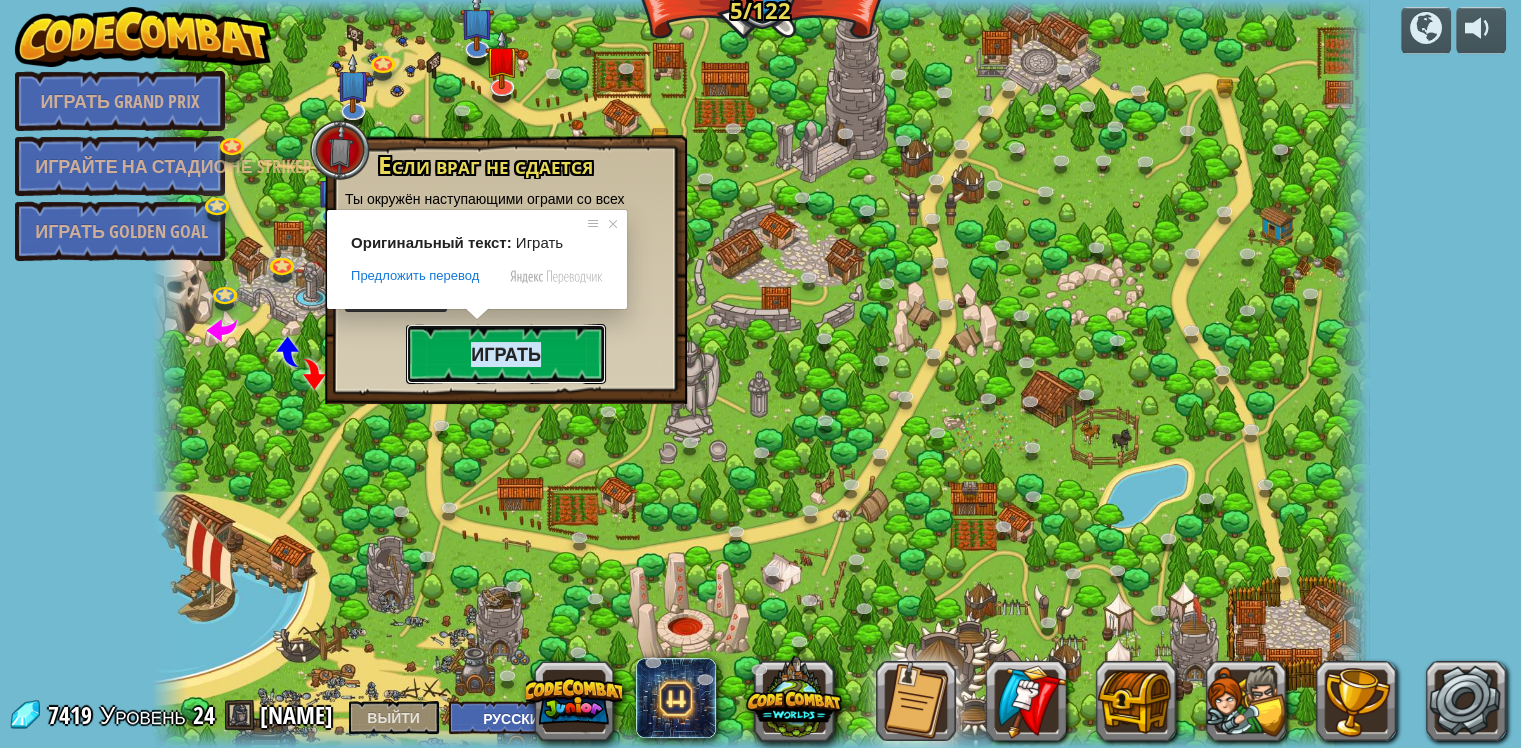 click on "Играть" at bounding box center [506, 354] 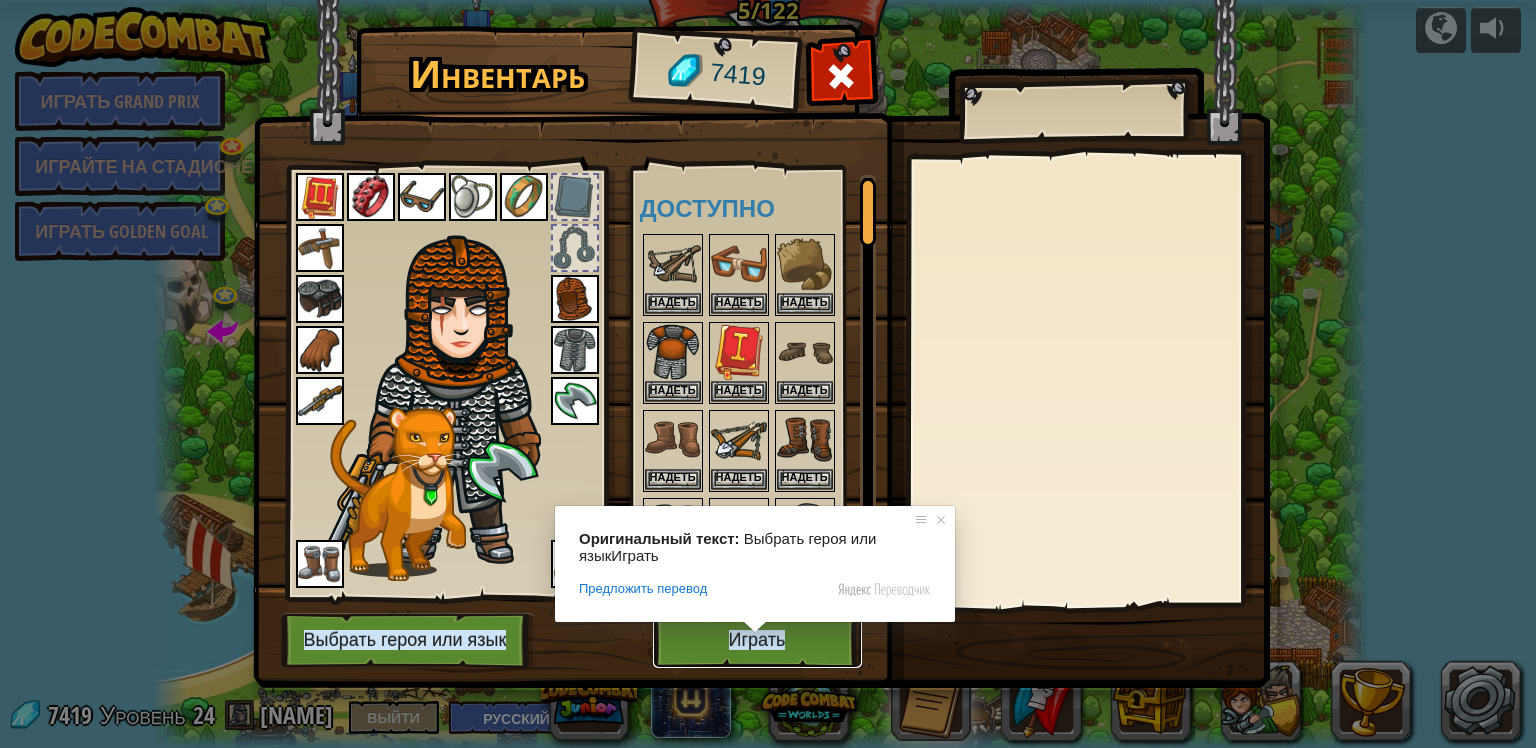 click on "Играть" at bounding box center (757, 640) 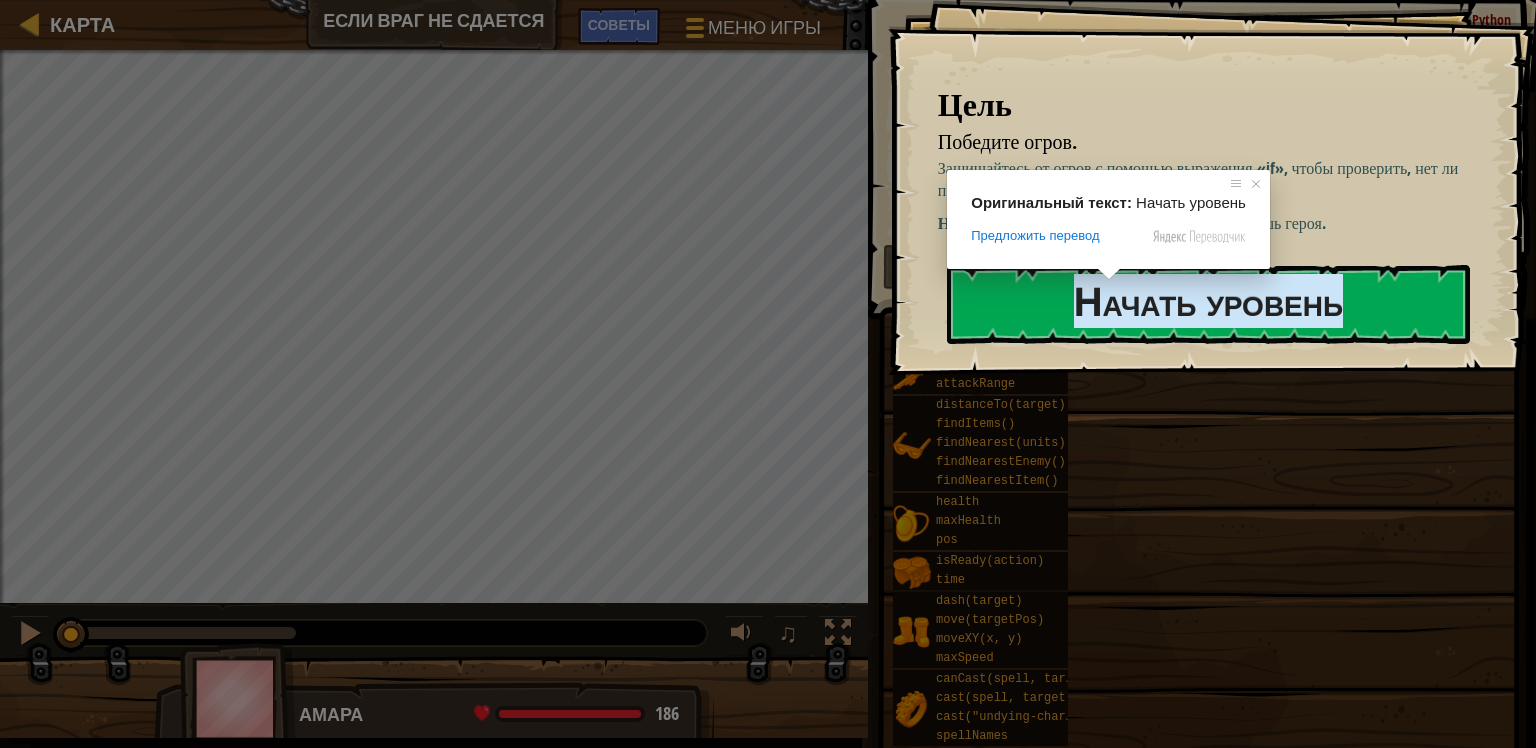 click on "Начать уровень" at bounding box center (1208, 301) 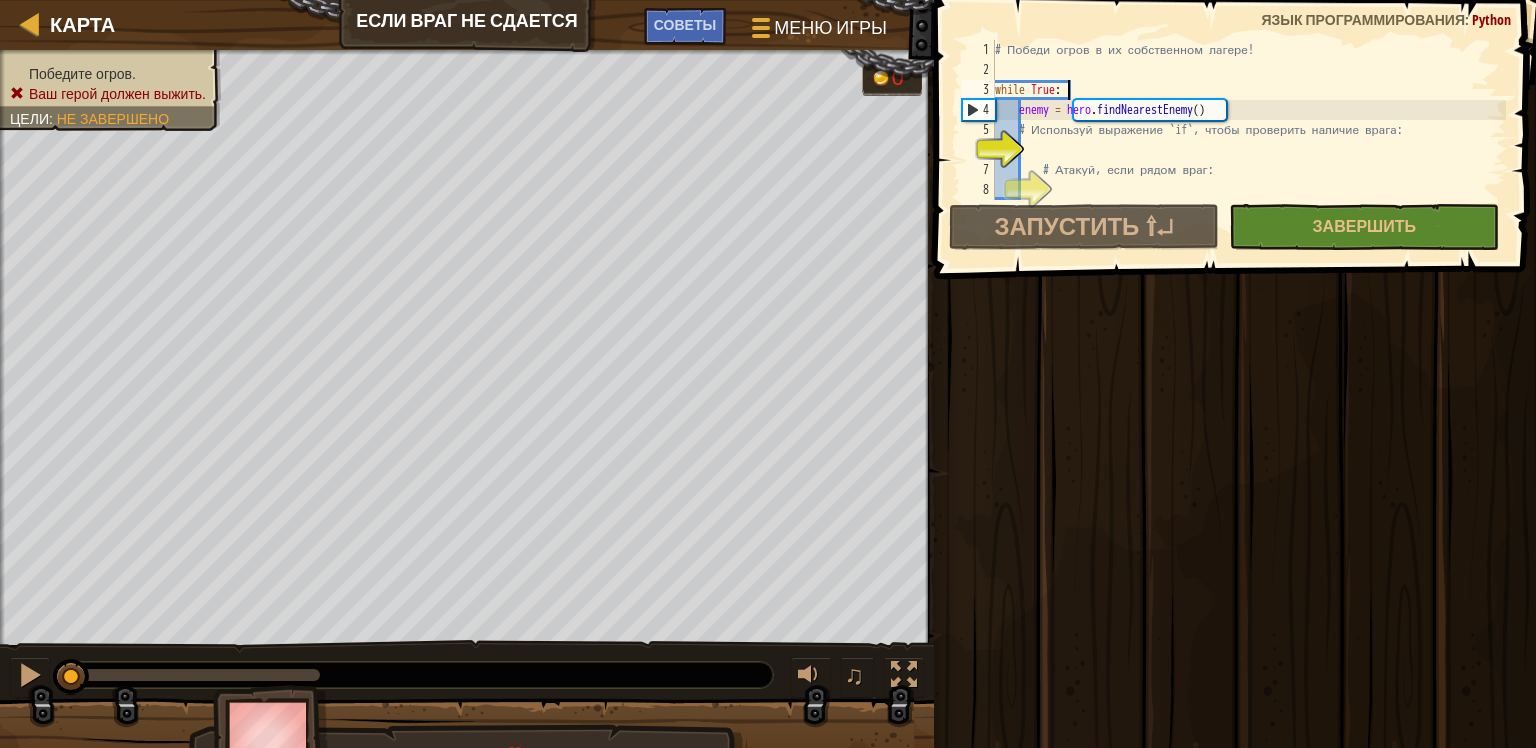 type on "while True:" 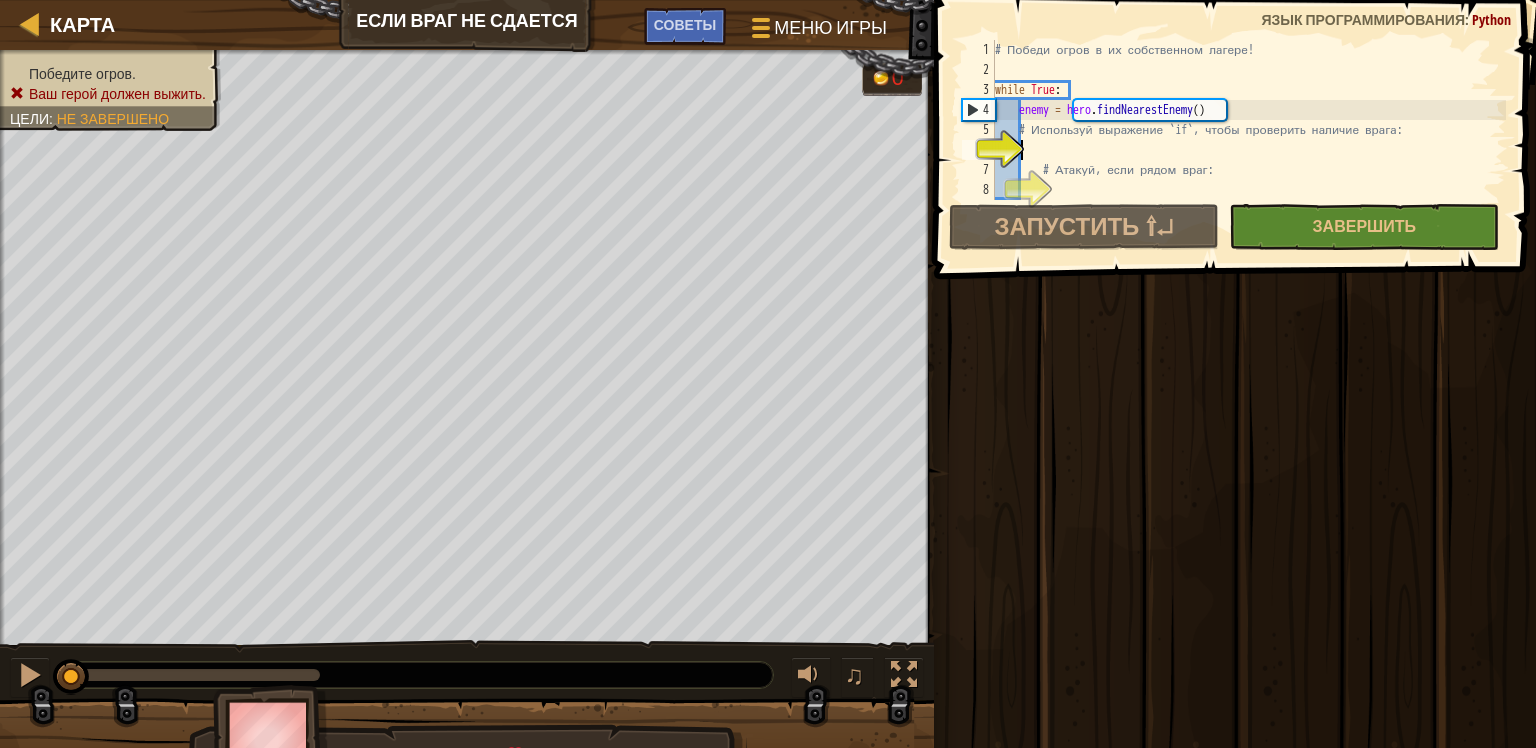 click on "# Победи огров в их собственном лагере! while   True :      enemy   =   hero . findNearestEnemy ( )      # Используй выражение `if`, чтобы проверить наличие врага:               # Атакуй, если рядом враг:" at bounding box center (1248, 140) 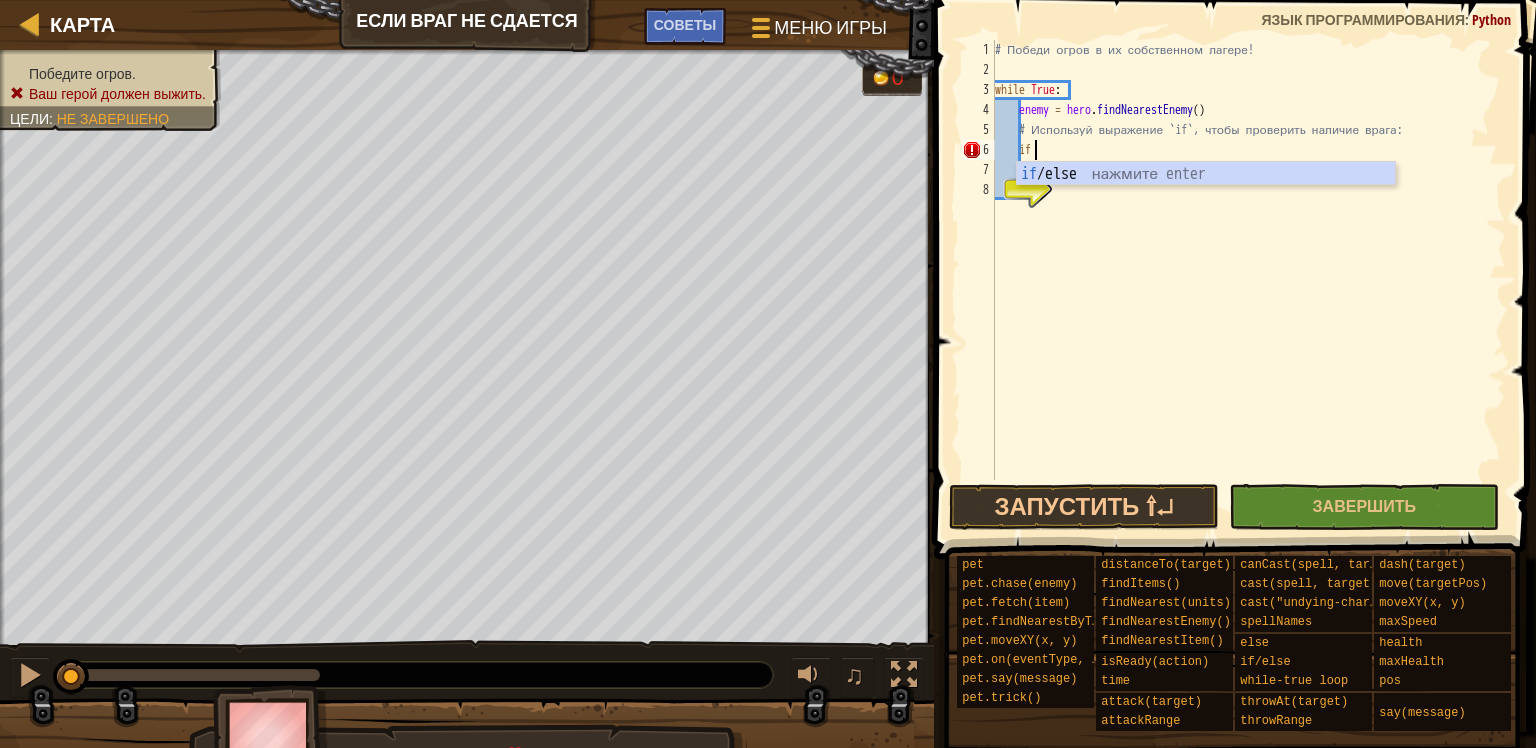 type on "if enemy:" 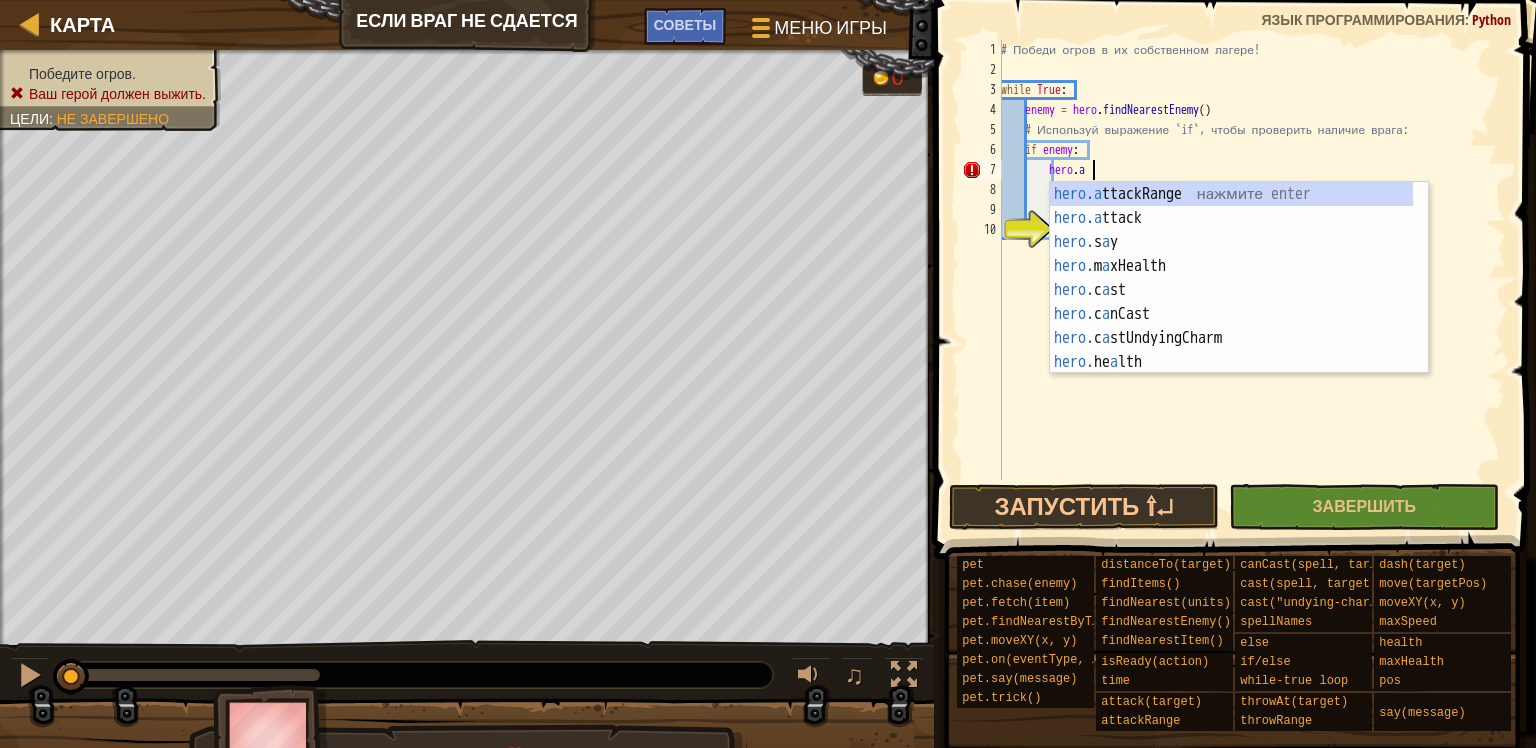 scroll, scrollTop: 9, scrollLeft: 6, axis: both 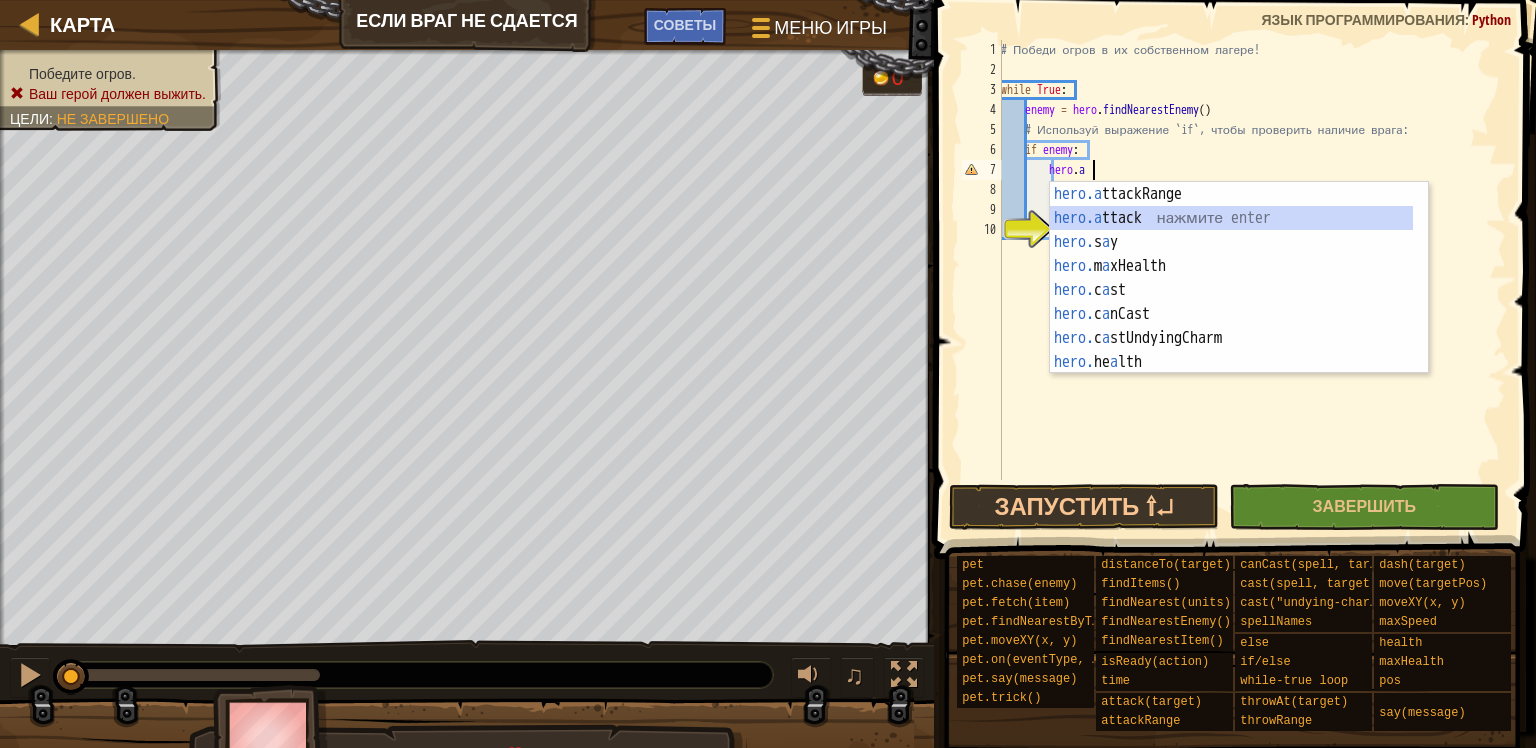 type on "hero.attack(enemy)" 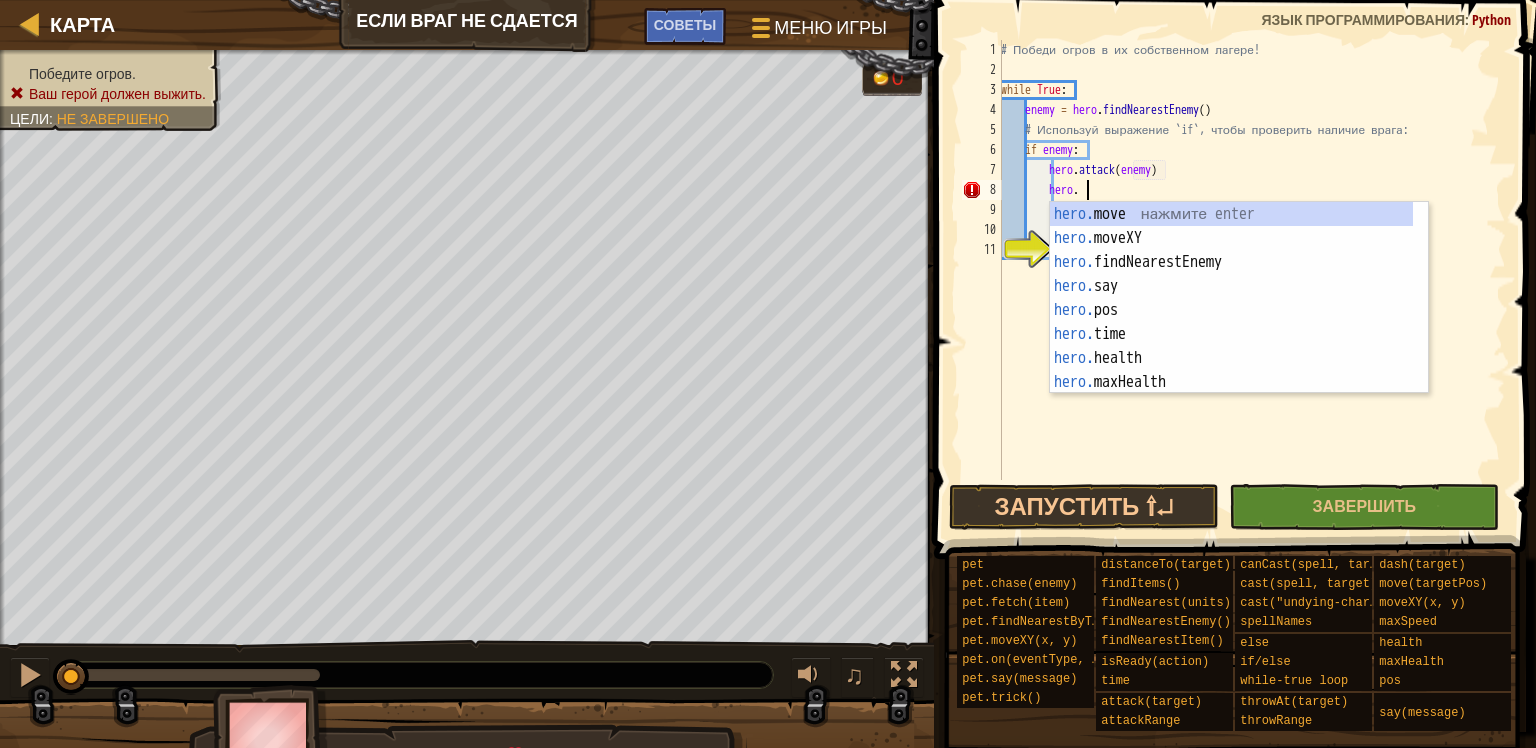 scroll, scrollTop: 9, scrollLeft: 6, axis: both 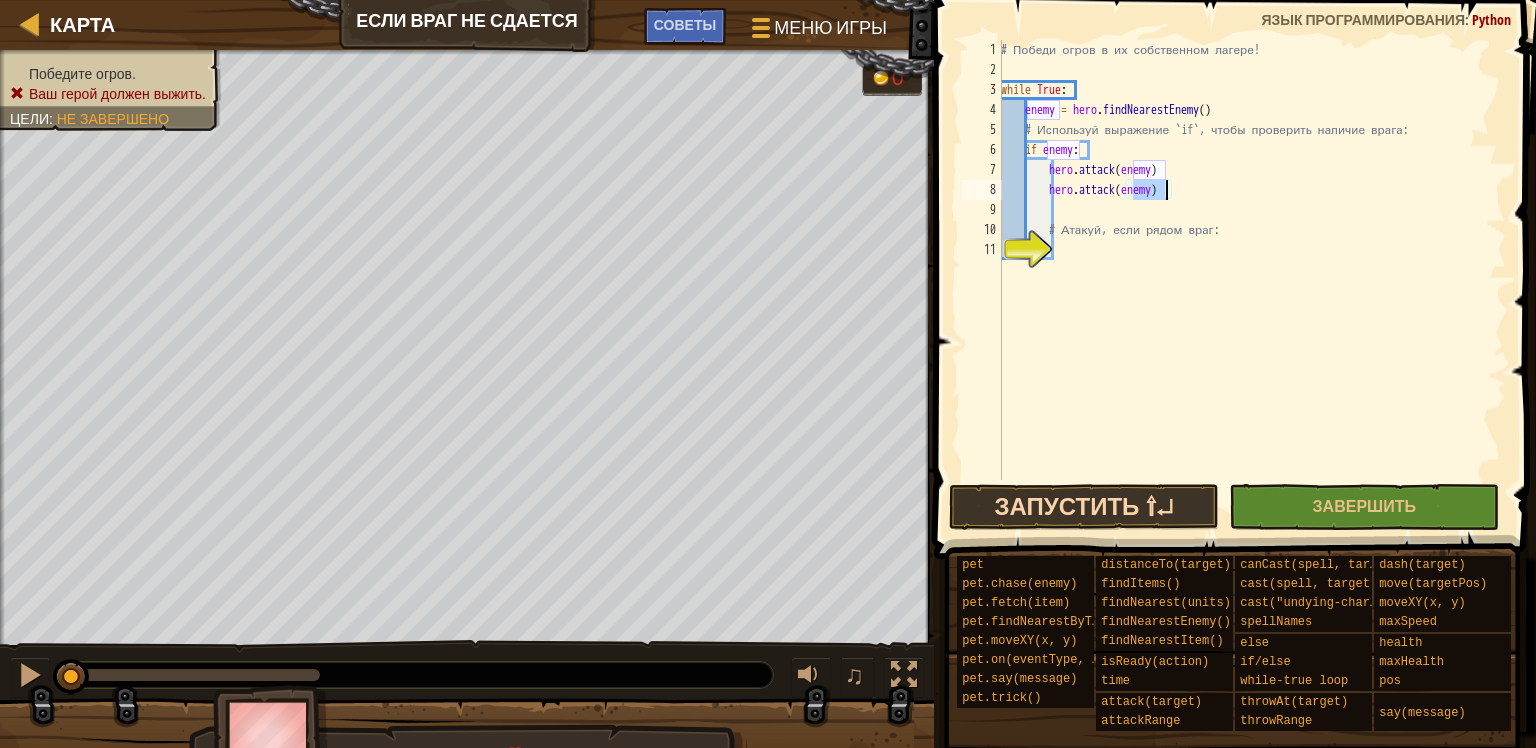 type on "hero.attack(enemy)" 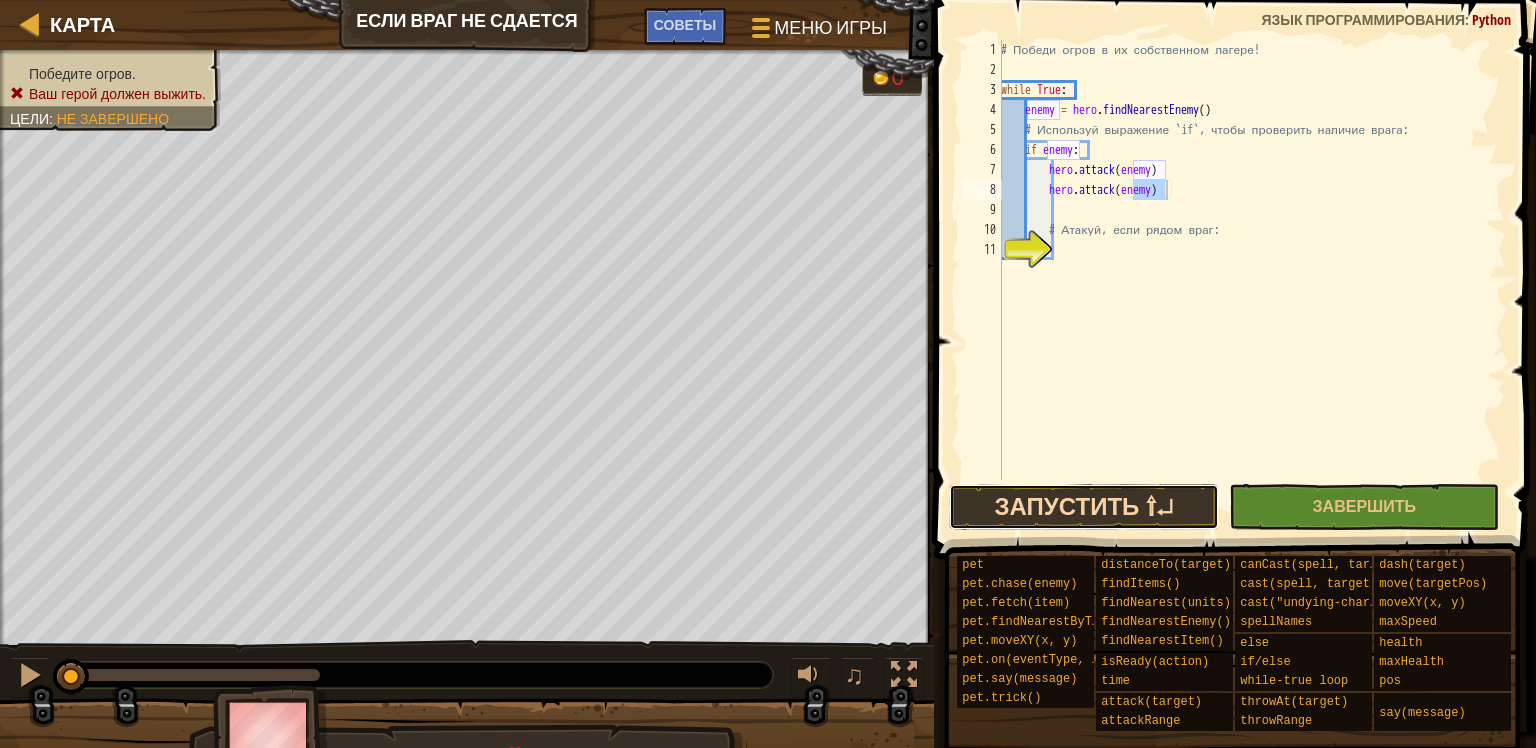 click on "Запустить ⇧↵" at bounding box center [1084, 507] 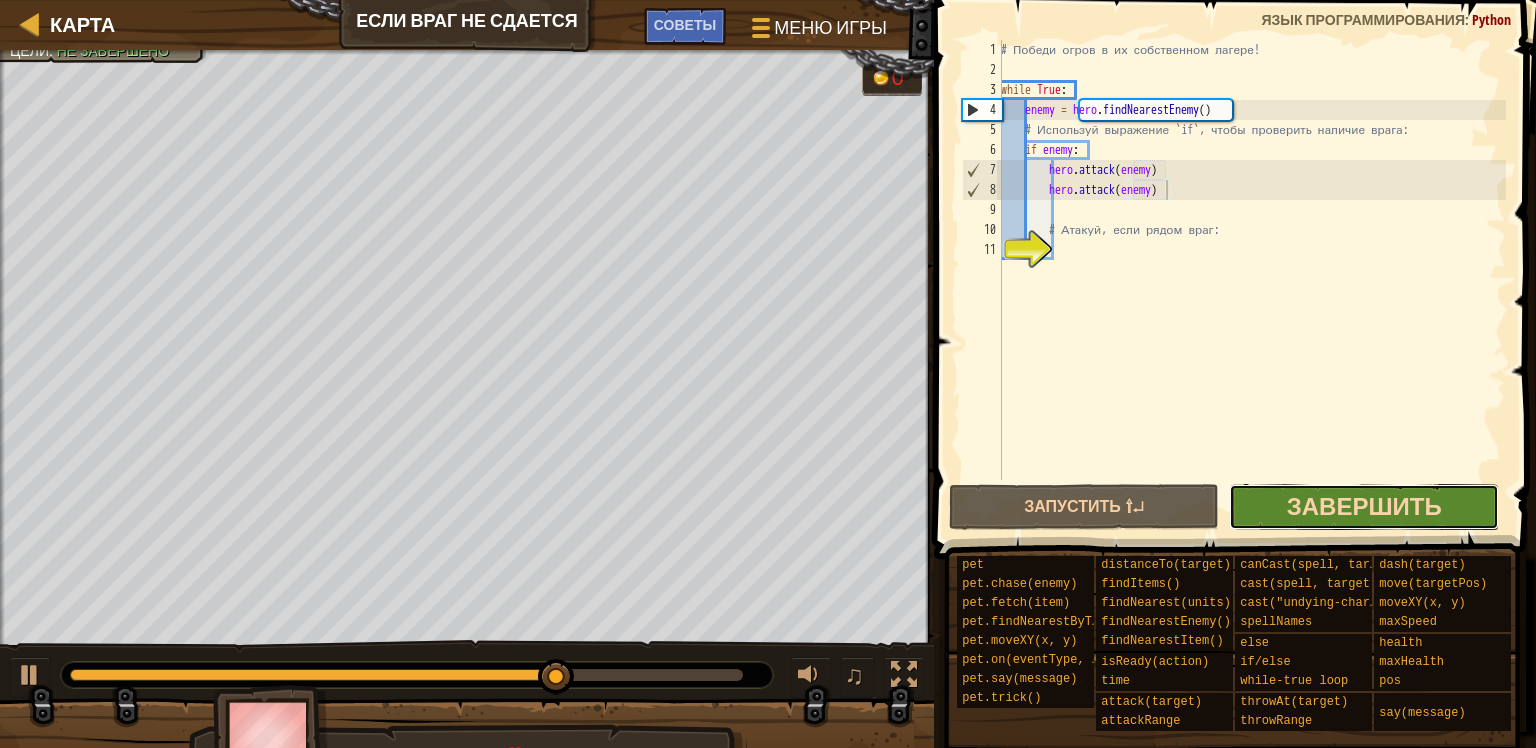 click on "Завершить" at bounding box center (1364, 506) 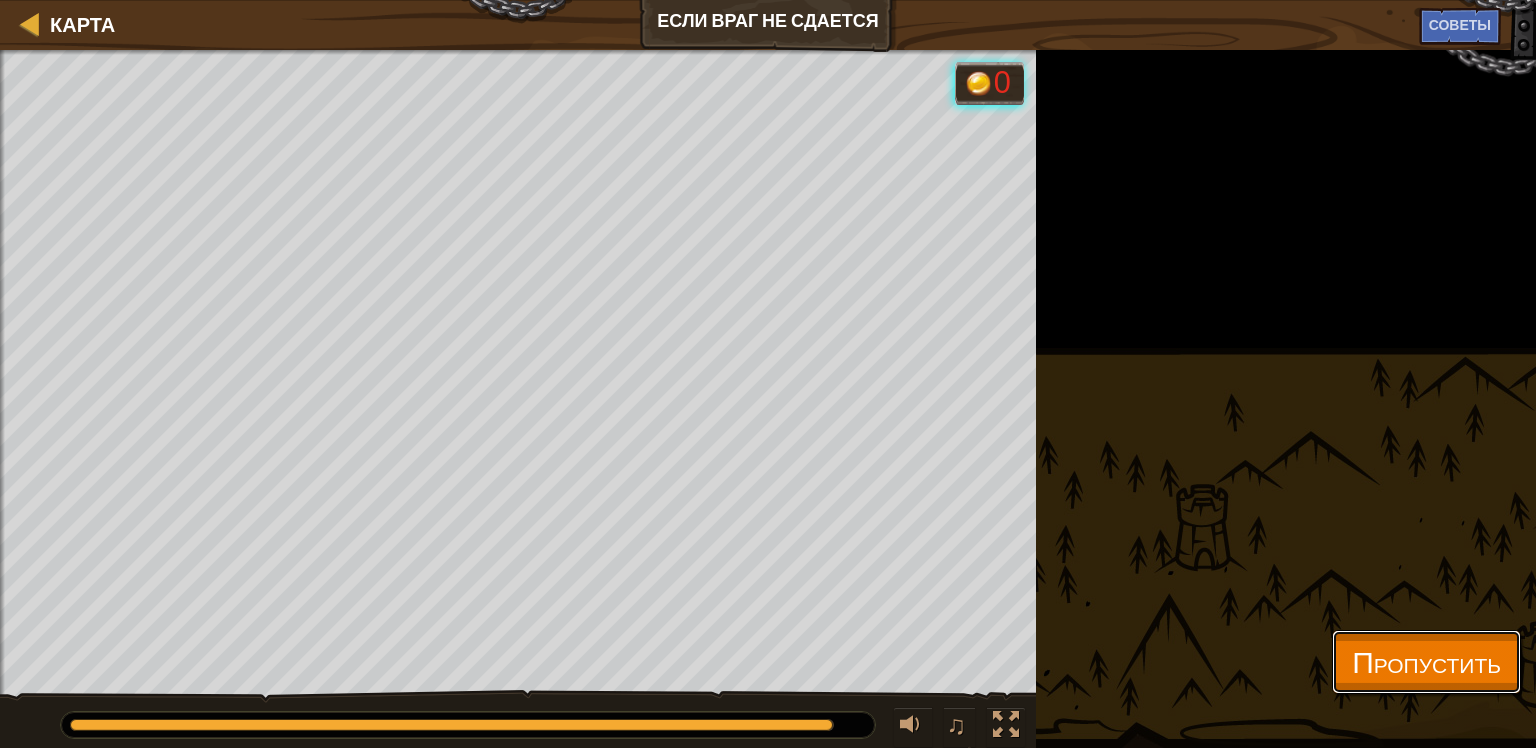 click on "Пропустить" at bounding box center (1426, 661) 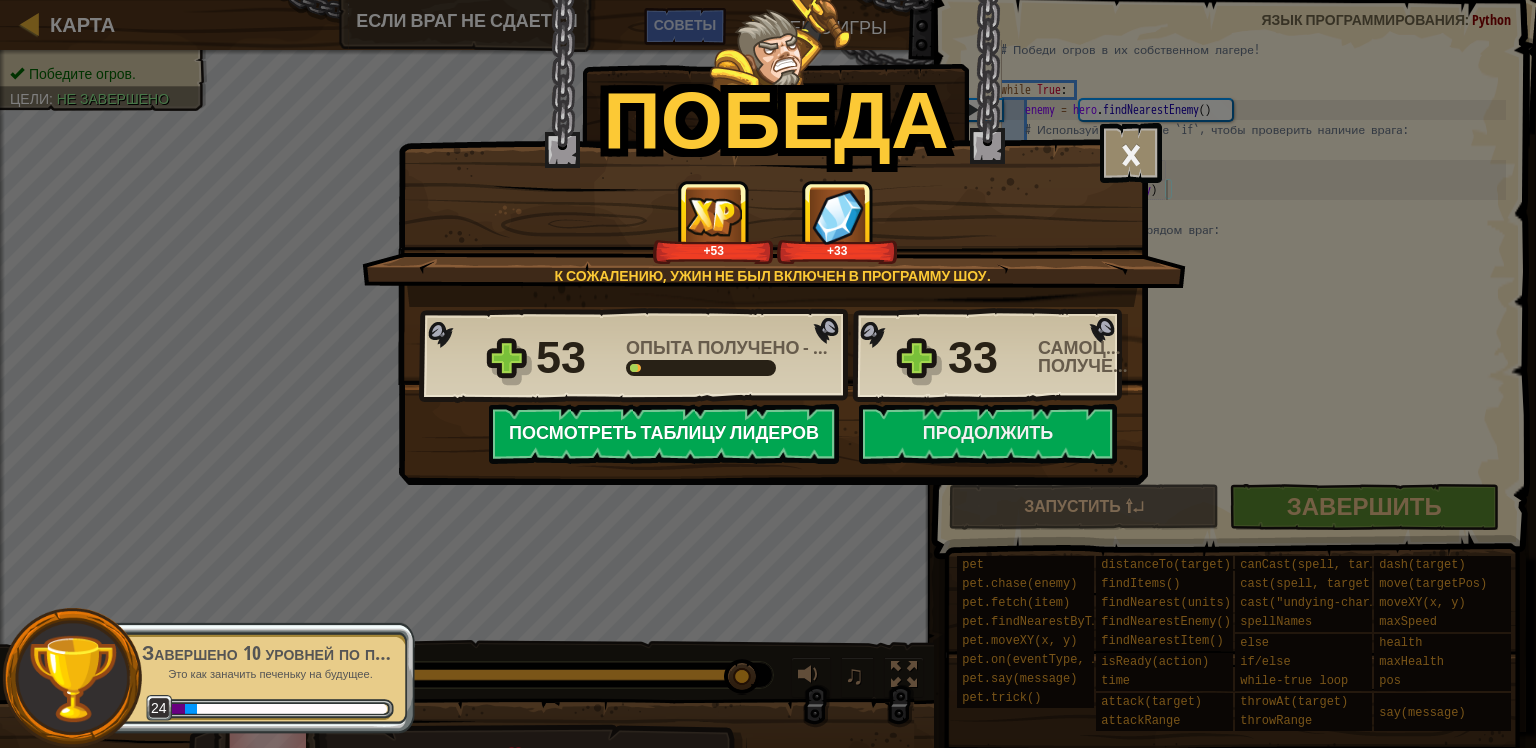 click on "Посмотреть Таблицу лидеров" at bounding box center [664, 434] 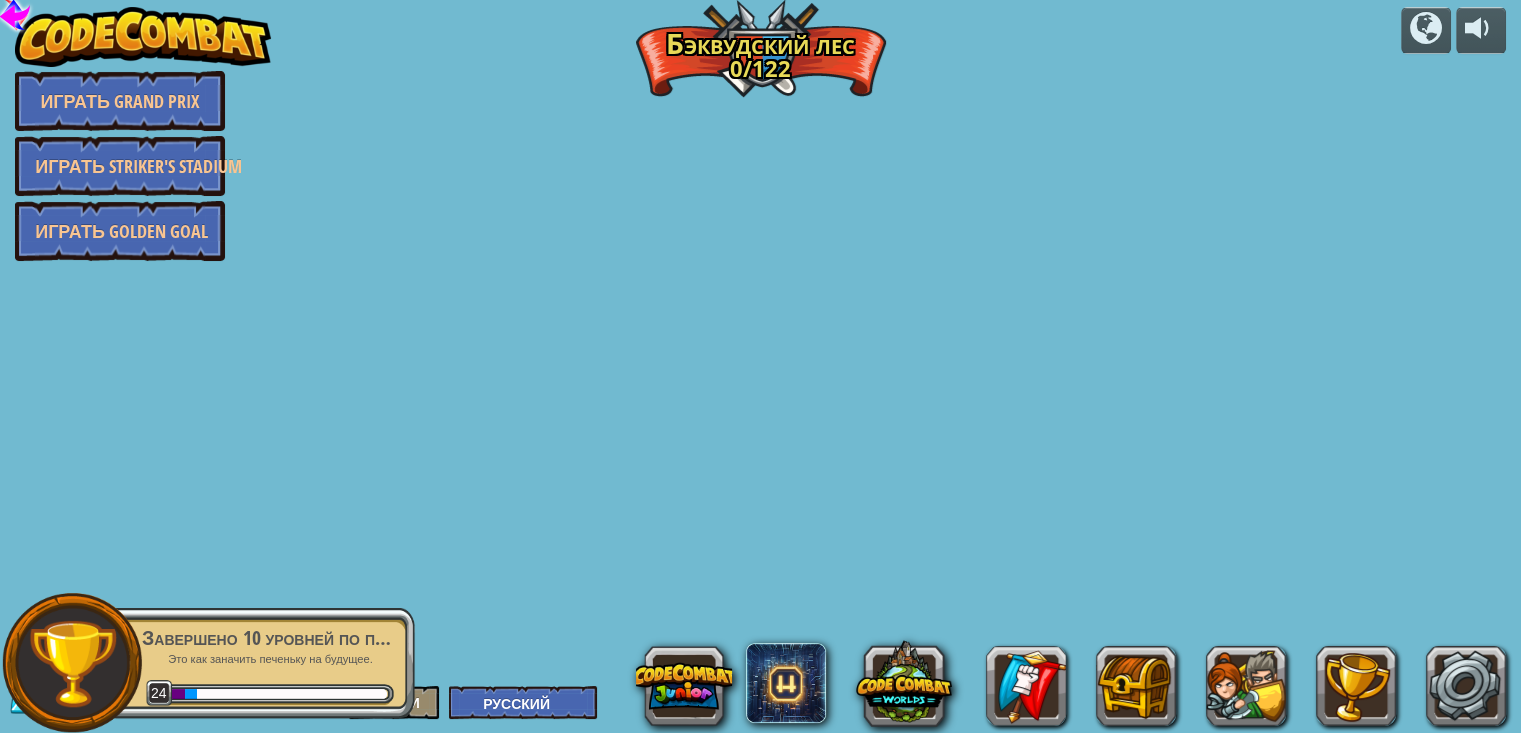 select on "ru" 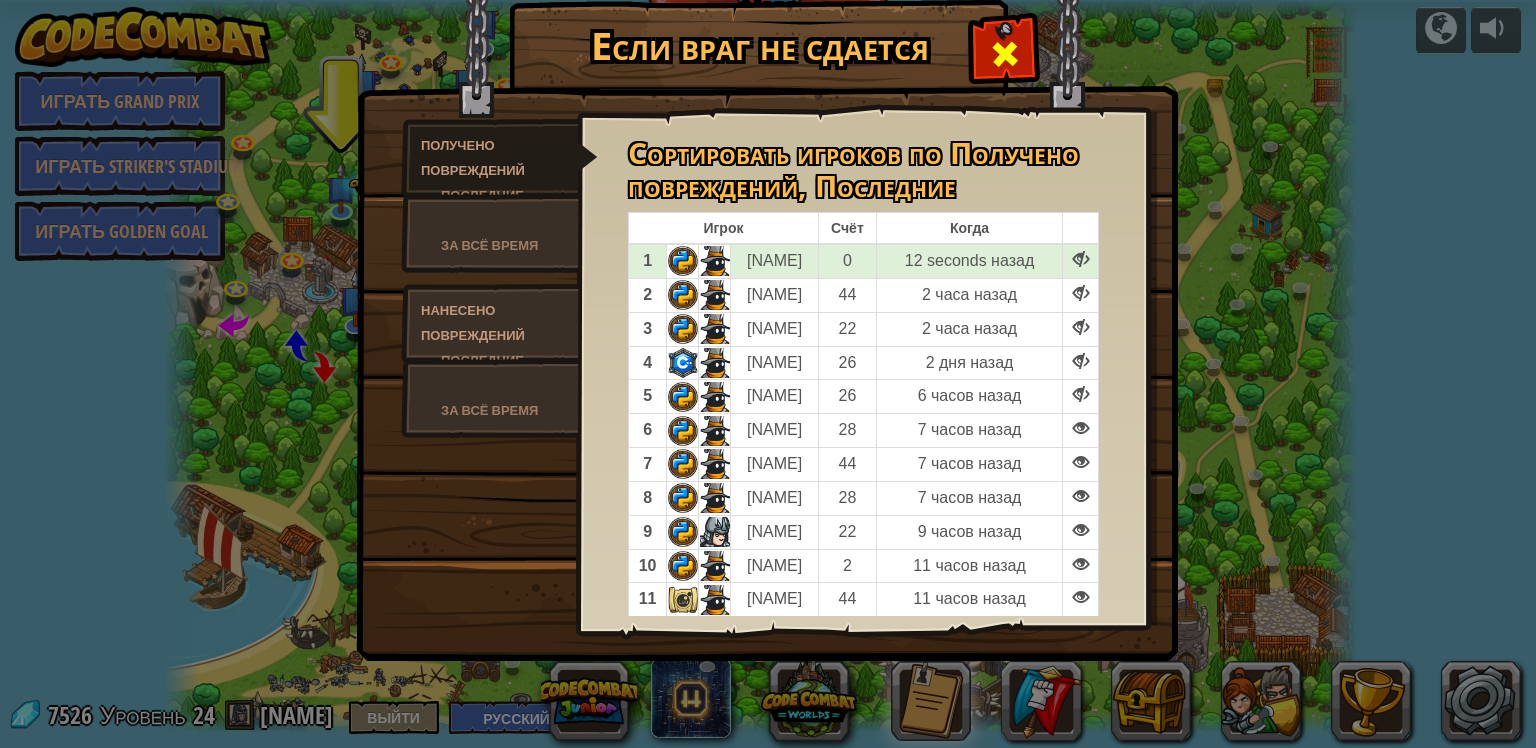 click at bounding box center [1005, 54] 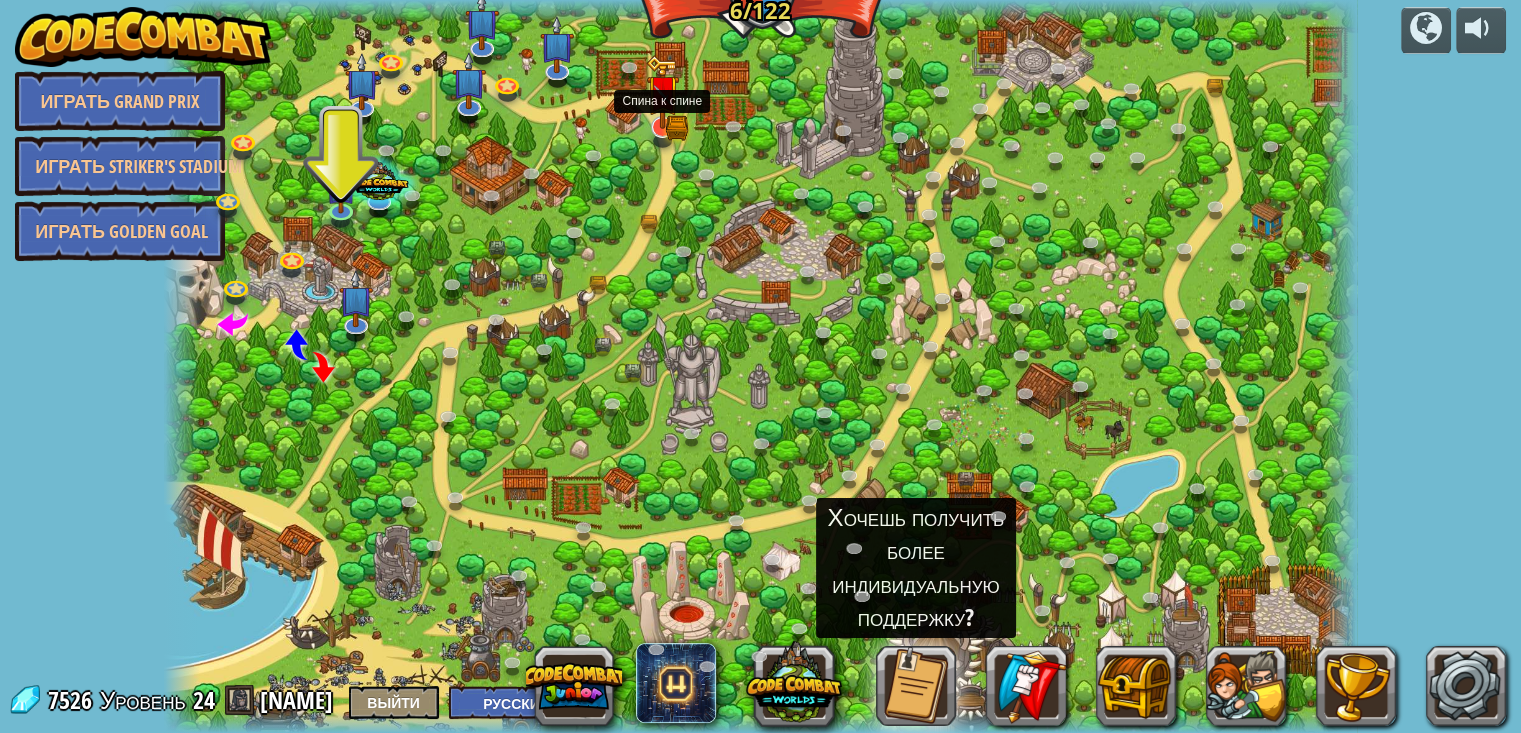click at bounding box center [663, 92] 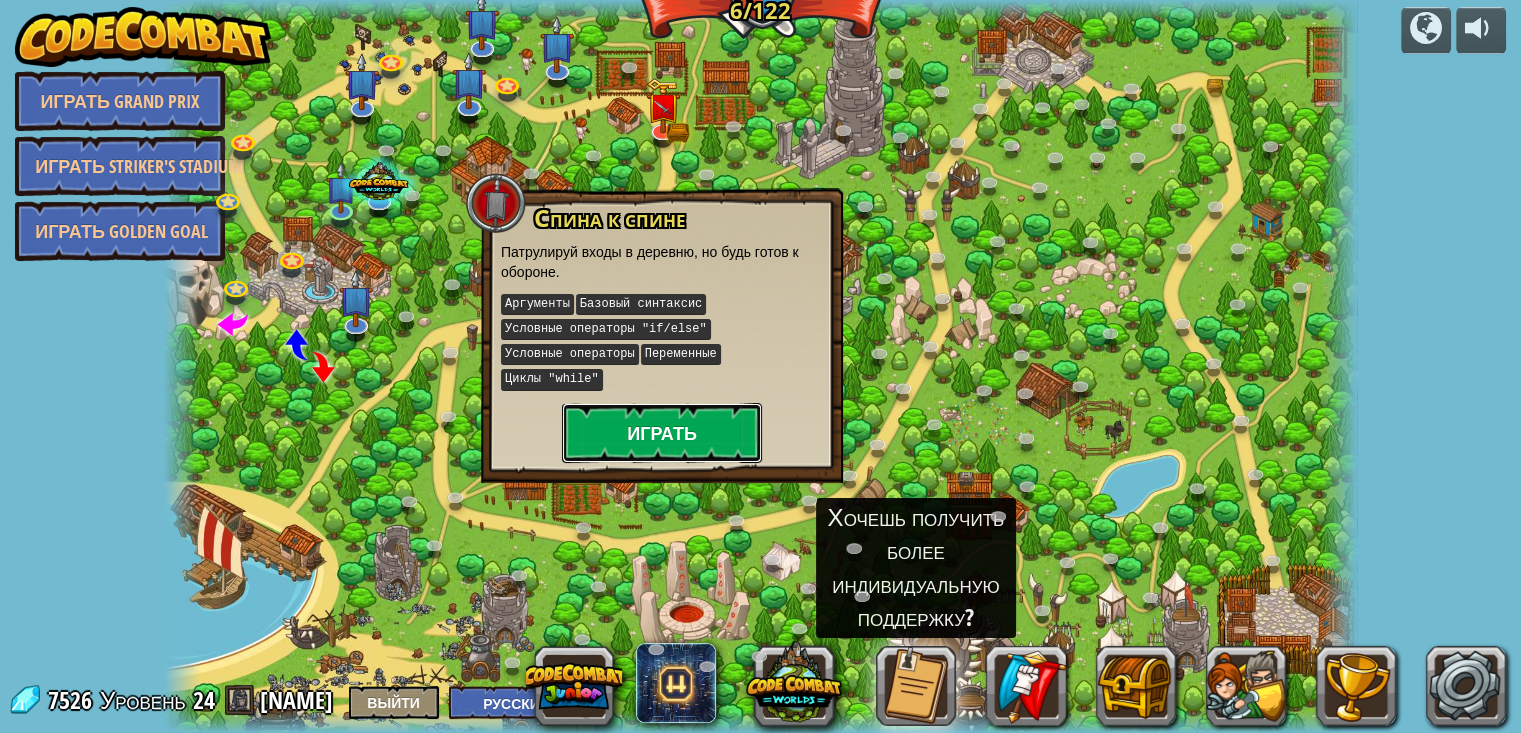 click on "Играть" at bounding box center [662, 433] 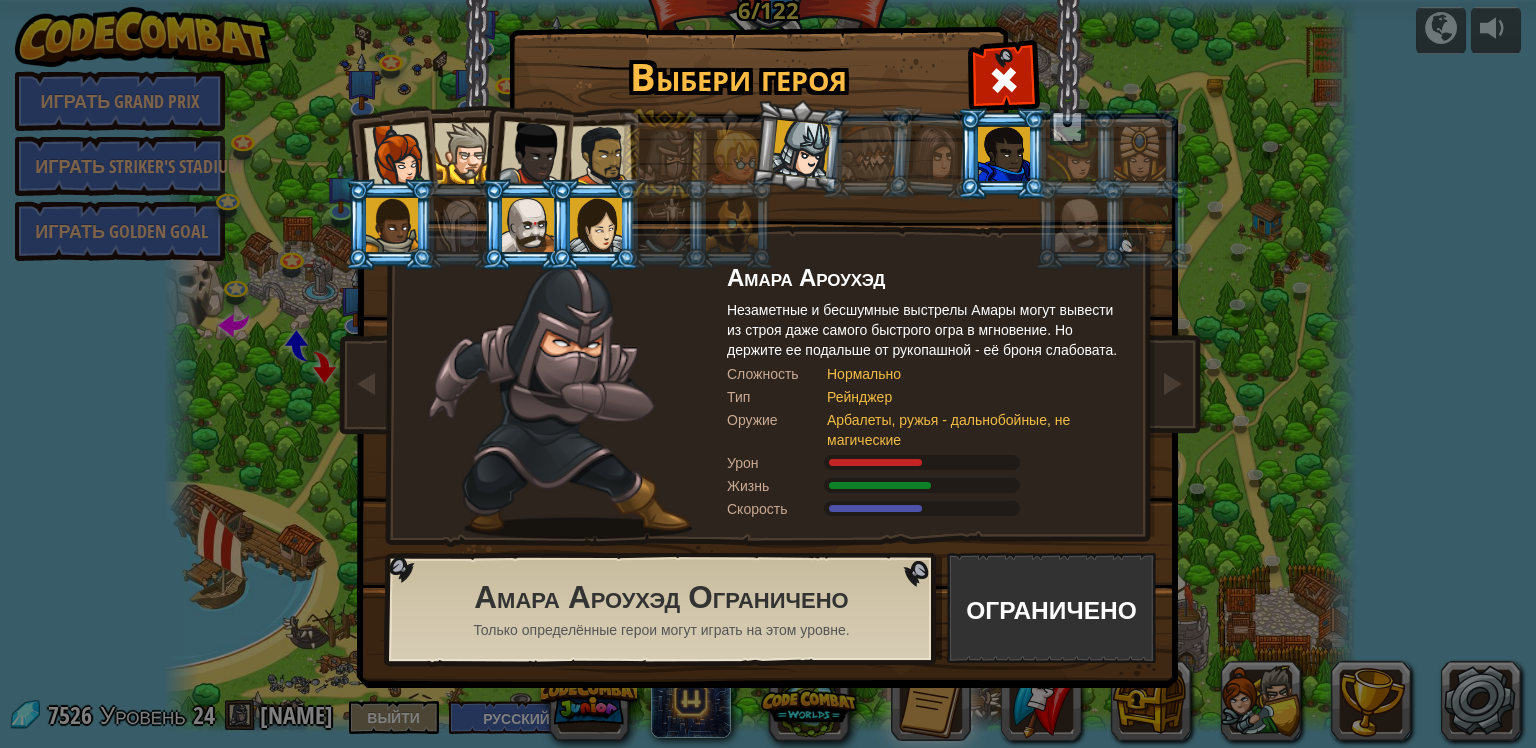 click at bounding box center (801, 149) 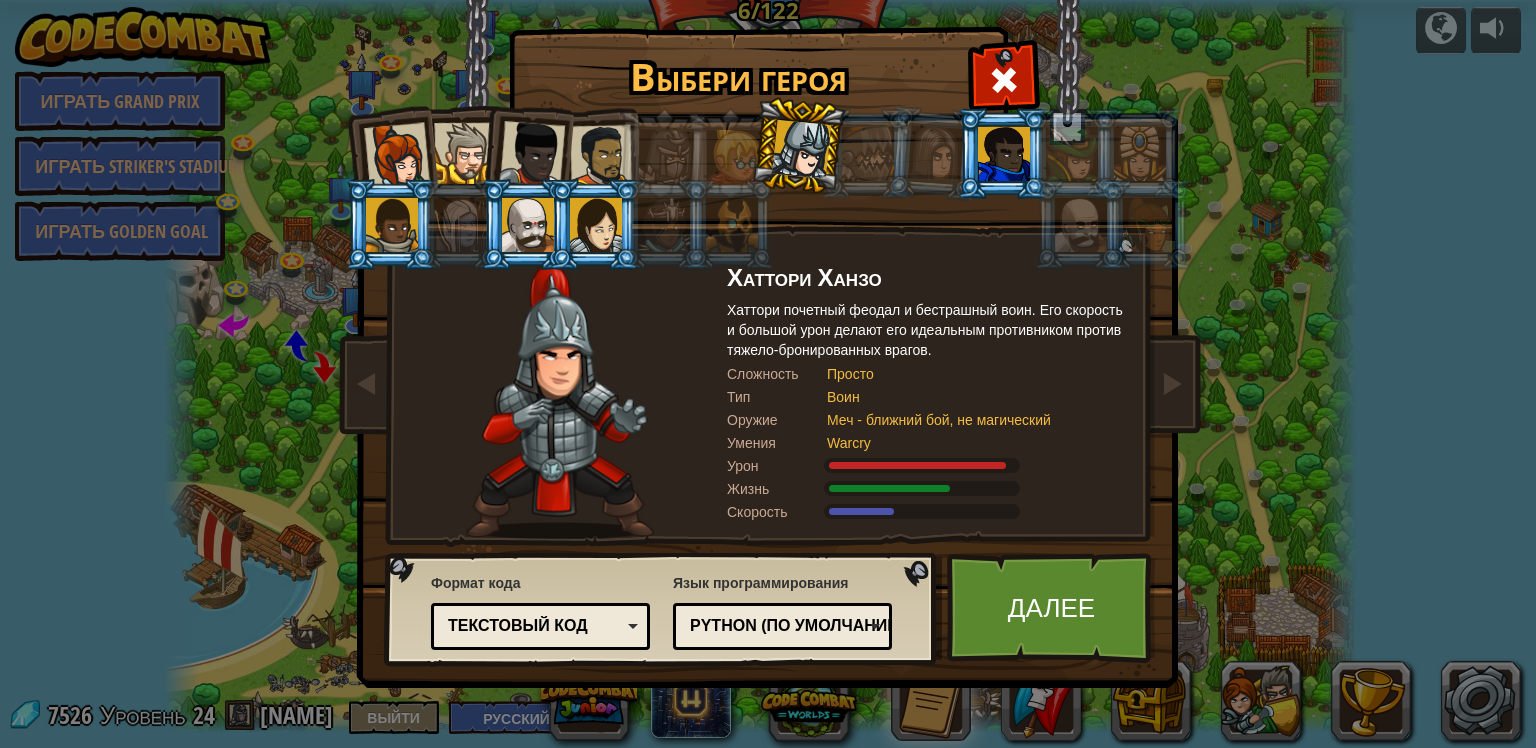 click at bounding box center (601, 156) 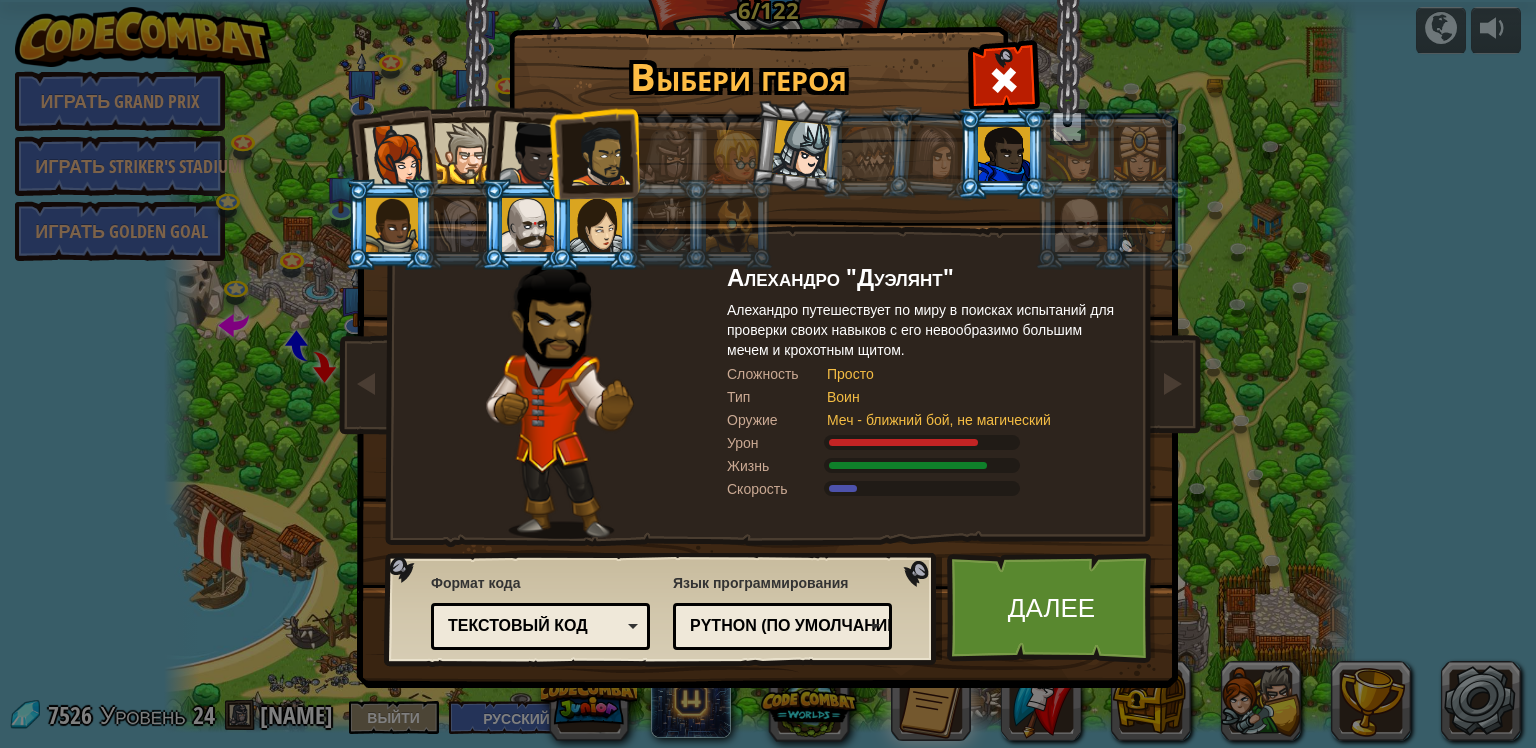 click at bounding box center (532, 154) 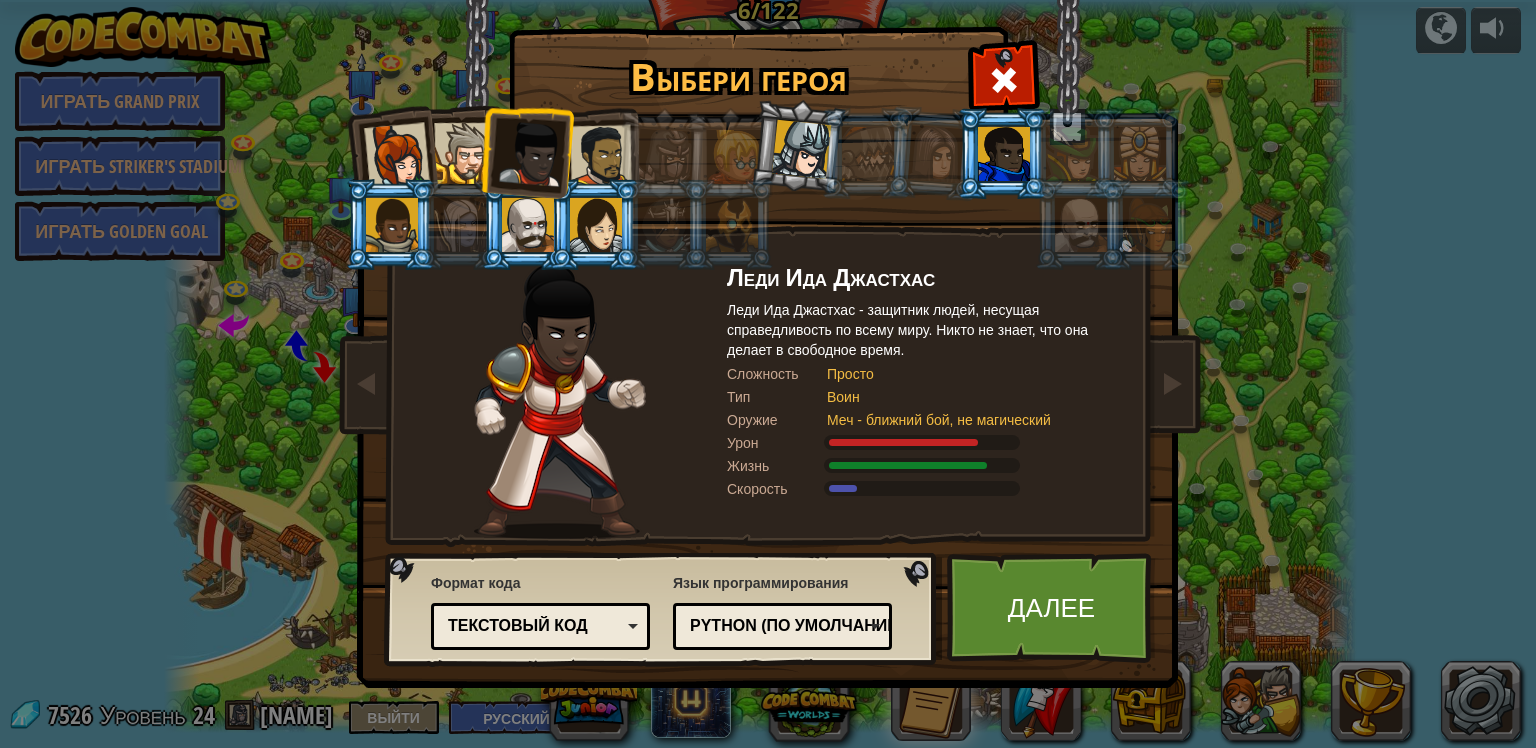 click at bounding box center (397, 156) 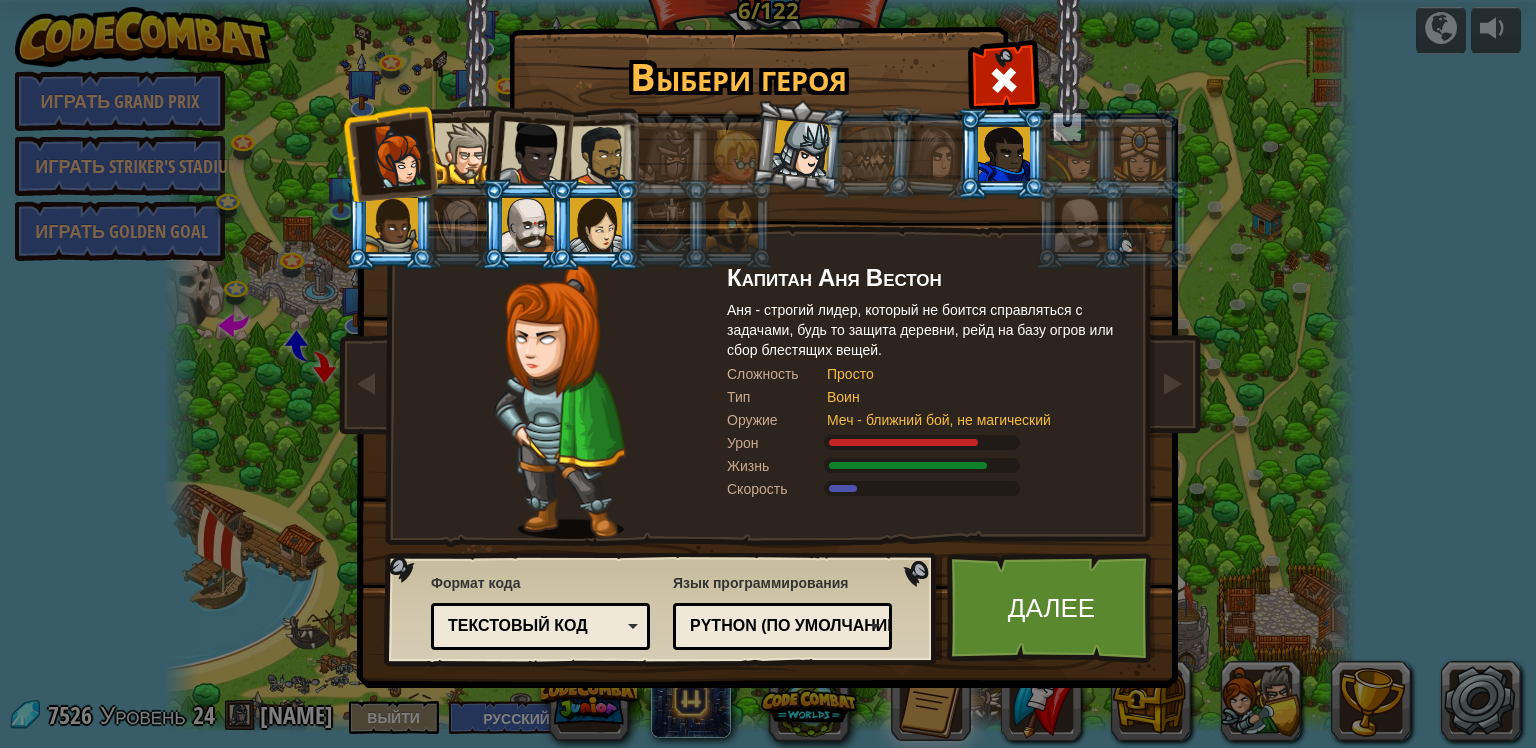 click at bounding box center [801, 149] 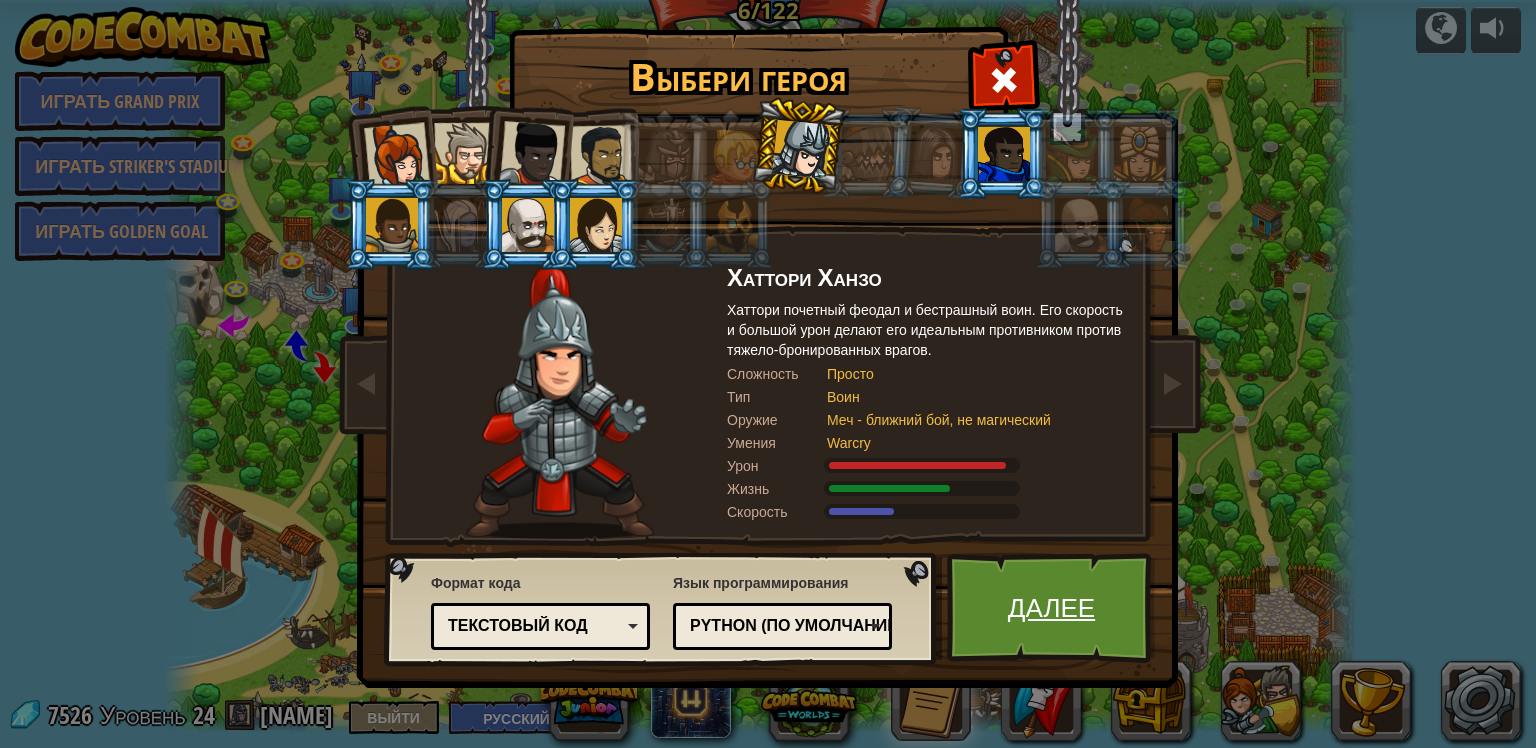 click on "Далее" at bounding box center (1051, 608) 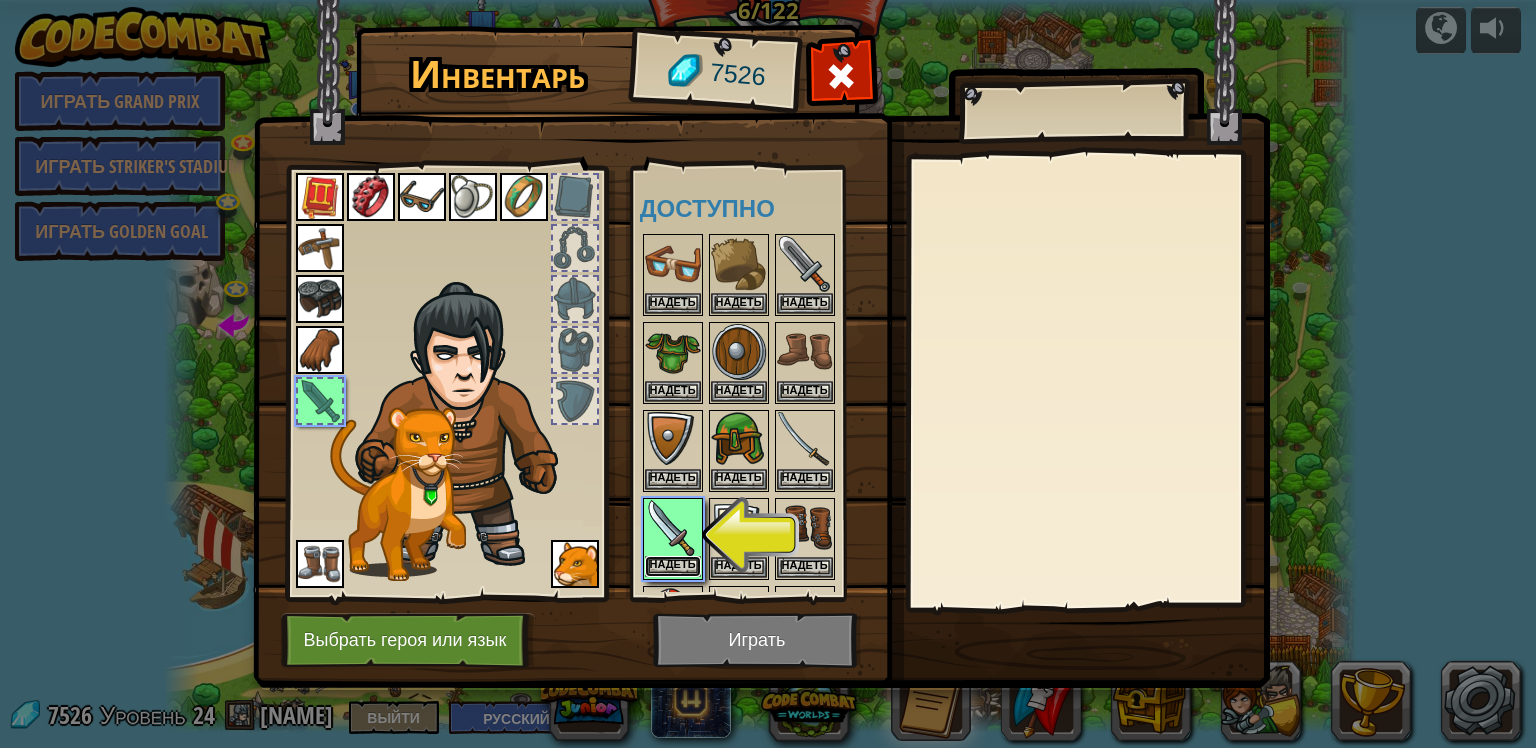 click on "Надеть" at bounding box center [673, 566] 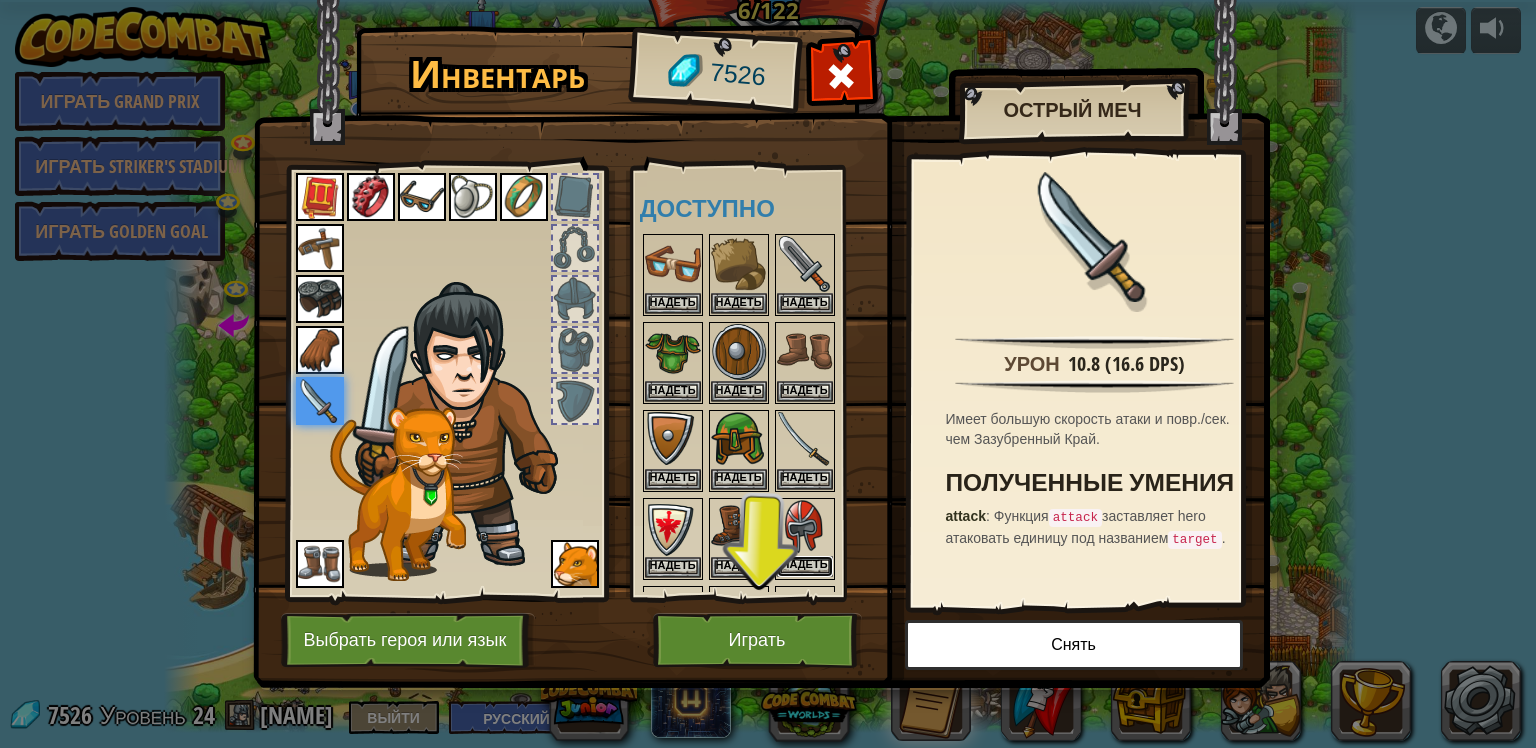 click on "Надеть" at bounding box center [805, 566] 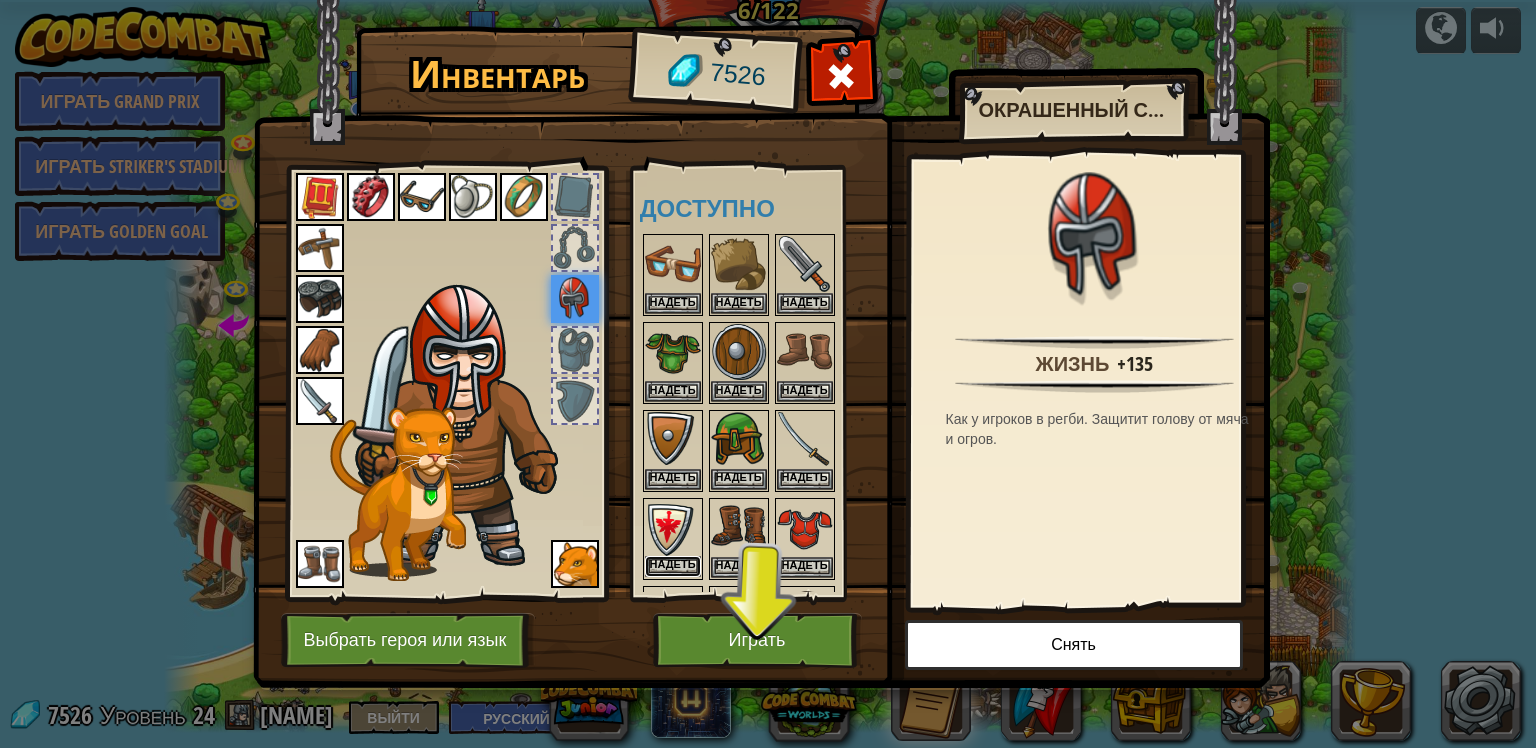 click on "Надеть" at bounding box center (673, 566) 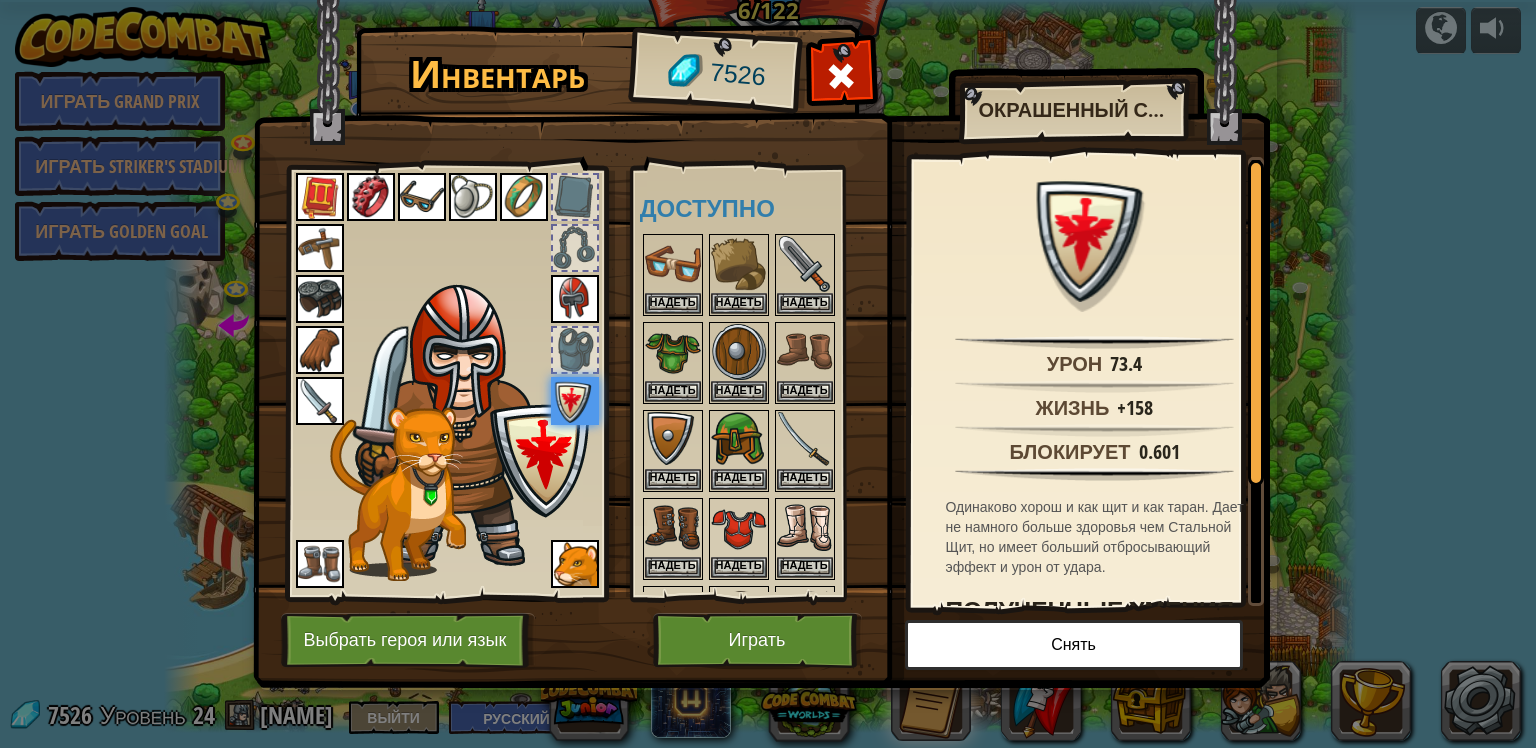 click at bounding box center (320, 401) 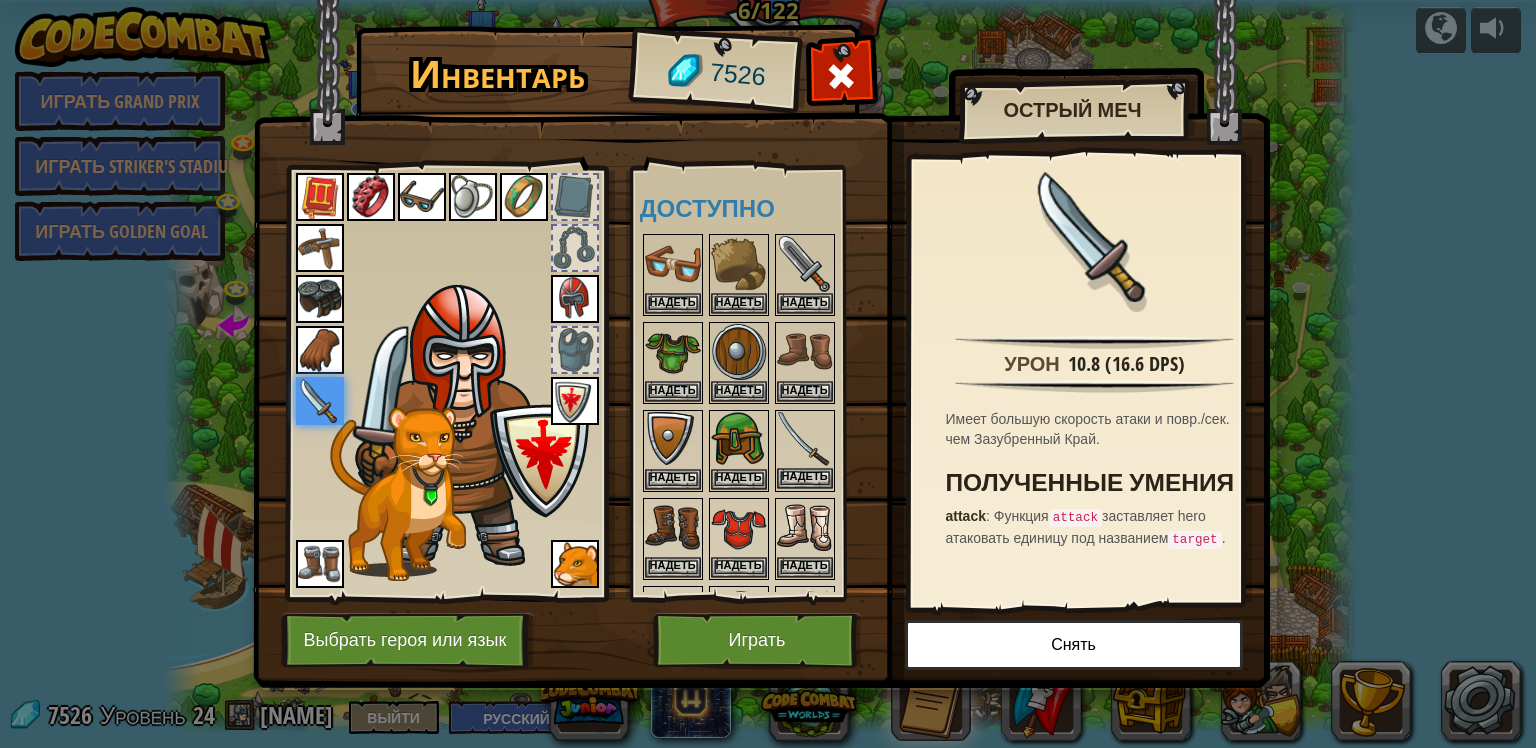 click at bounding box center [805, 440] 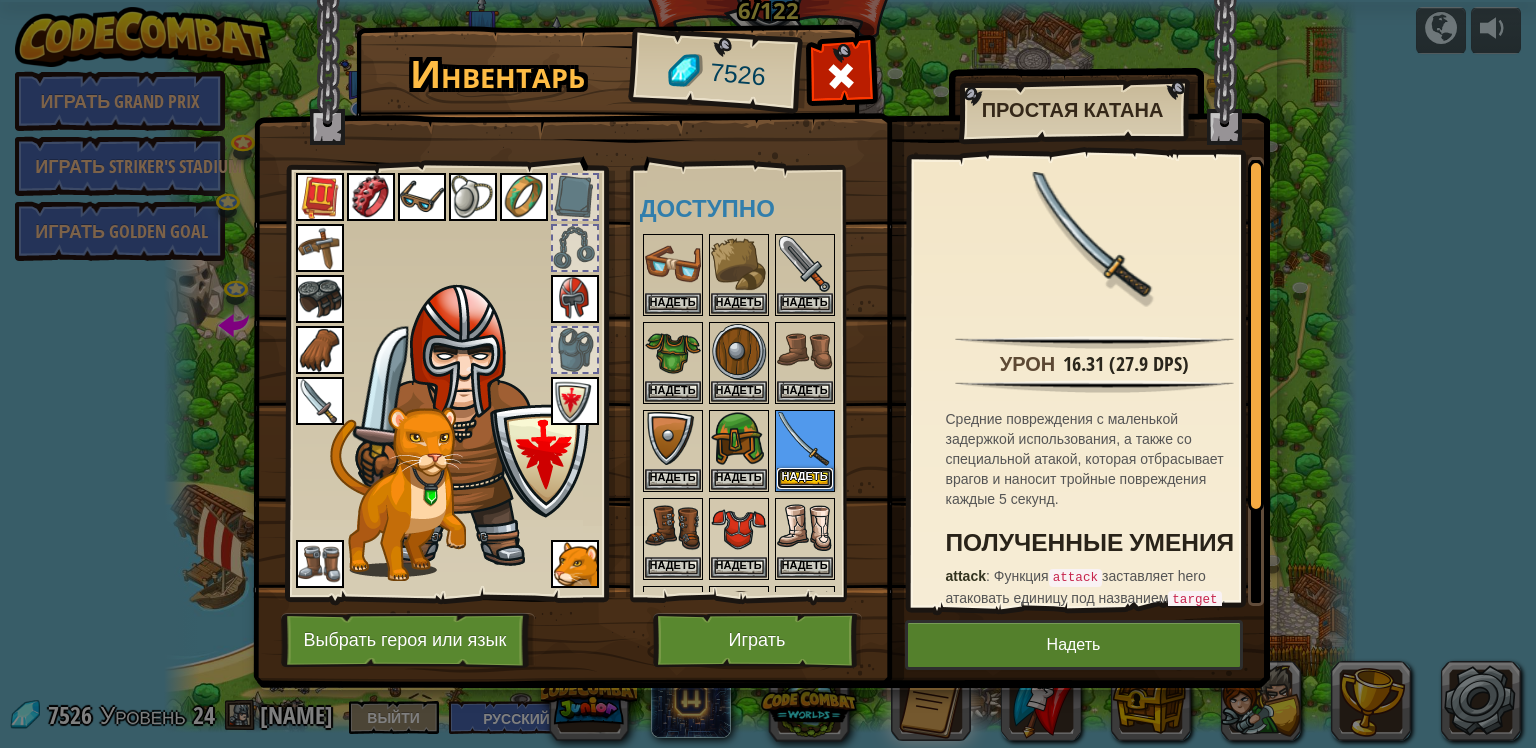 click on "Надеть" at bounding box center (805, 478) 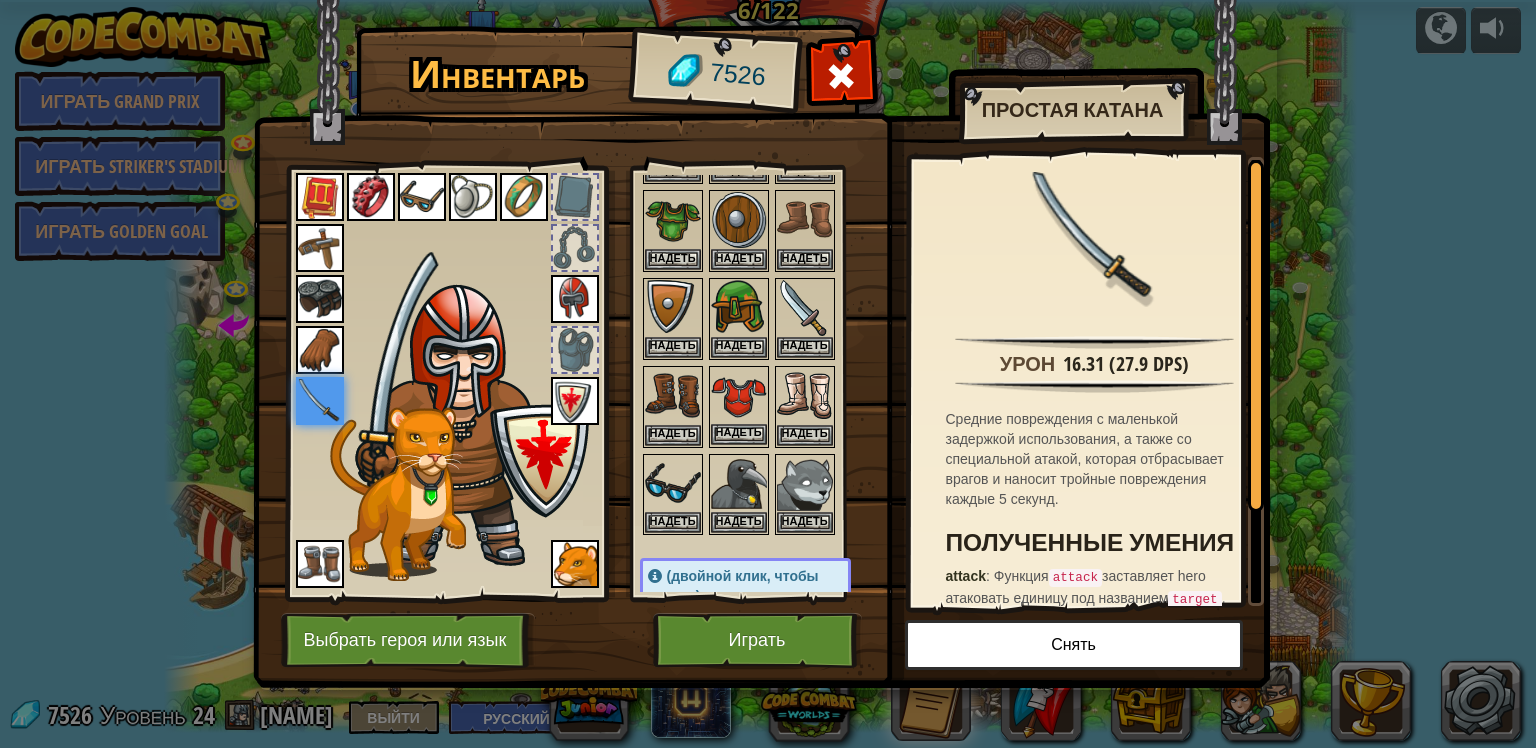 scroll, scrollTop: 132, scrollLeft: 0, axis: vertical 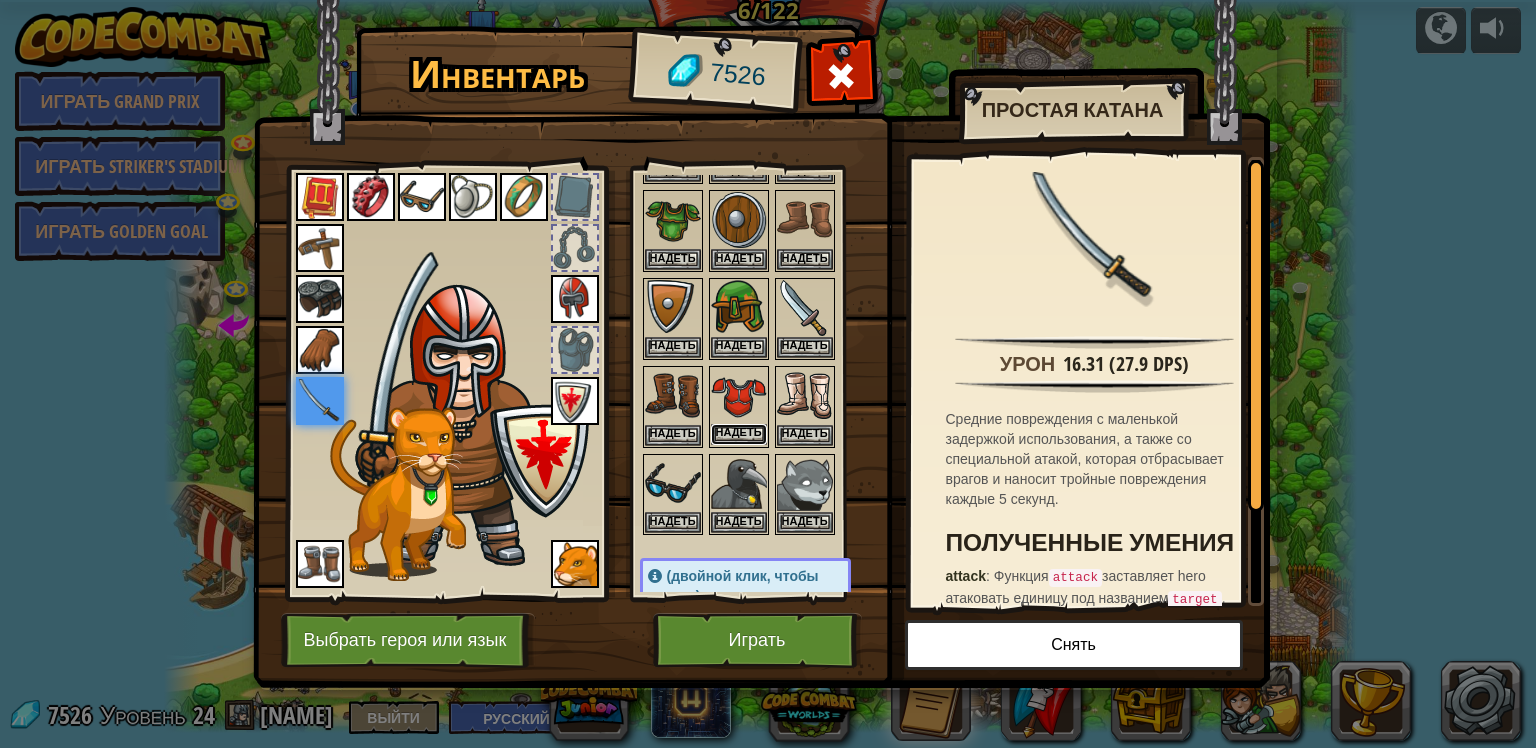 click on "Надеть" at bounding box center [739, 434] 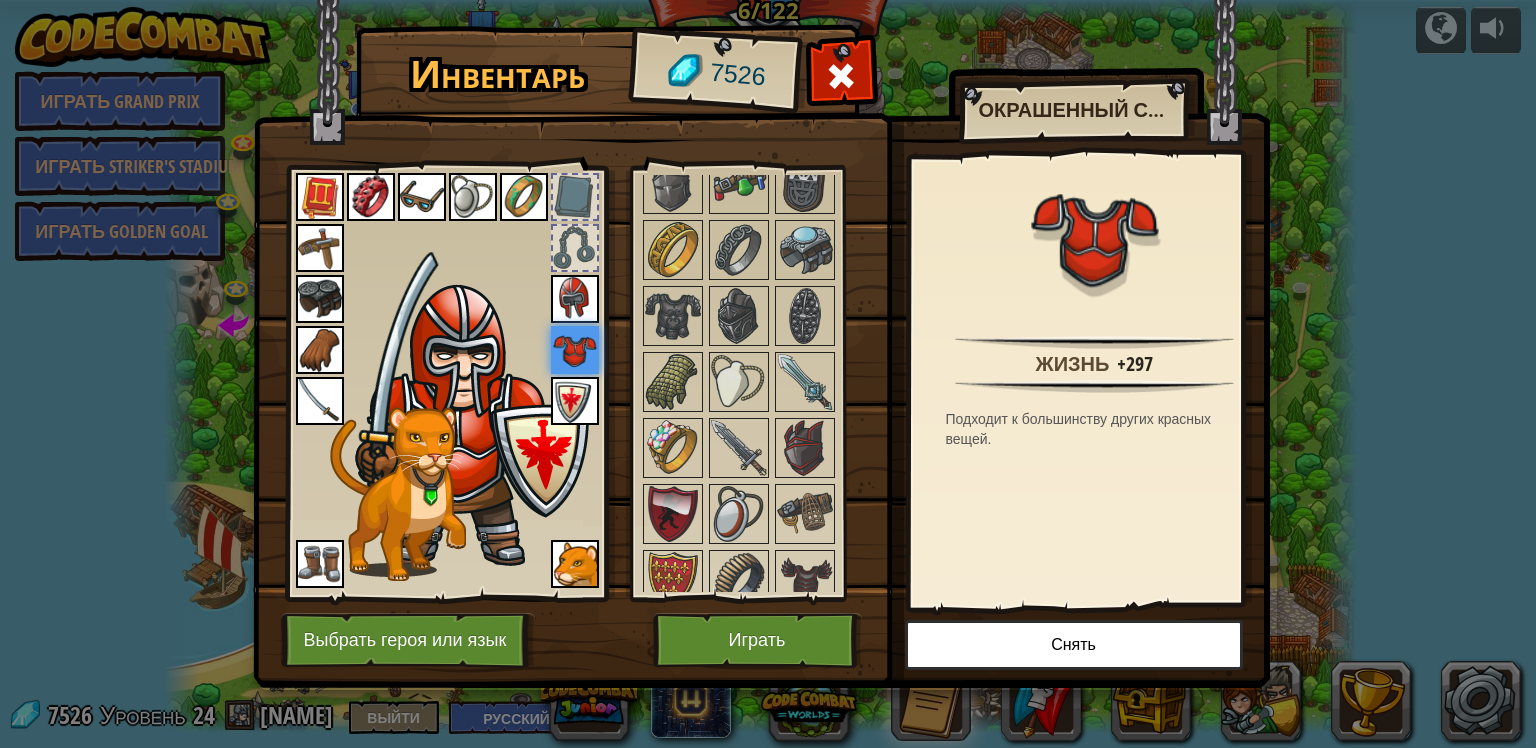 scroll, scrollTop: 1683, scrollLeft: 0, axis: vertical 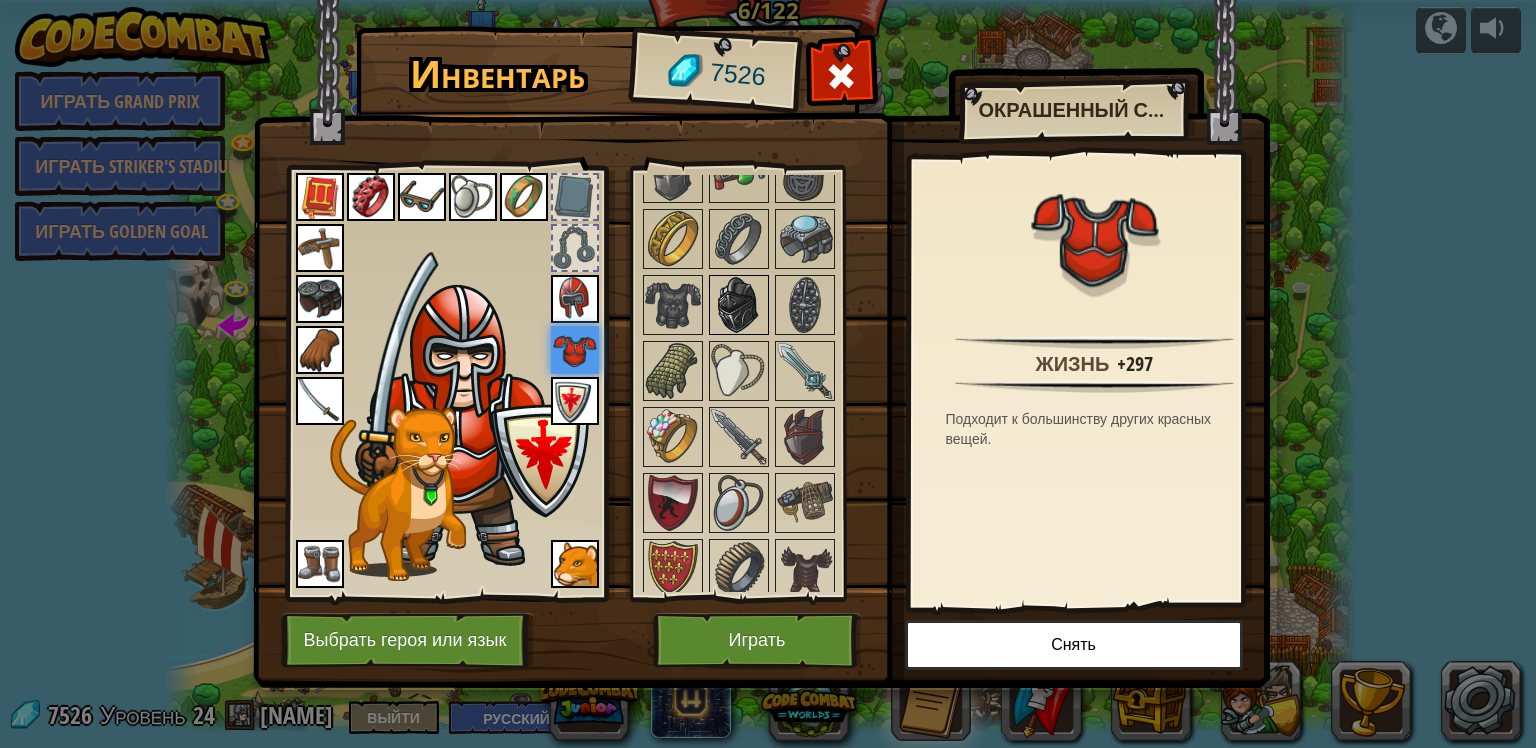 click at bounding box center (739, 305) 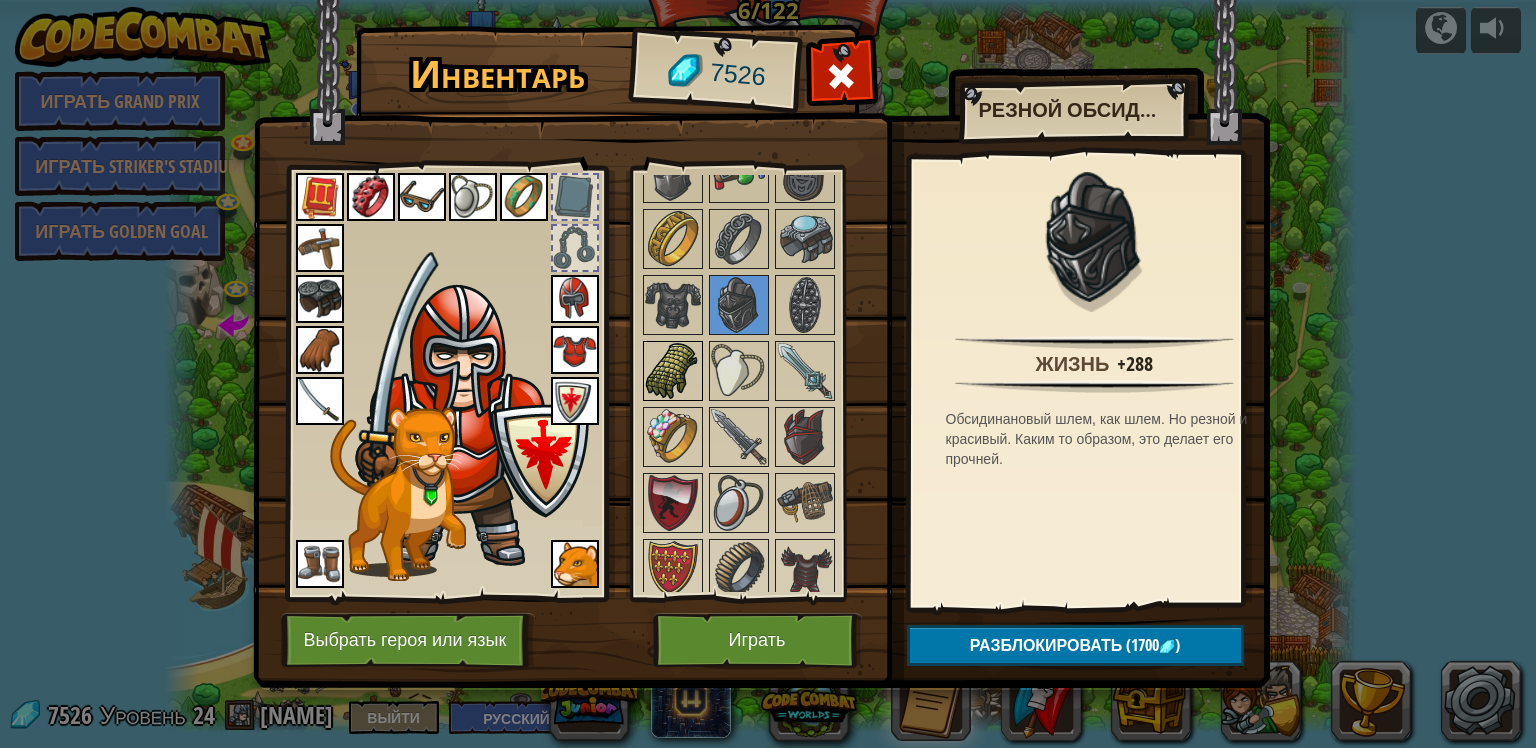 click at bounding box center (673, 371) 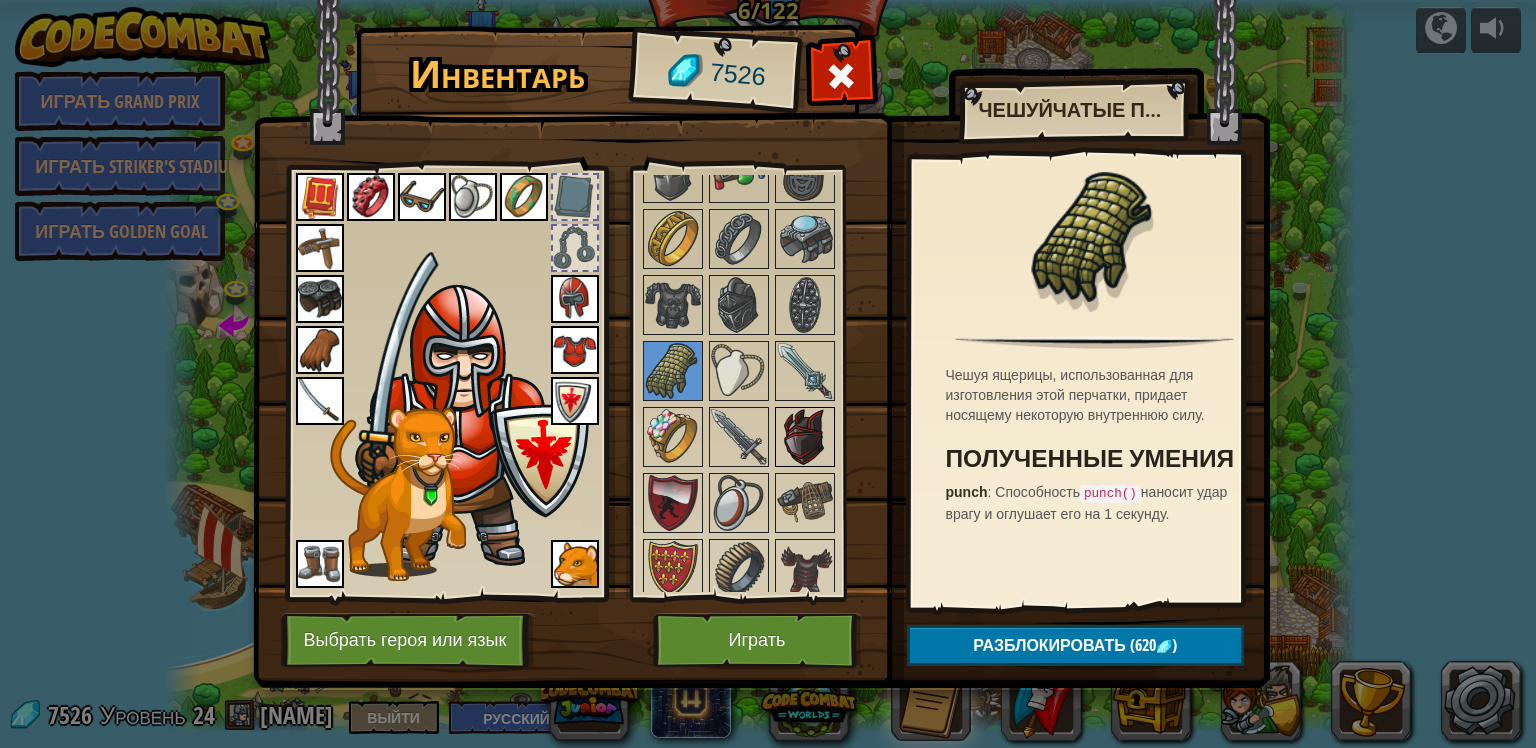 click at bounding box center (805, 437) 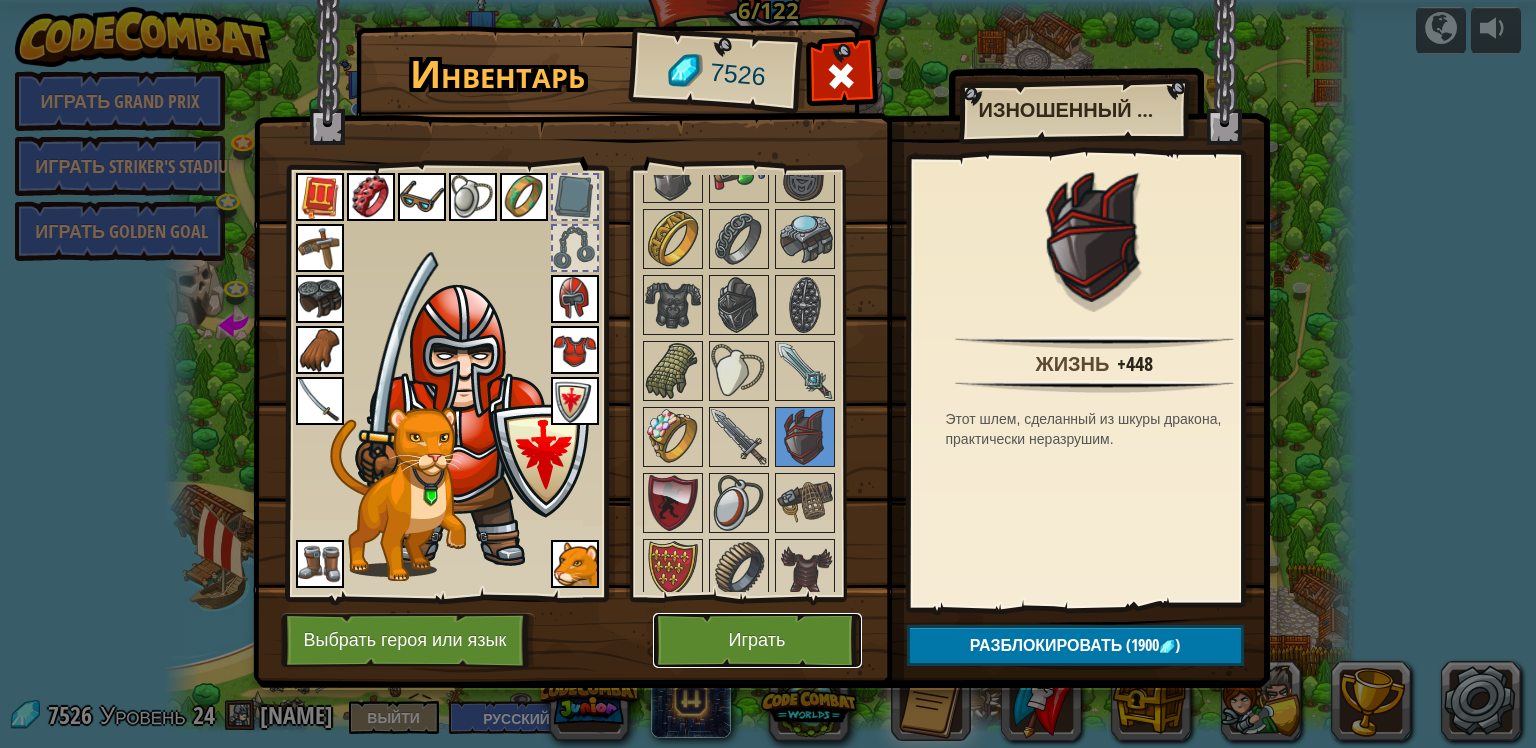 click on "Играть" at bounding box center (757, 640) 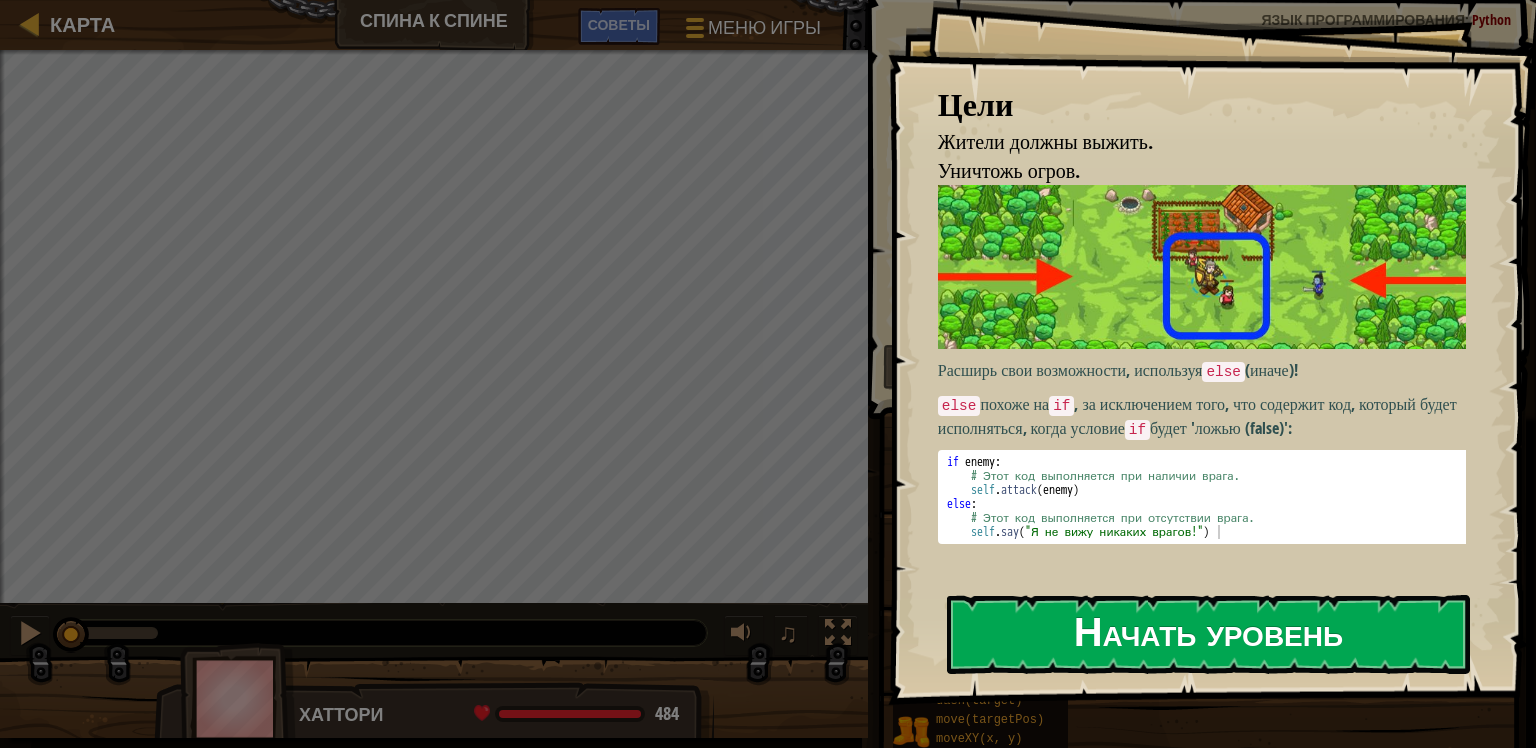 click on "Начать уровень" at bounding box center (1208, 634) 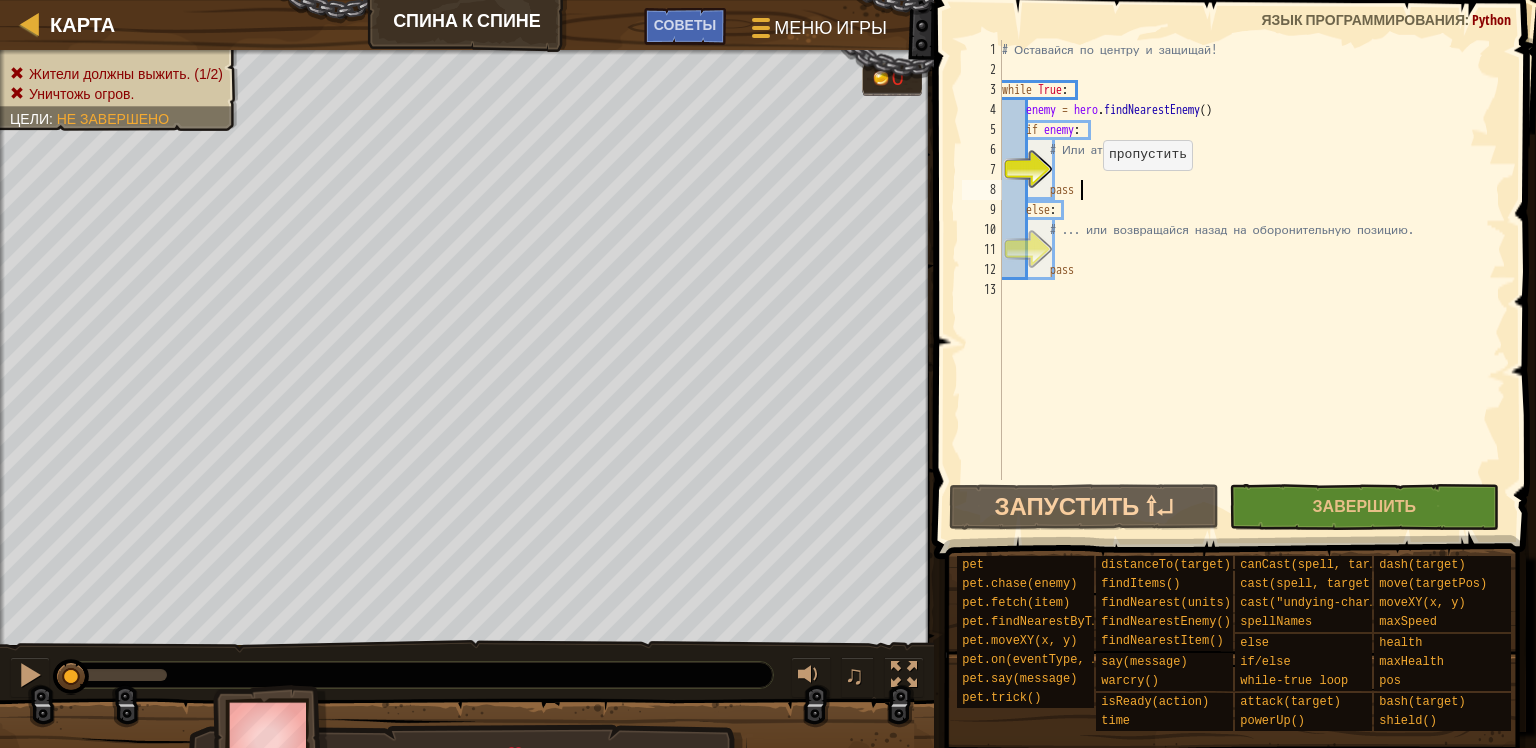 click on "# Оставайся по центру и защищай! while   True :      enemy   =   hero . findNearestEnemy ( )      if   enemy :          # Или атакуй врага...                   pass      else :          # ... или возвращайся назад на оборонительную позицию.                   pass" at bounding box center [1252, 280] 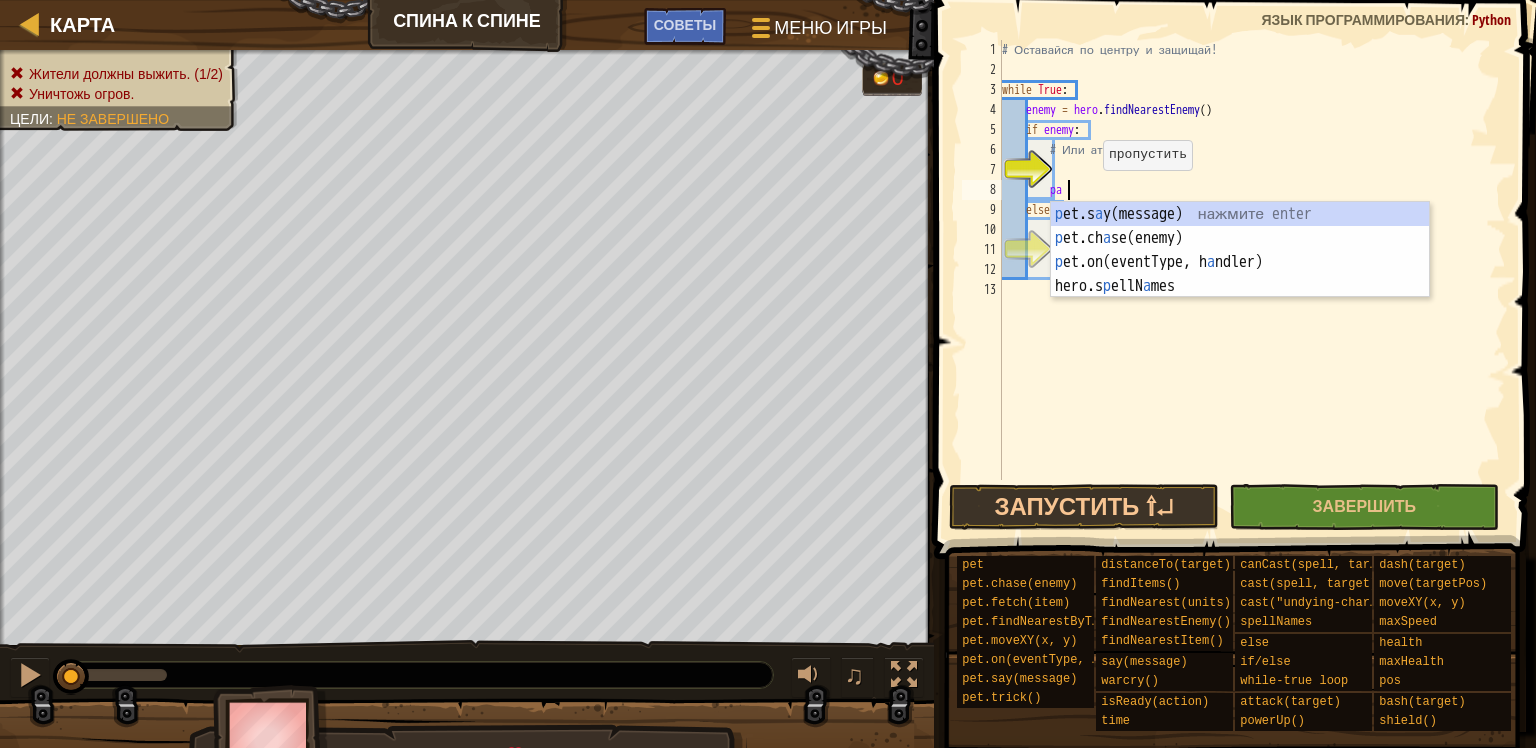 type on "p" 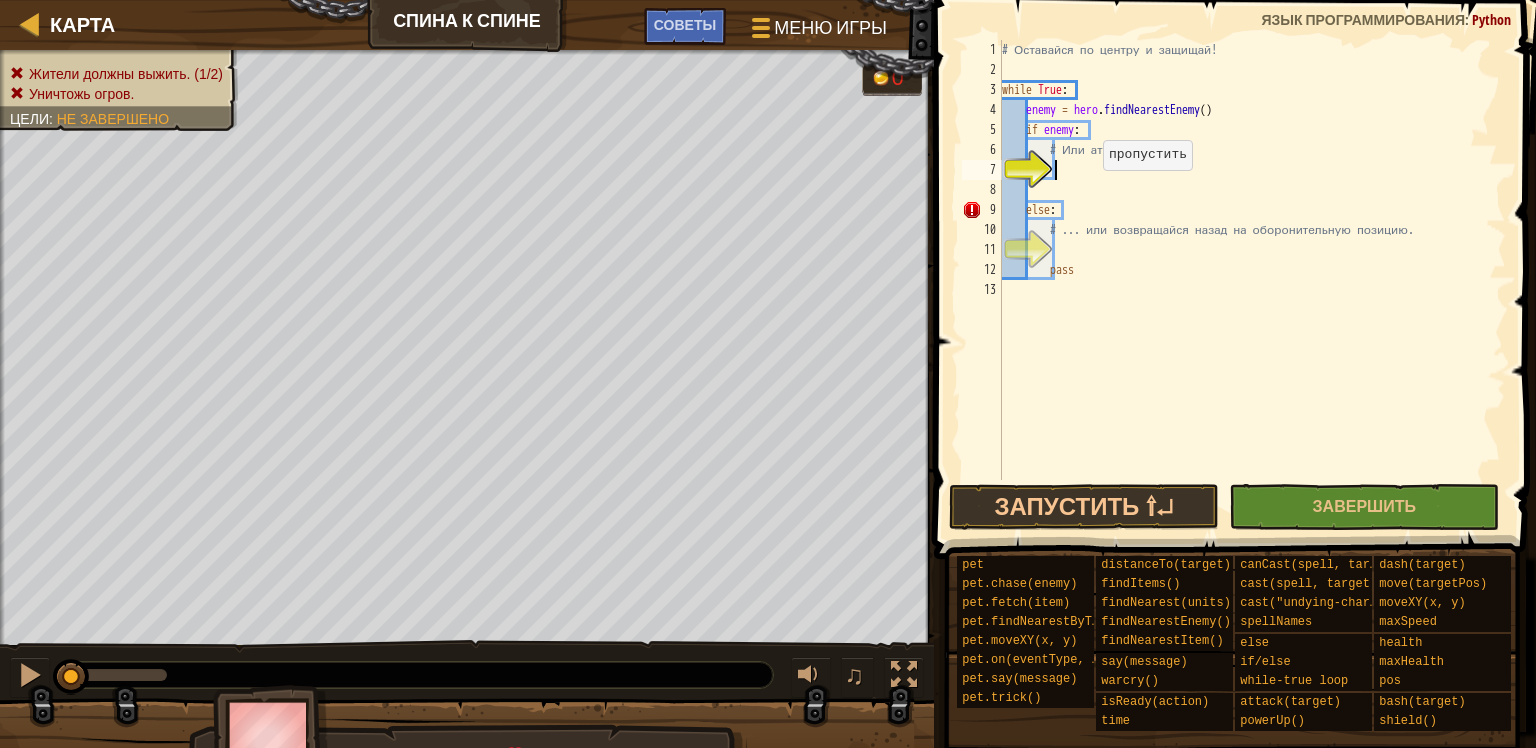 type on "# Или атакуй врага..." 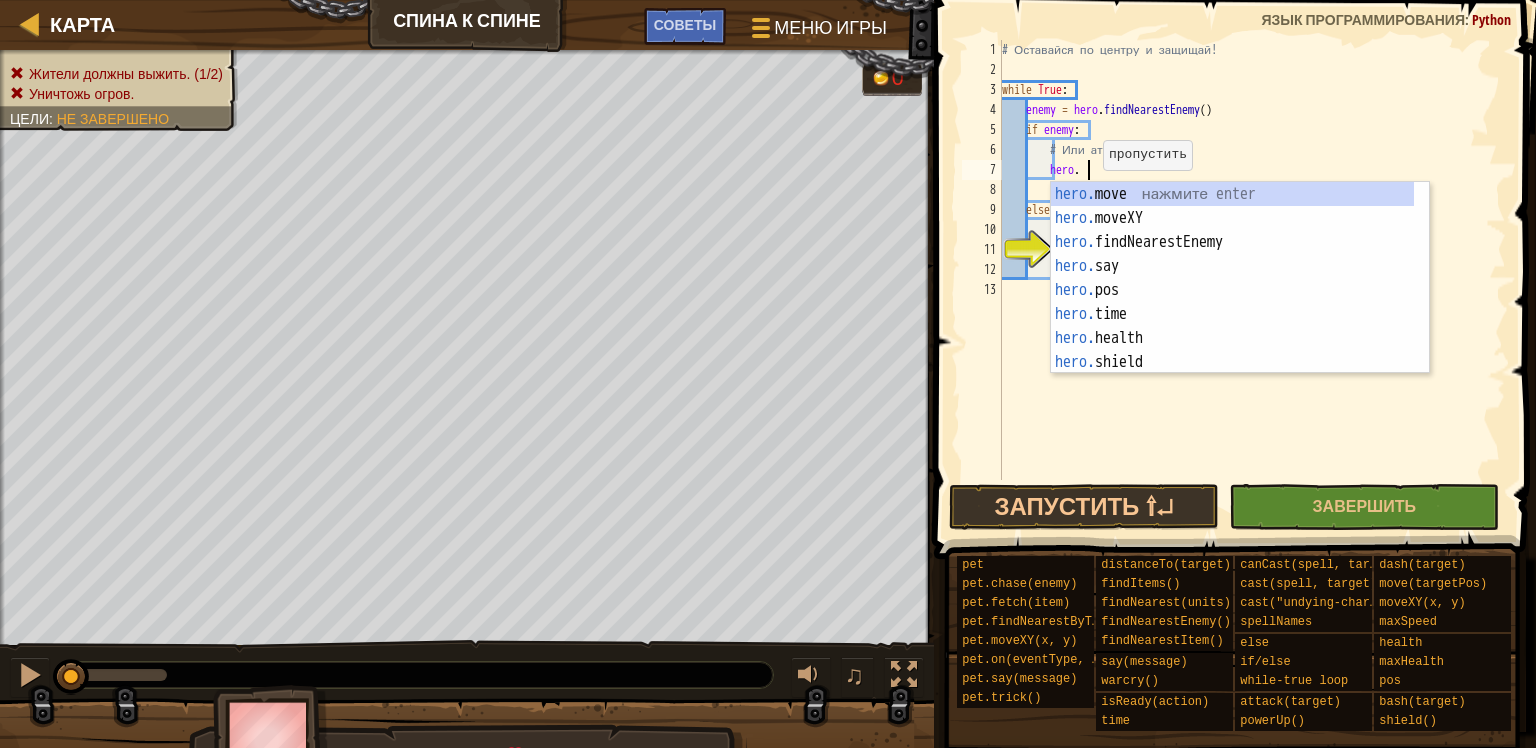 scroll, scrollTop: 9, scrollLeft: 6, axis: both 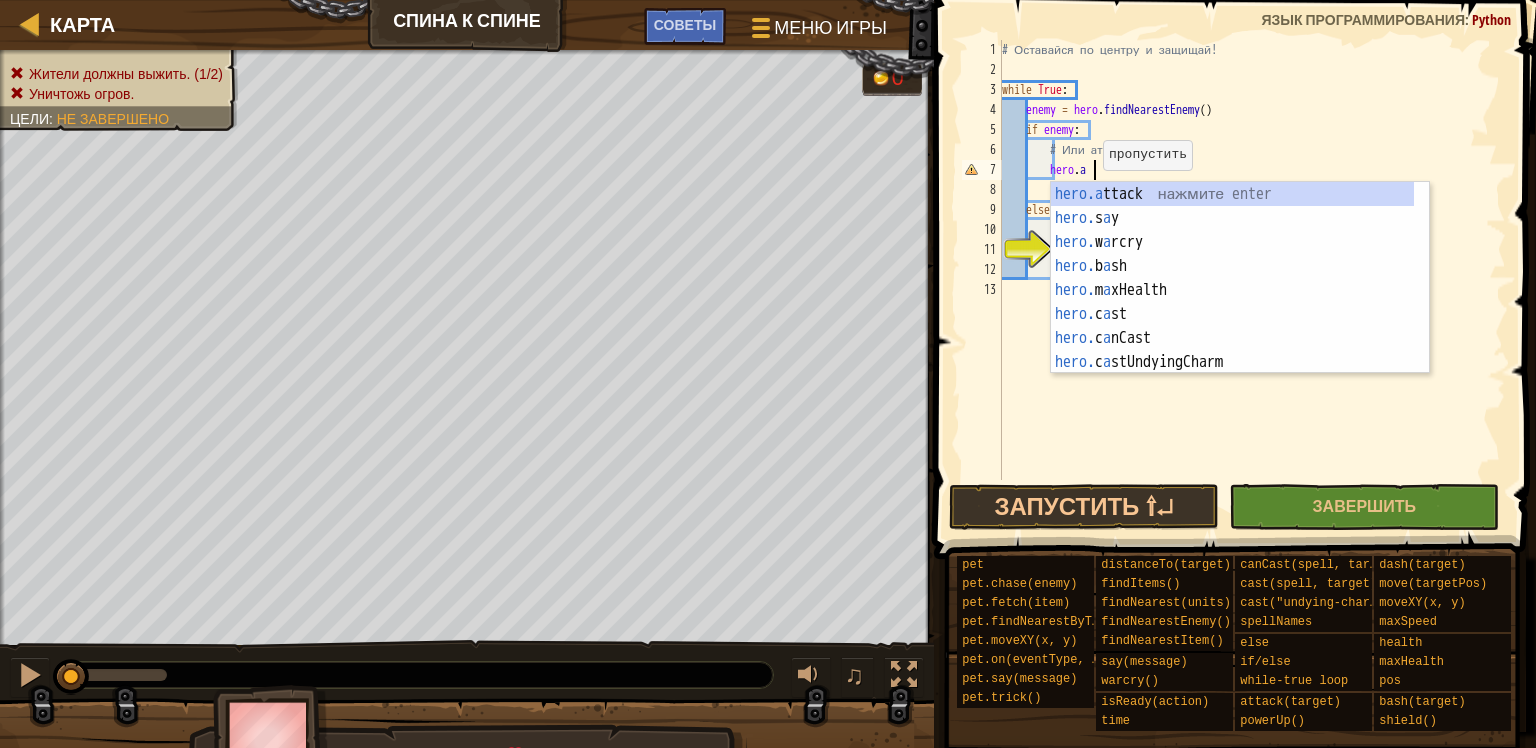 type on "hero.attack(enemy)" 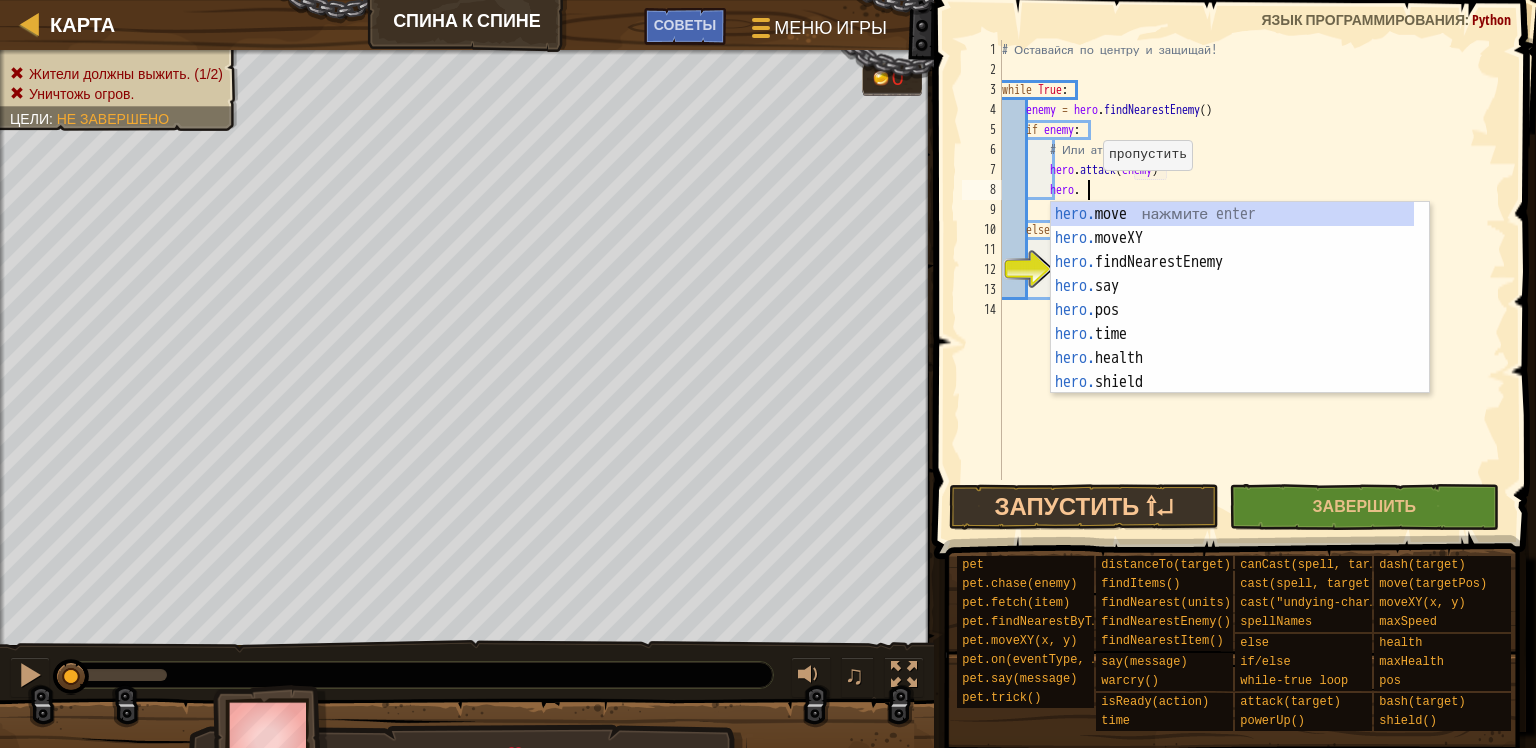 scroll, scrollTop: 9, scrollLeft: 6, axis: both 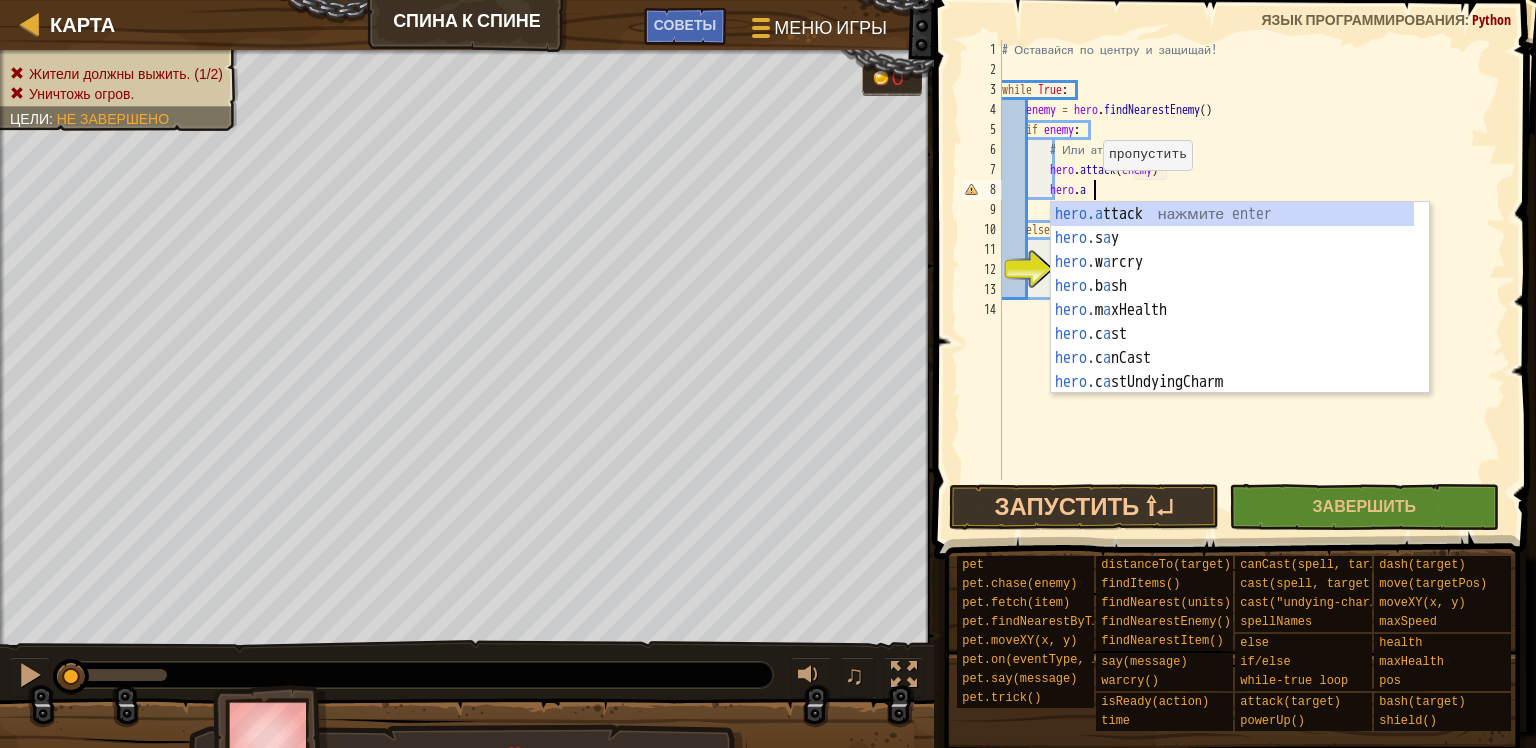 type on "hero.attack(enemy)" 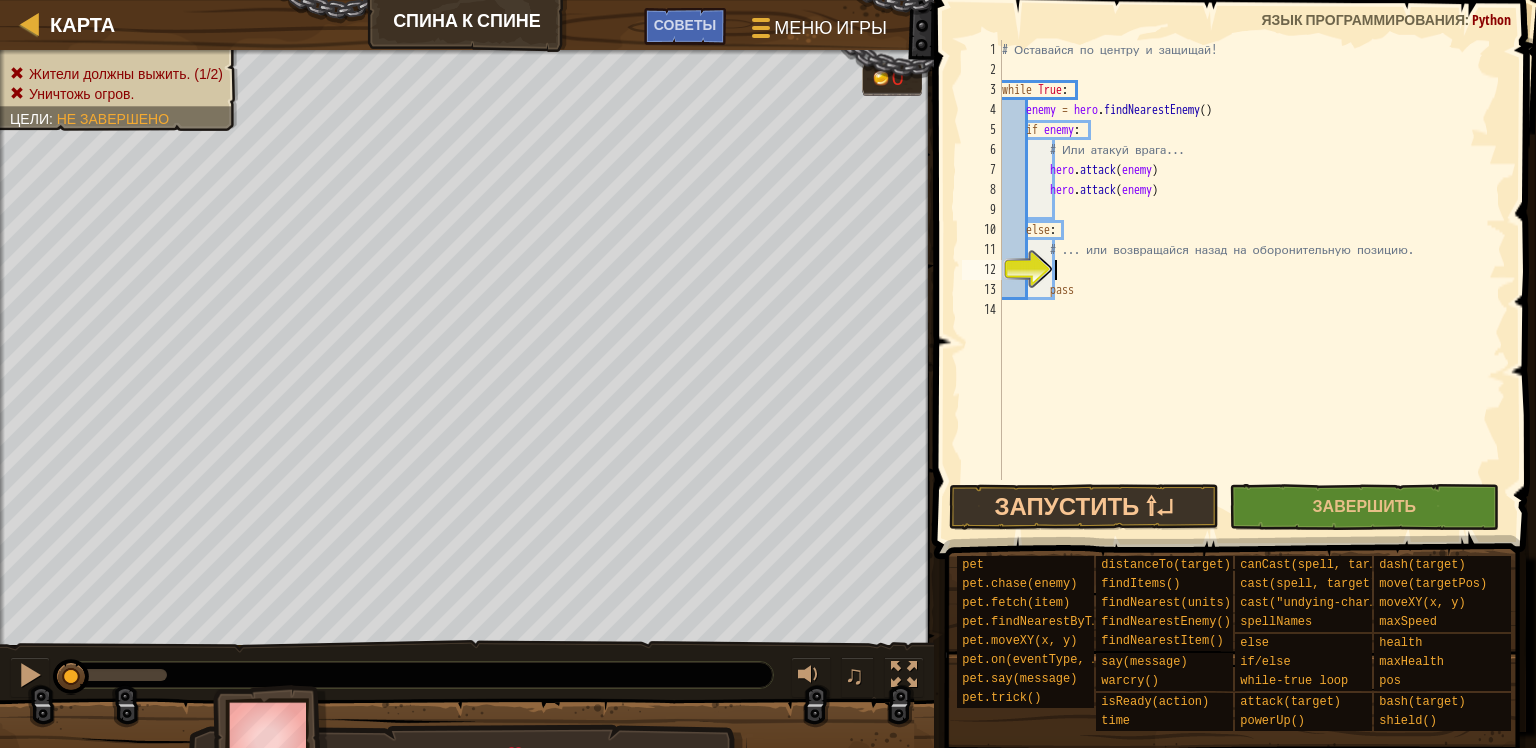 click on "# Оставайся по центру и защищай! while   True :      enemy   =   hero . findNearestEnemy ( )      if   enemy :          # Или атакуй врага...          hero . attack ( enemy )          hero . attack ( enemy )               else :          # ... или возвращайся назад на оборонительную позицию.                   pass" at bounding box center [1252, 280] 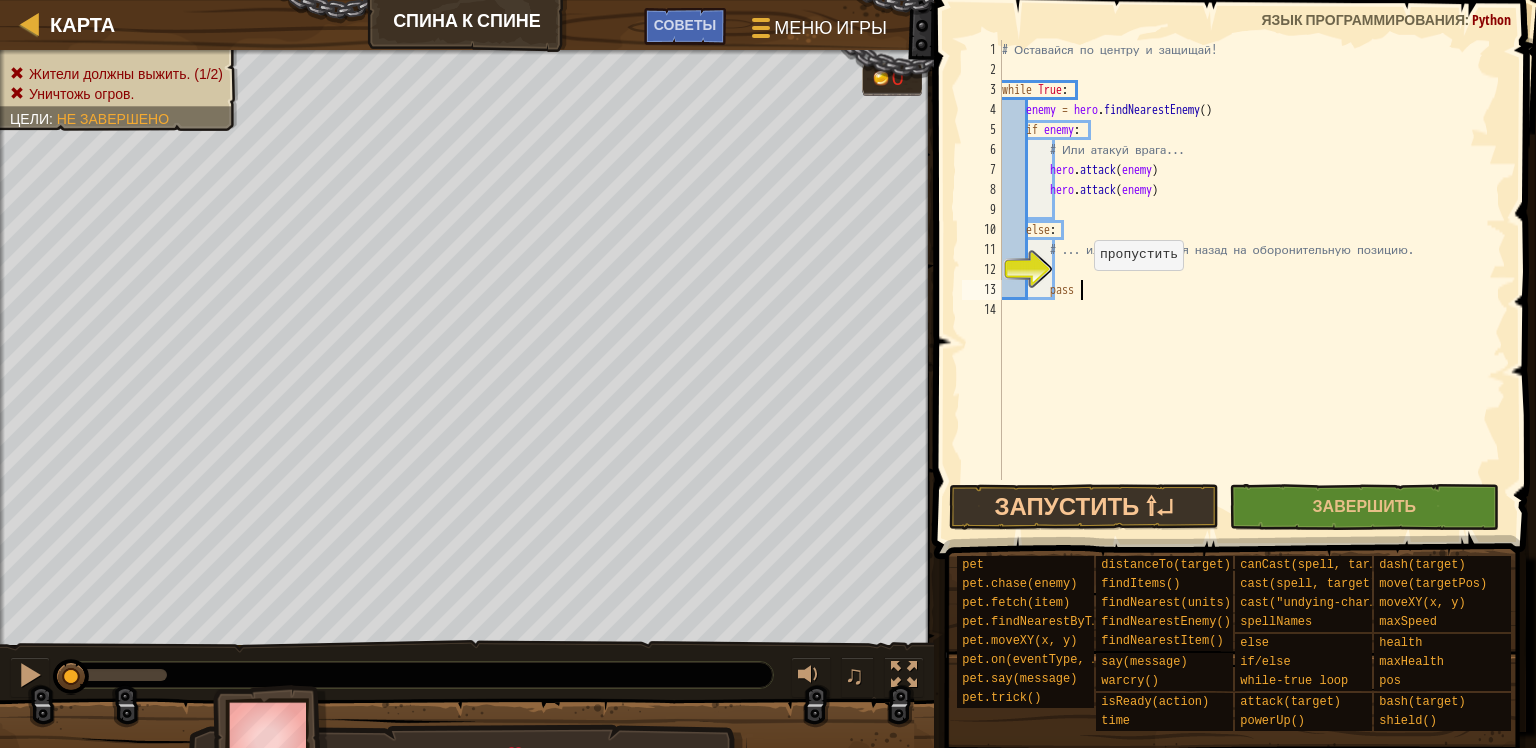 click on "# Оставайся по центру и защищай! while   True :      enemy   =   hero . findNearestEnemy ( )      if   enemy :          # Или атакуй врага...          hero . attack ( enemy )          hero . attack ( enemy )               else :          # ... или возвращайся назад на оборонительную позицию.                   pass" at bounding box center [1252, 280] 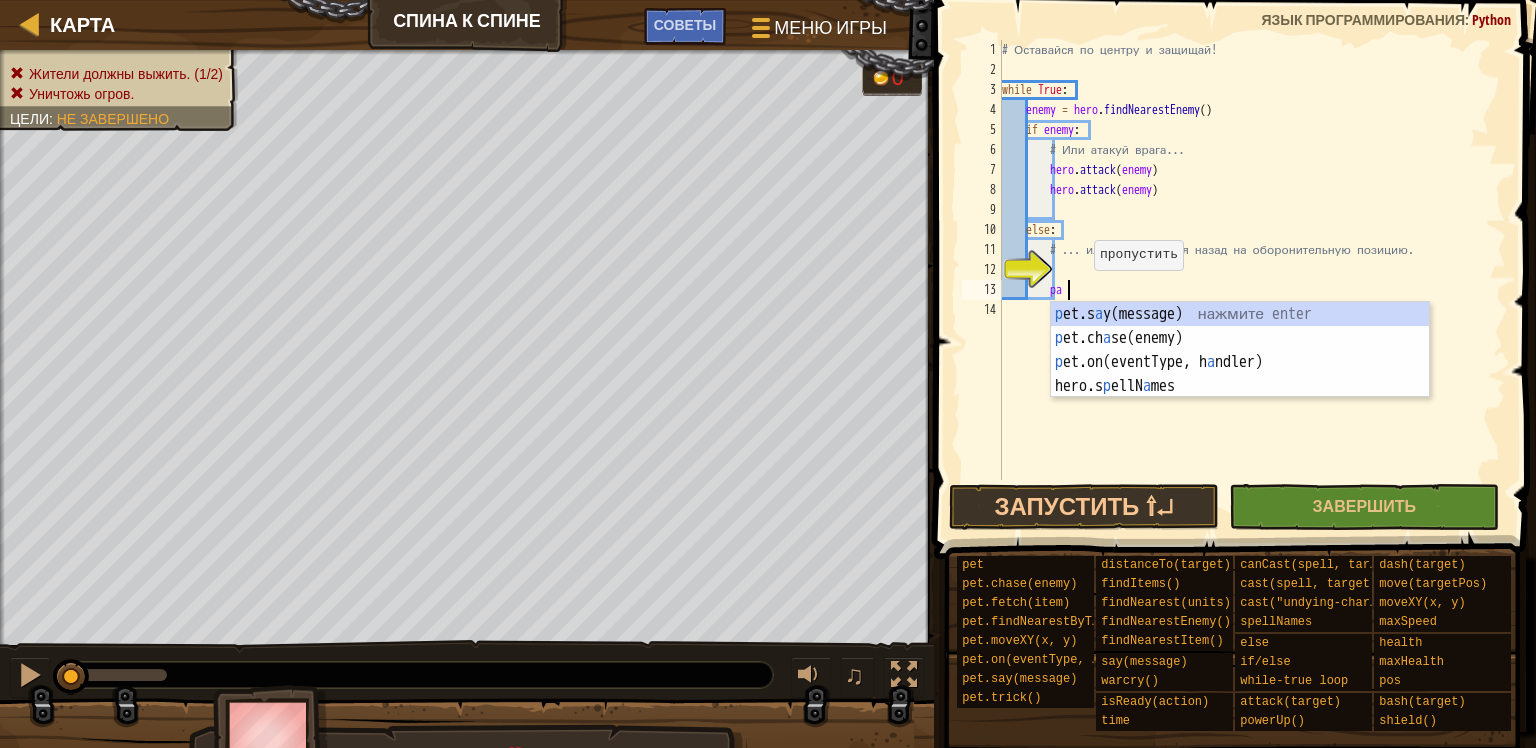 type on "p" 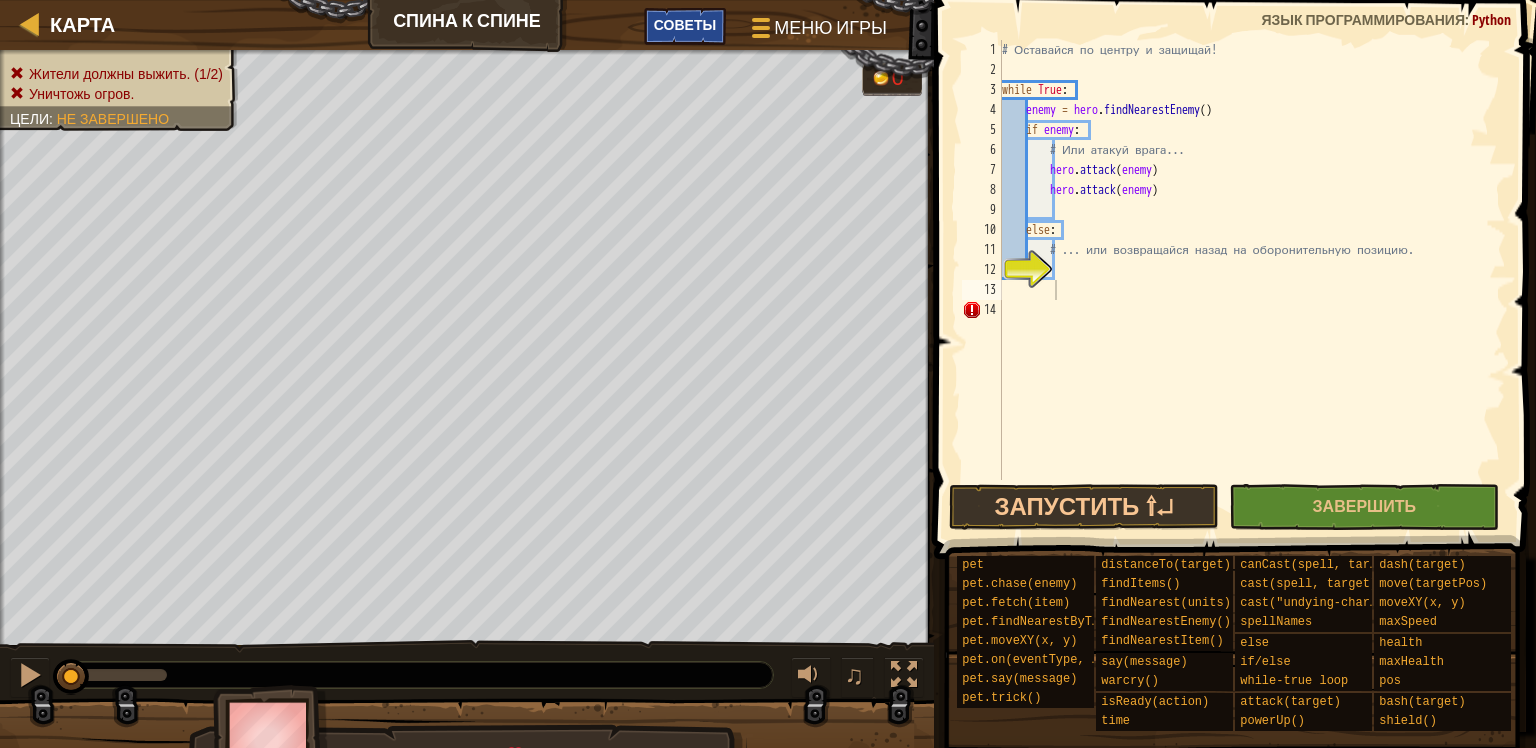 click on "Советы" at bounding box center [685, 24] 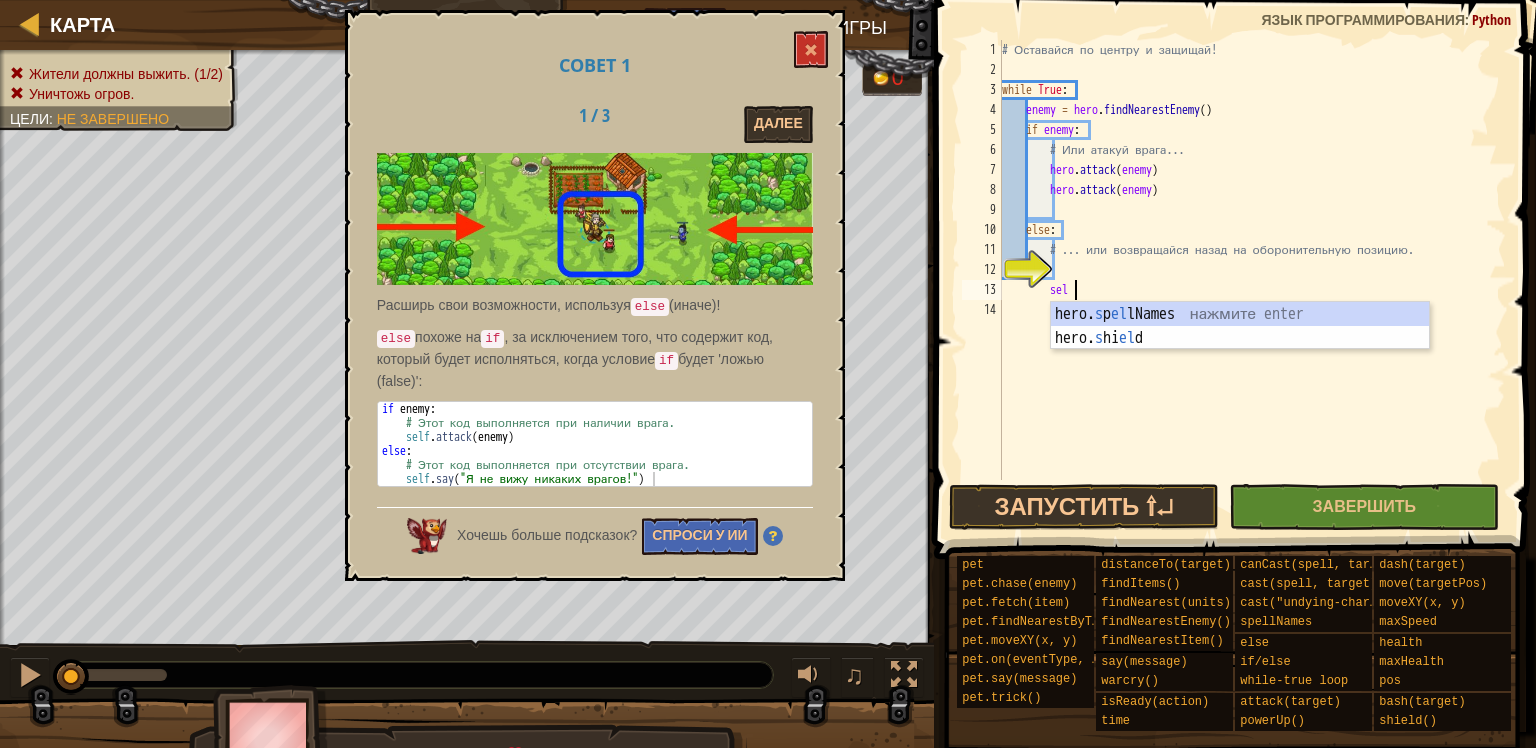 scroll, scrollTop: 9, scrollLeft: 4, axis: both 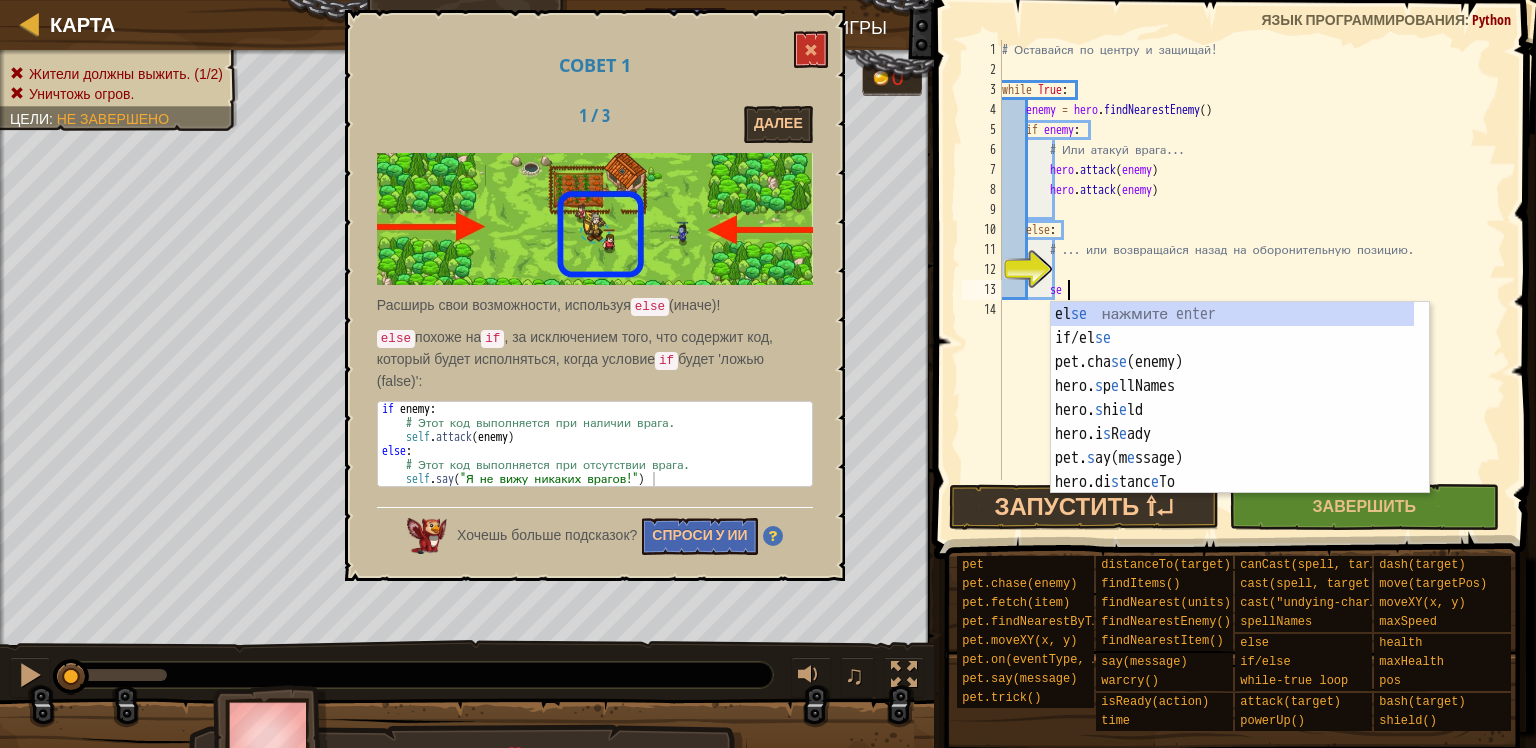 type on "s" 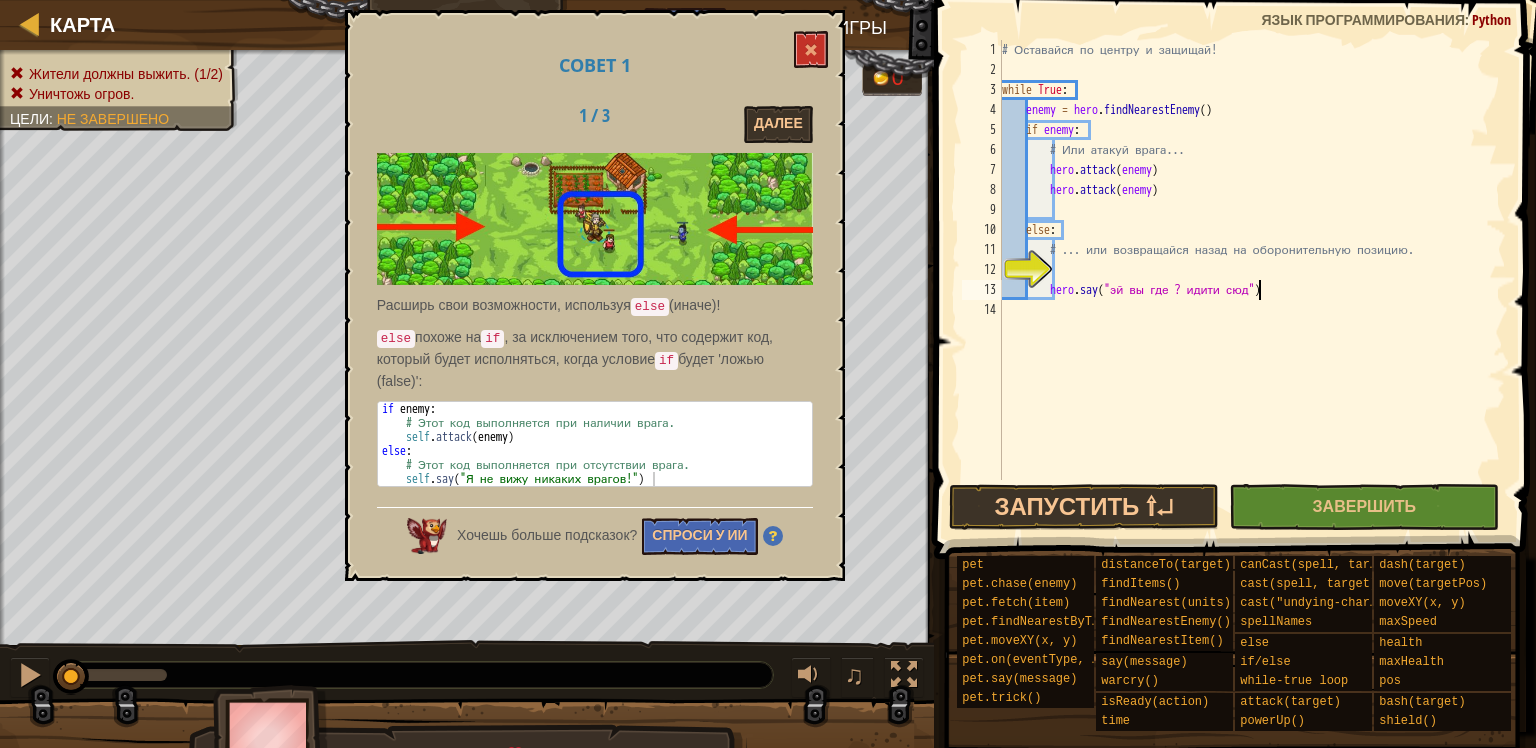 scroll, scrollTop: 9, scrollLeft: 21, axis: both 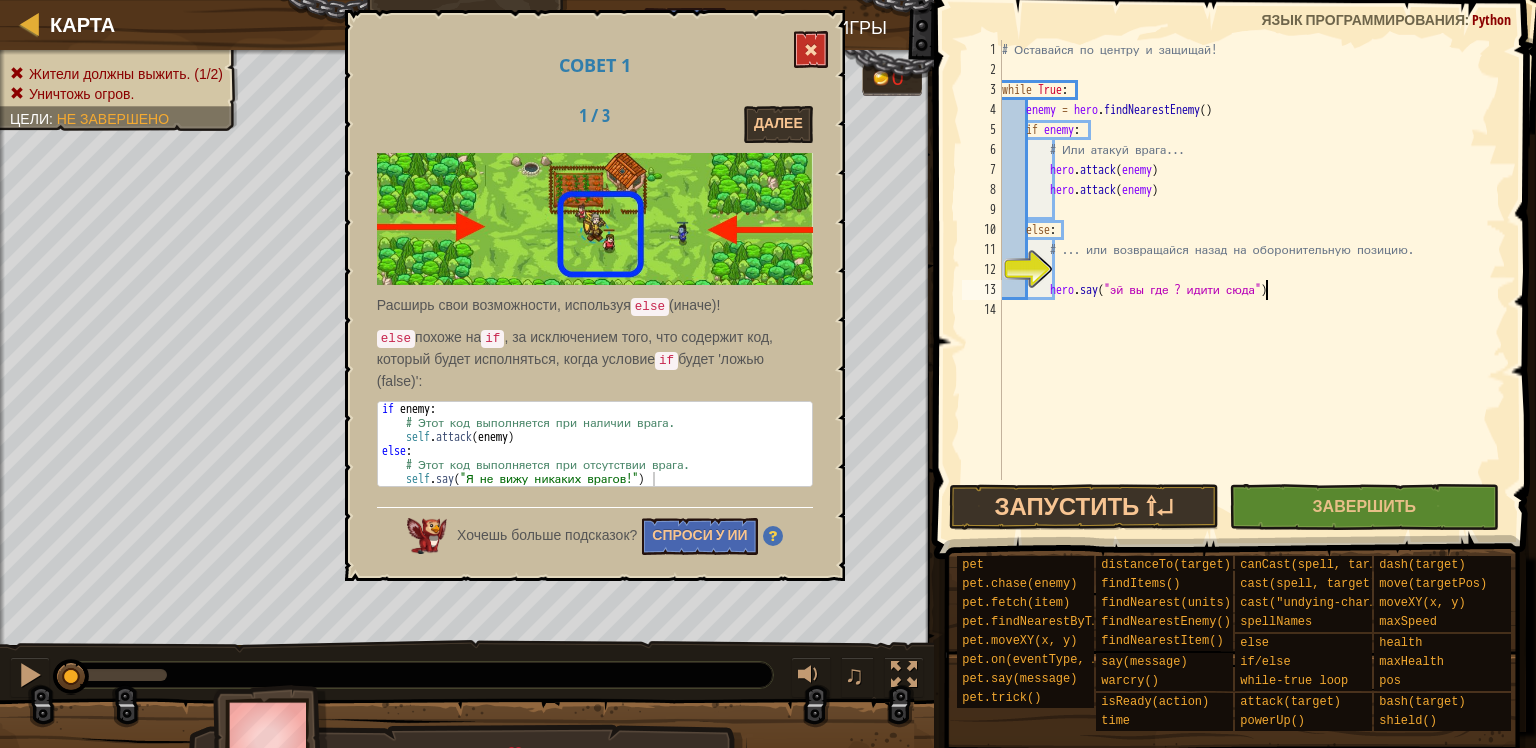 type on "hero.say("эй вы где ? идити сюда")" 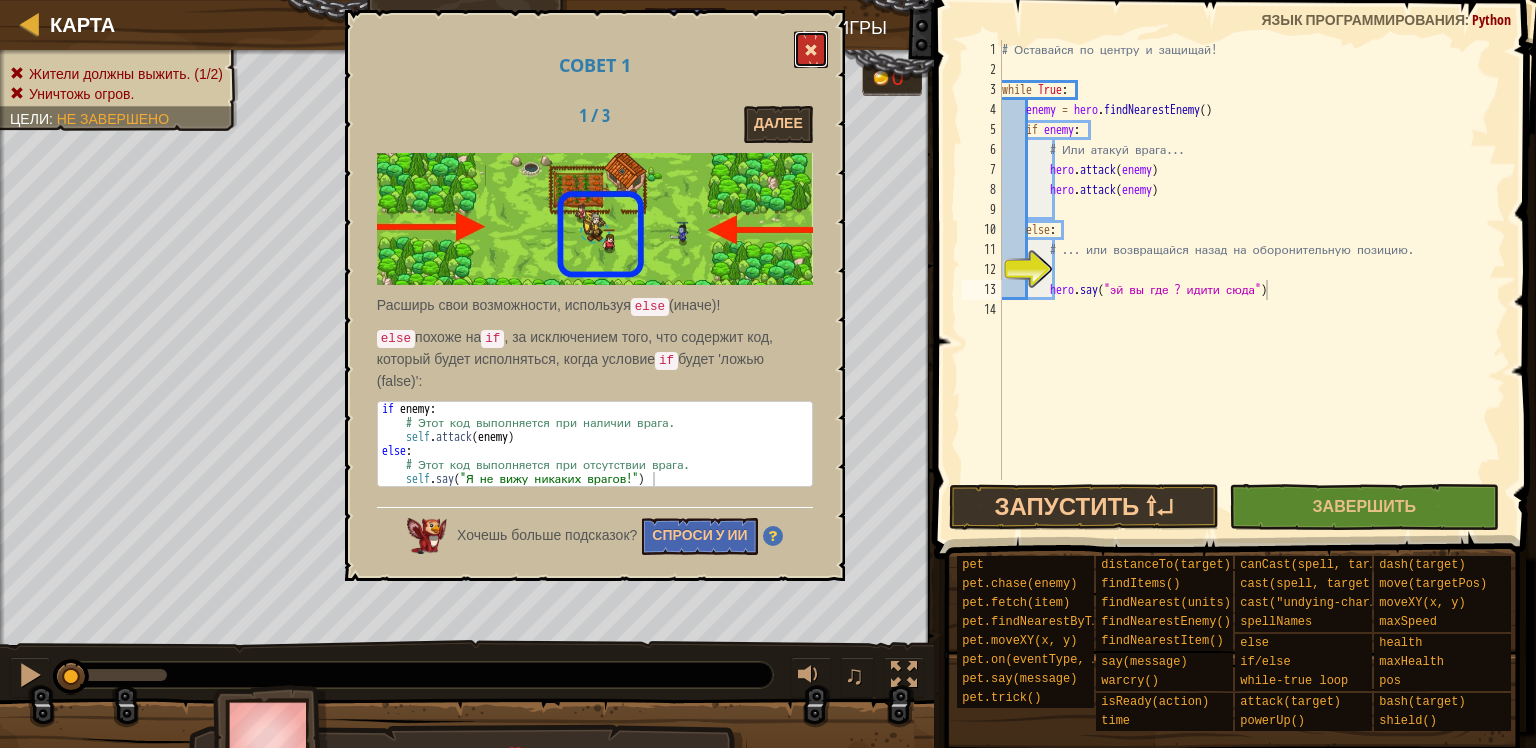 click at bounding box center (811, 49) 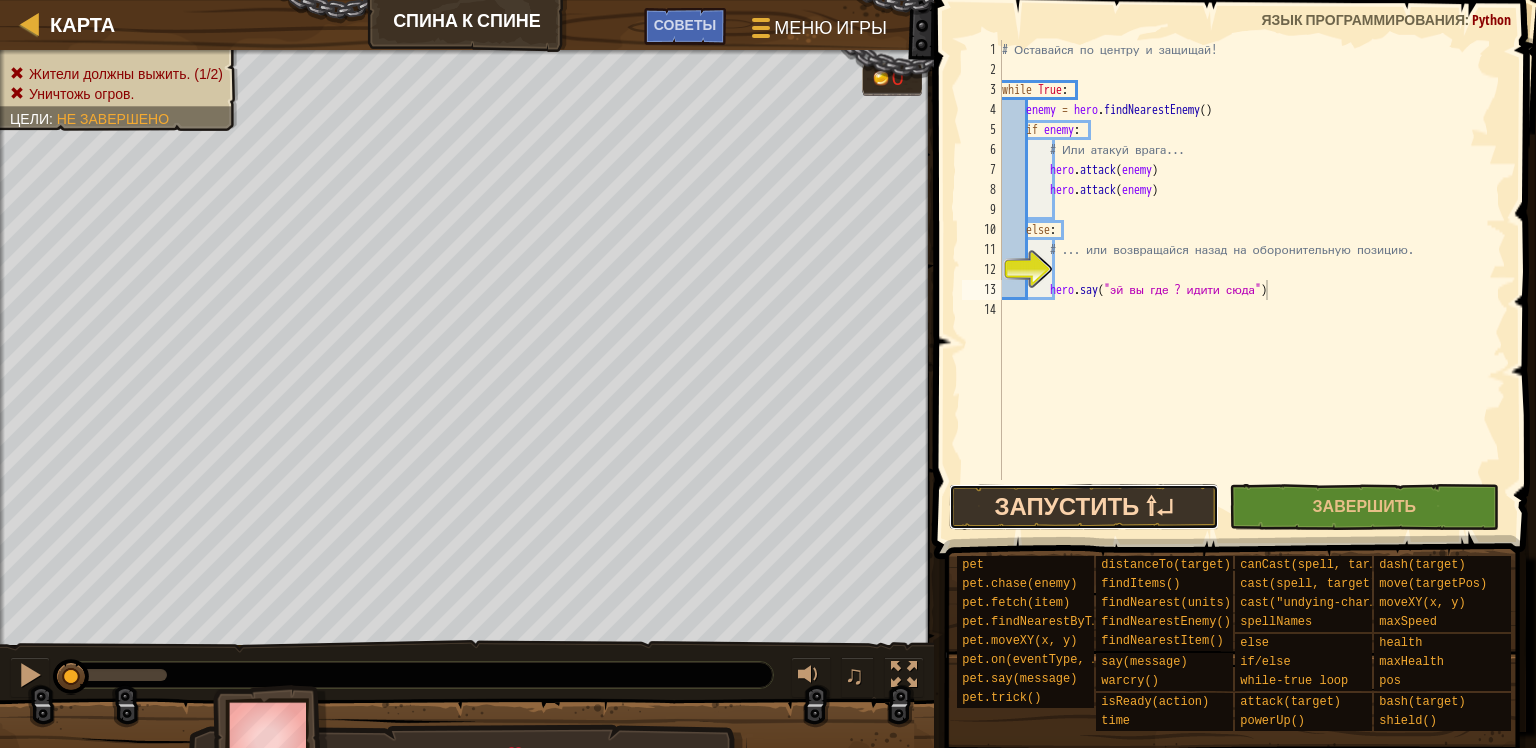 click on "Запустить ⇧↵" at bounding box center [1084, 507] 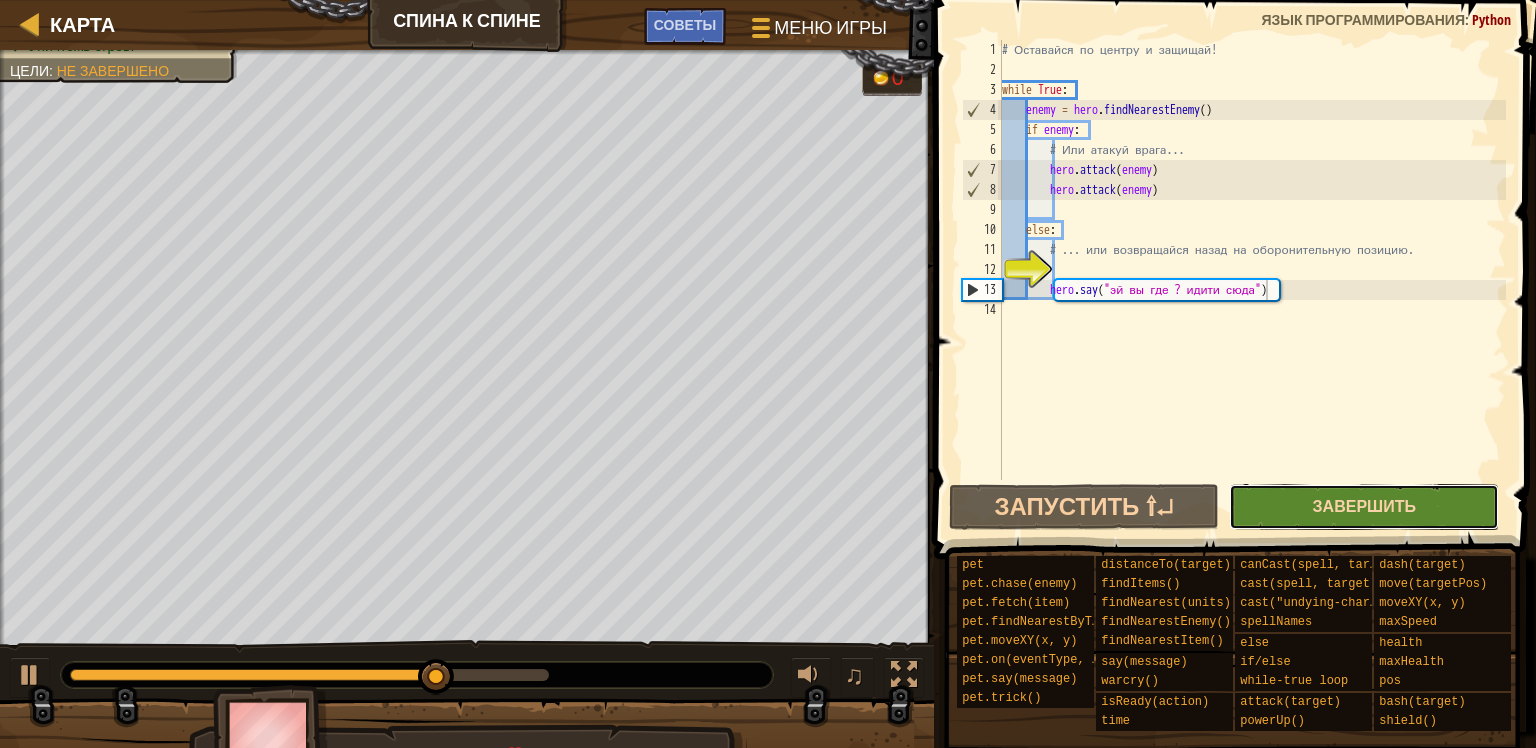 click on "Завершить" at bounding box center [1364, 506] 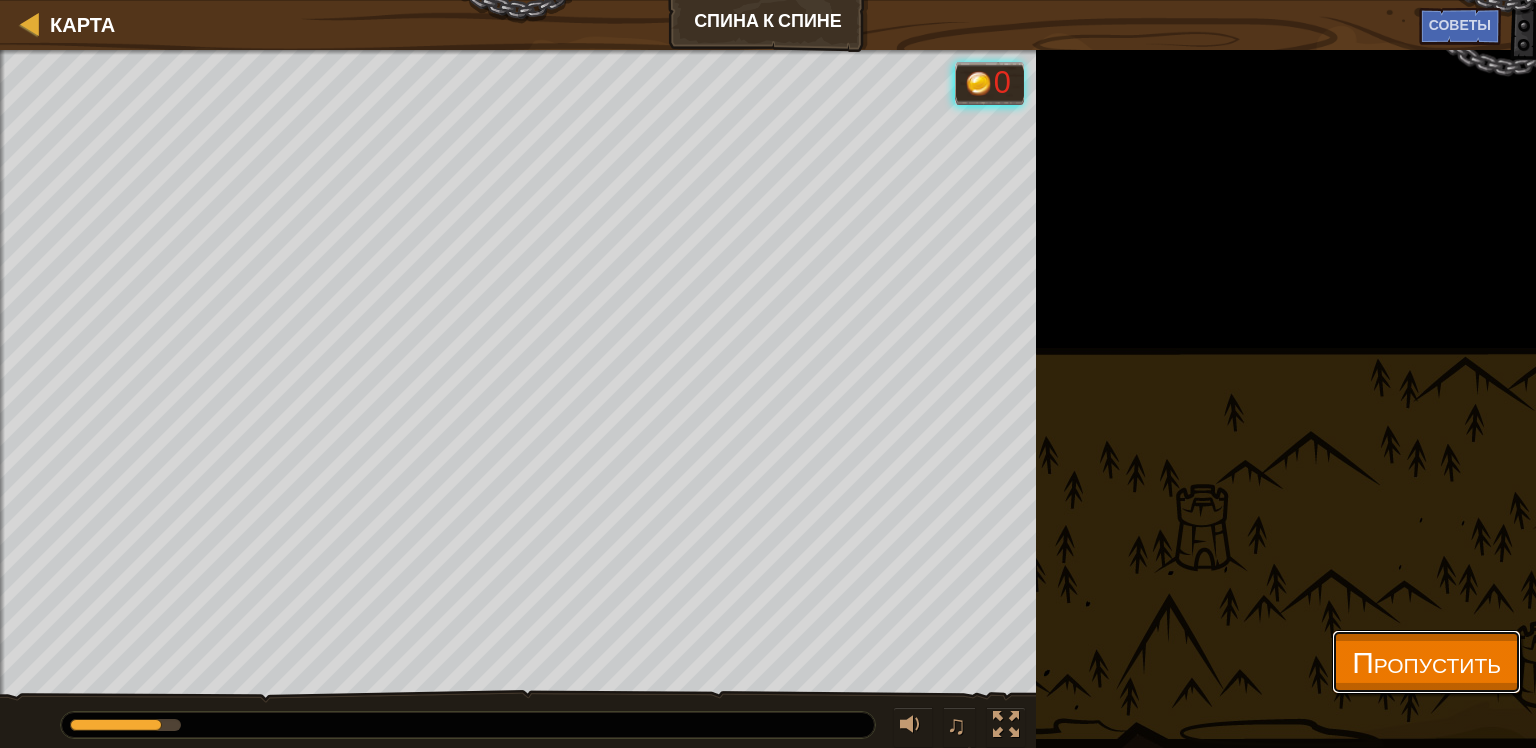 click on "Пропустить" at bounding box center [1426, 661] 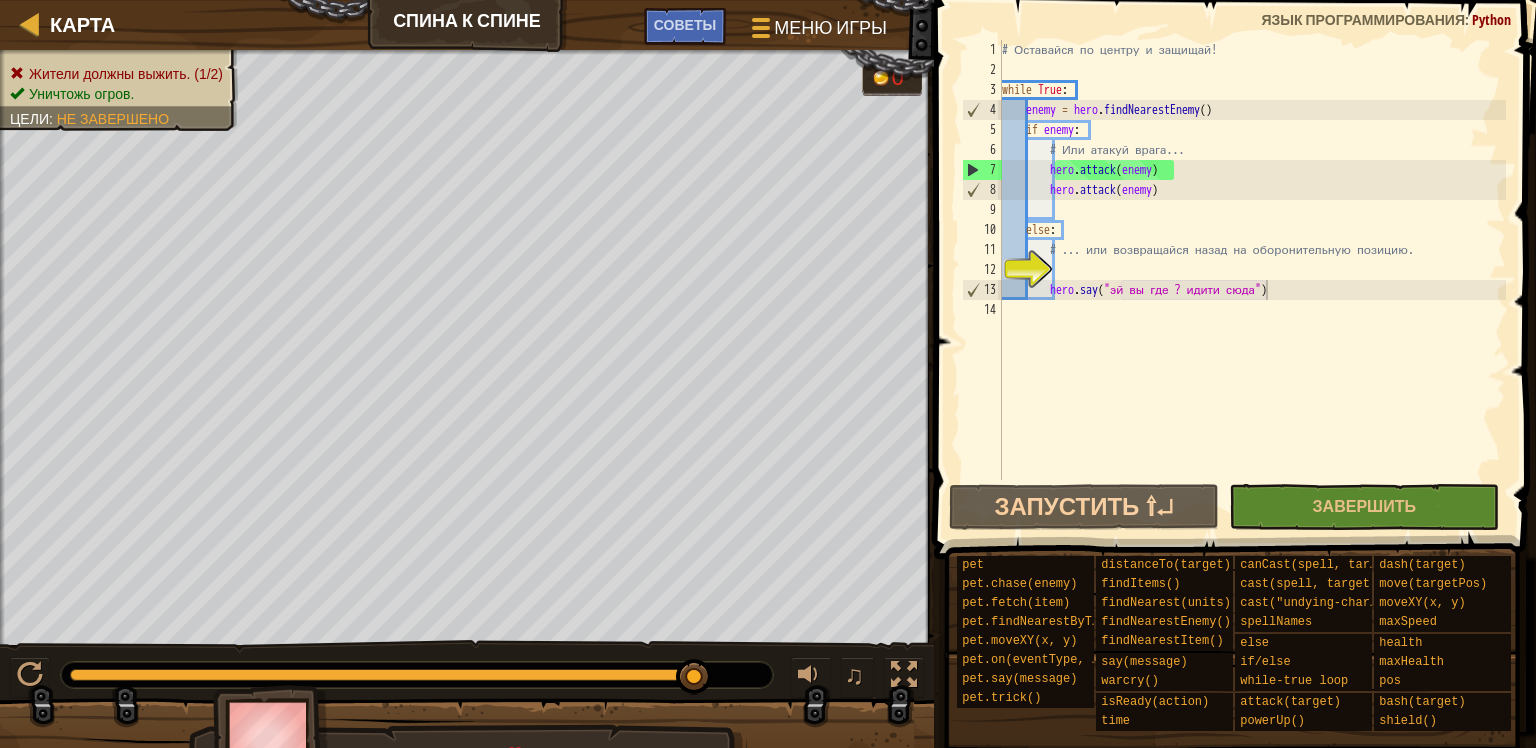 scroll, scrollTop: 9, scrollLeft: 3, axis: both 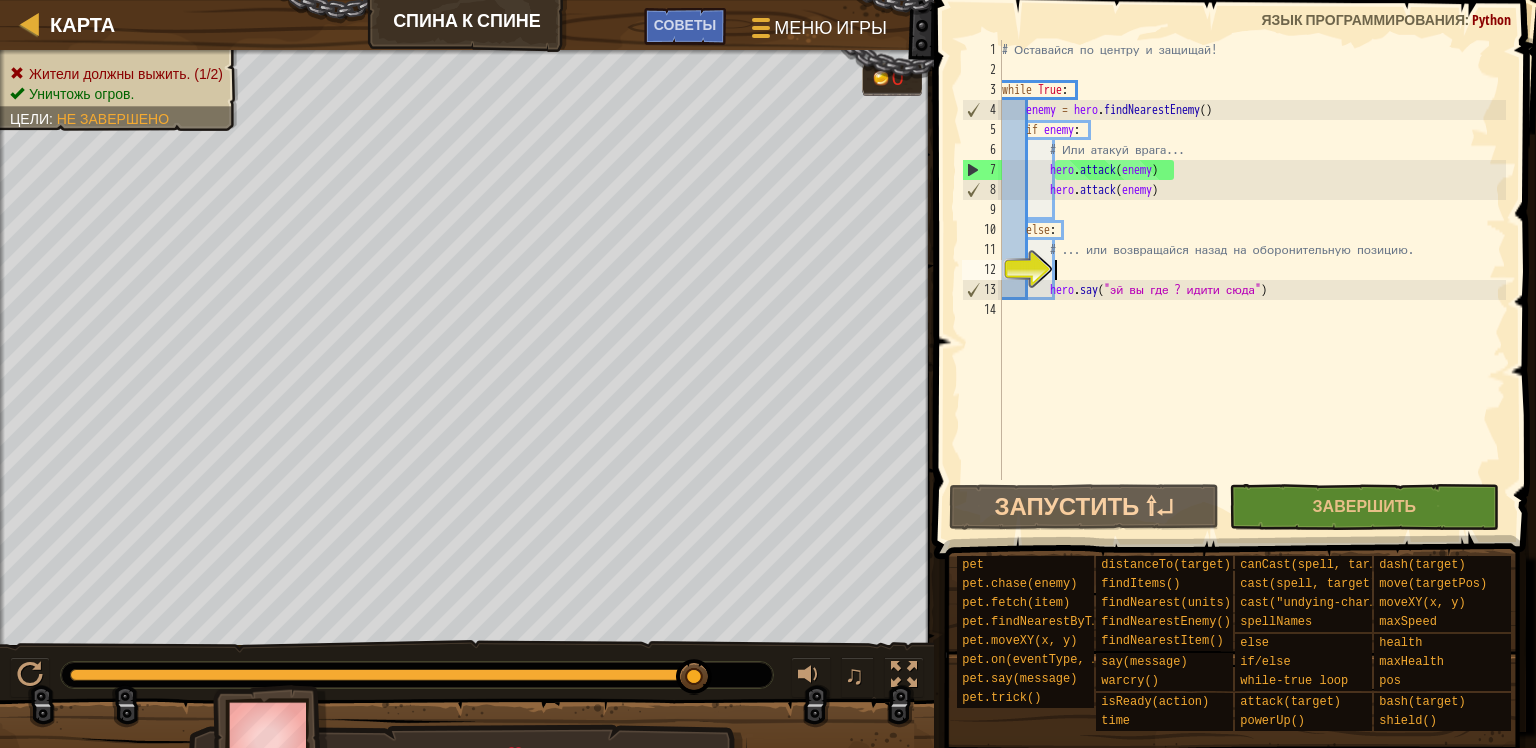 click on "# Оставайся по центру и защищай! while   True :      enemy   =   hero . findNearestEnemy ( )      if   enemy :          # Или атакуй врага...          hero . attack ( enemy )          hero . attack ( enemy )               else :          # ... или возвращайся назад на оборонительную позицию.                   hero . say ( "эй вы где ? идити сюда" )" at bounding box center (1252, 280) 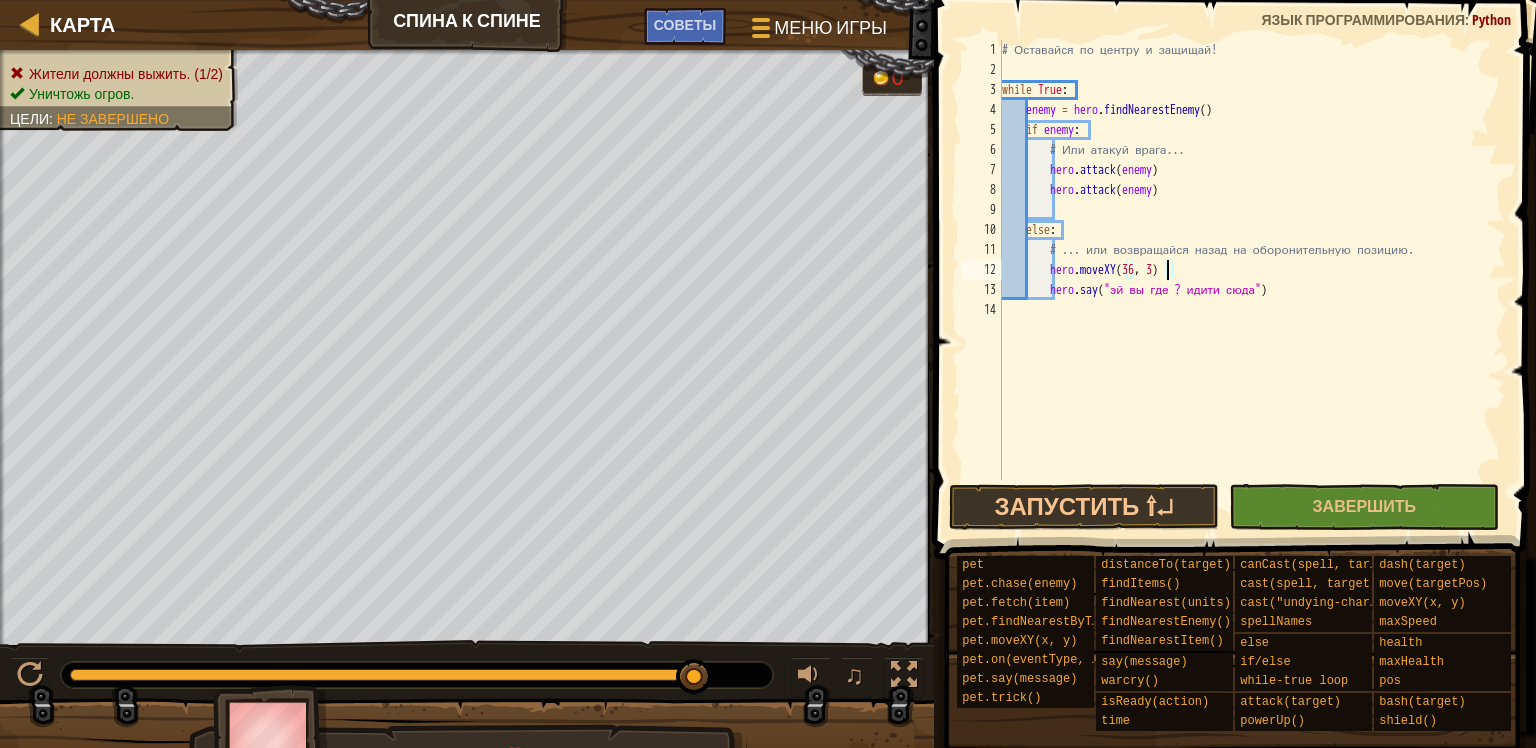 scroll, scrollTop: 9, scrollLeft: 13, axis: both 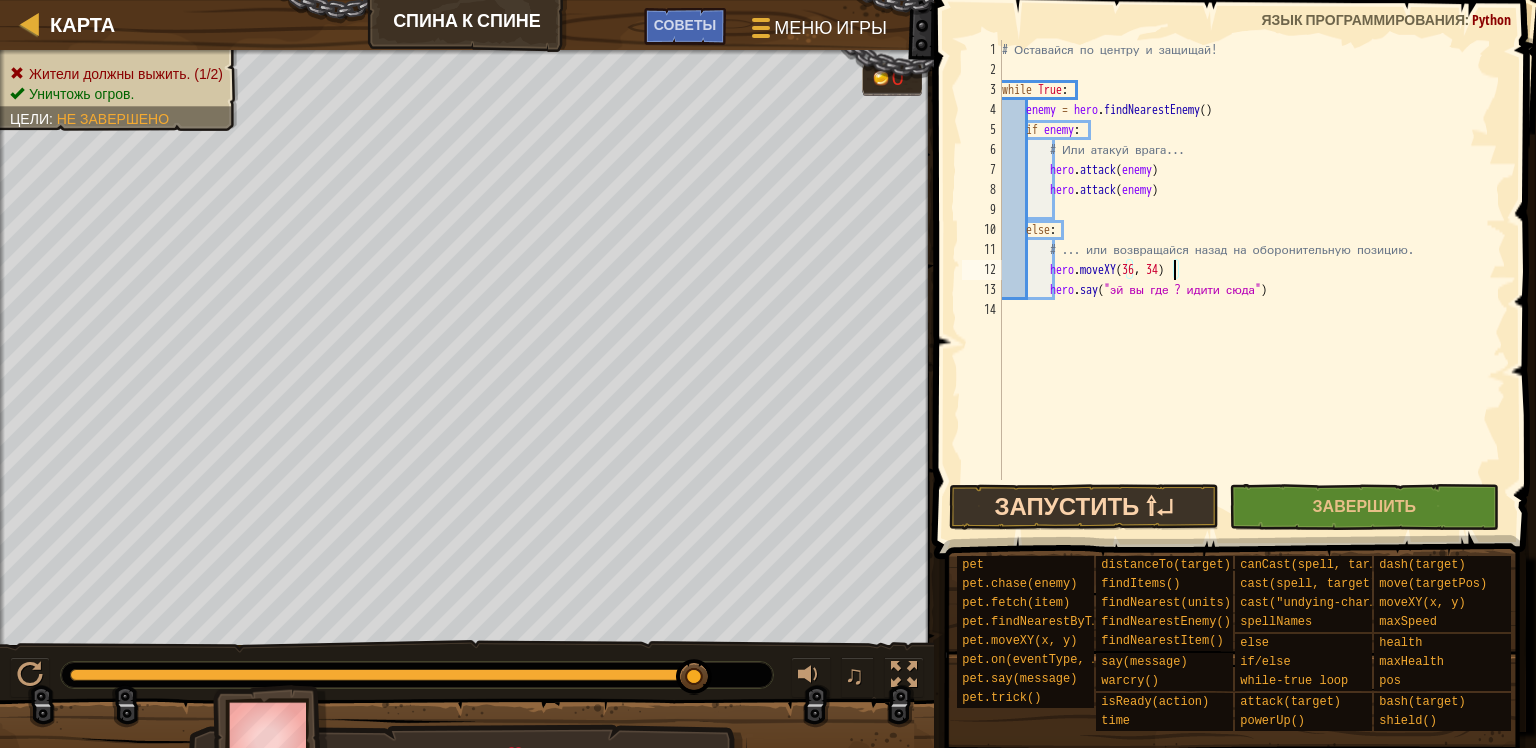 type on "hero.moveXY(36, 34)" 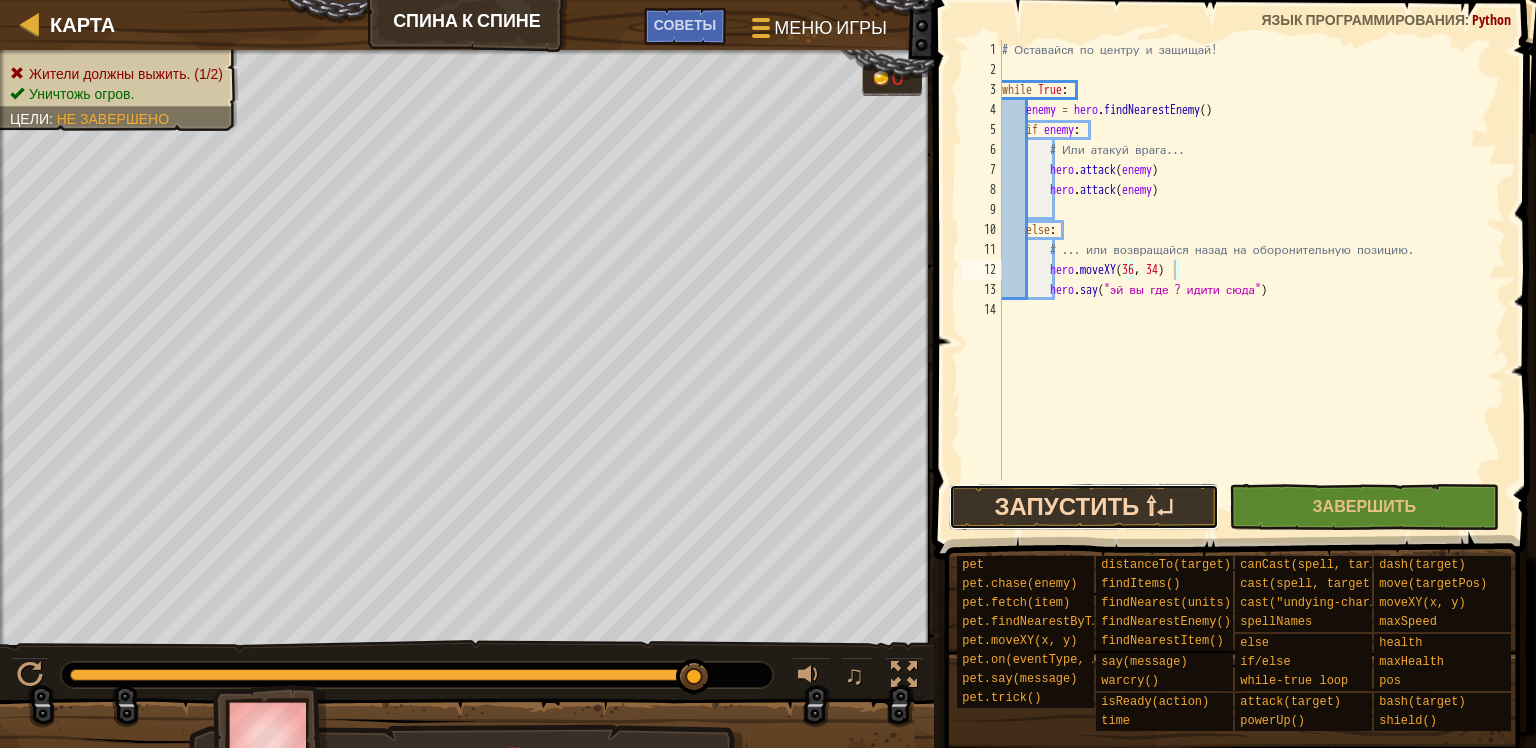 click on "Запустить ⇧↵" at bounding box center [1084, 507] 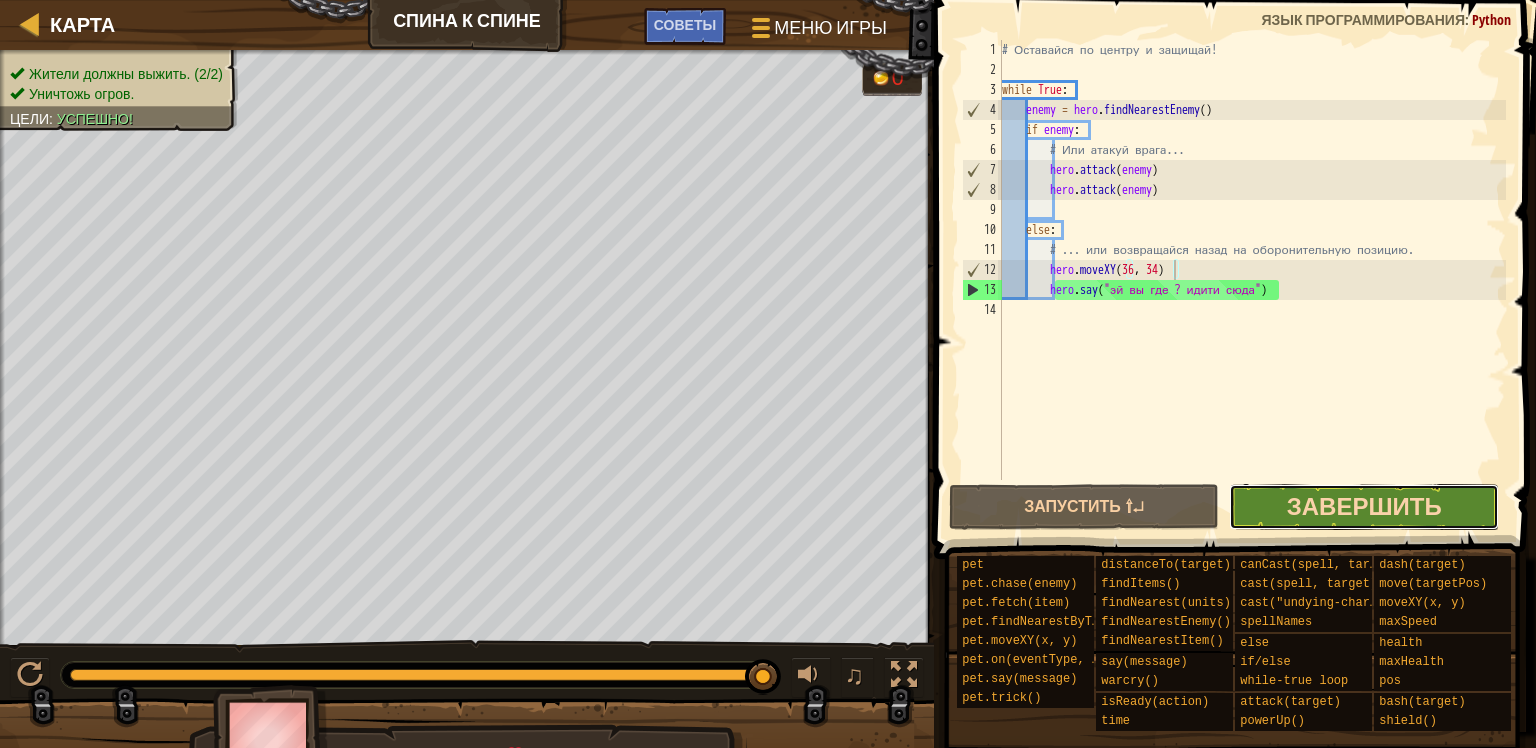 click on "Завершить" at bounding box center (1364, 506) 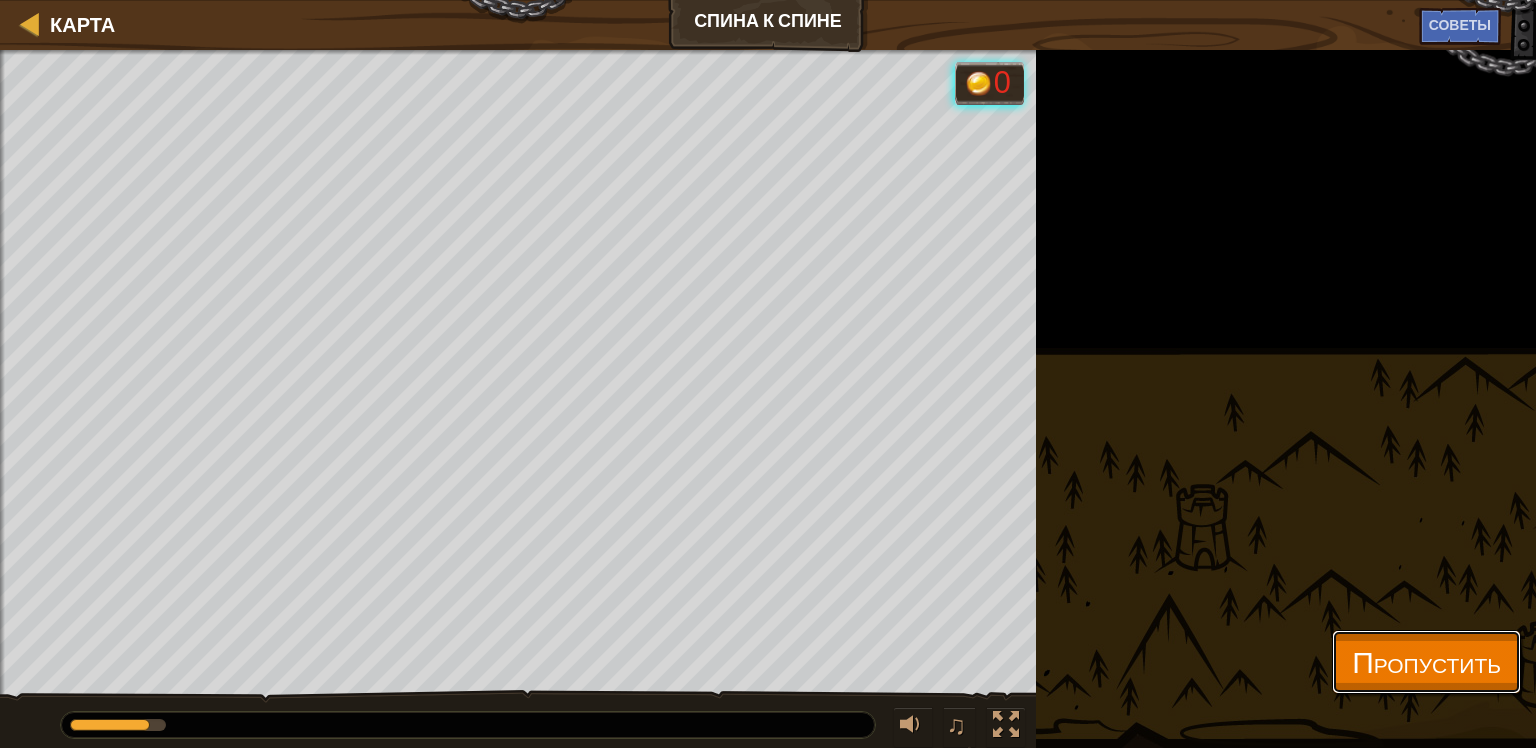 click on "Пропустить" at bounding box center [1426, 661] 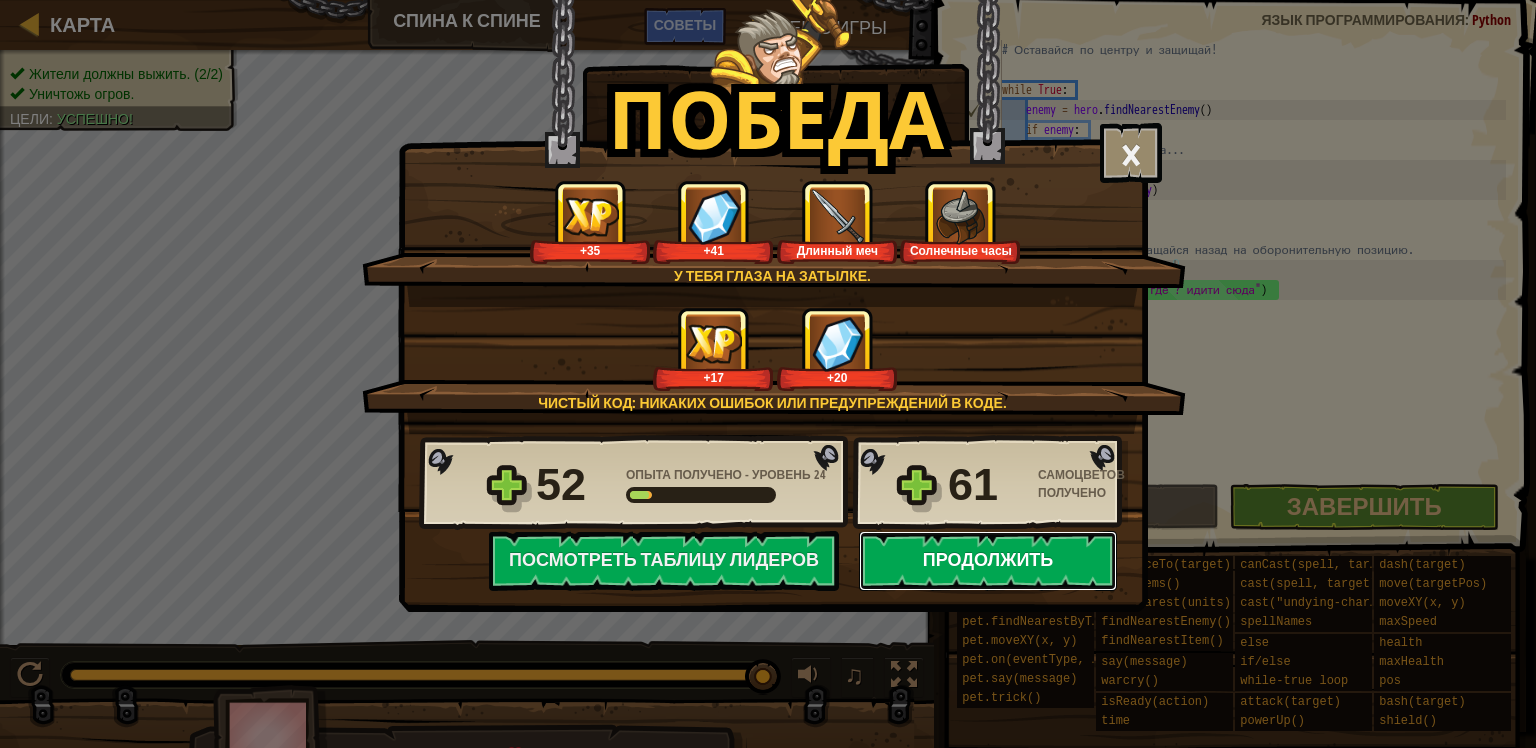 click on "Продолжить" at bounding box center (988, 561) 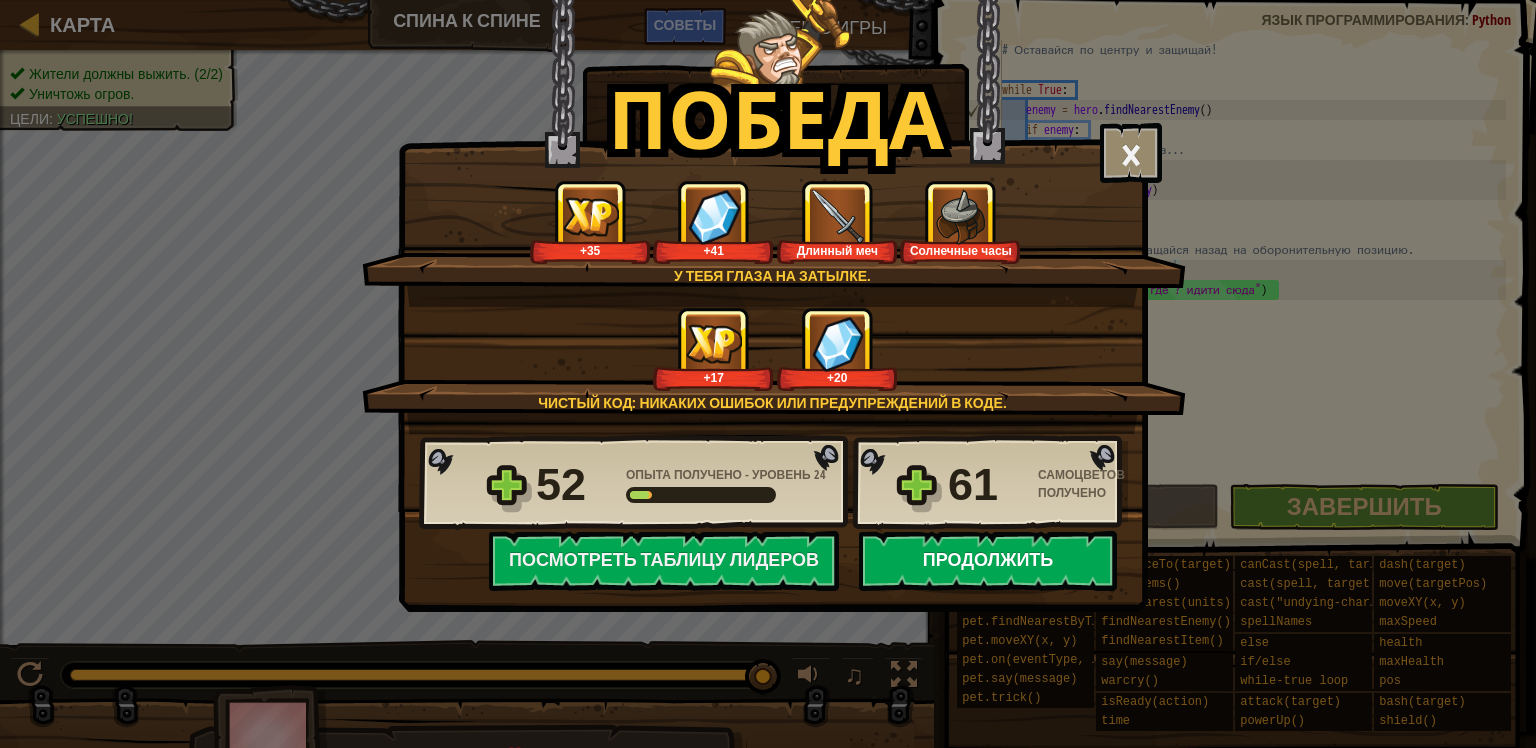 select on "ru" 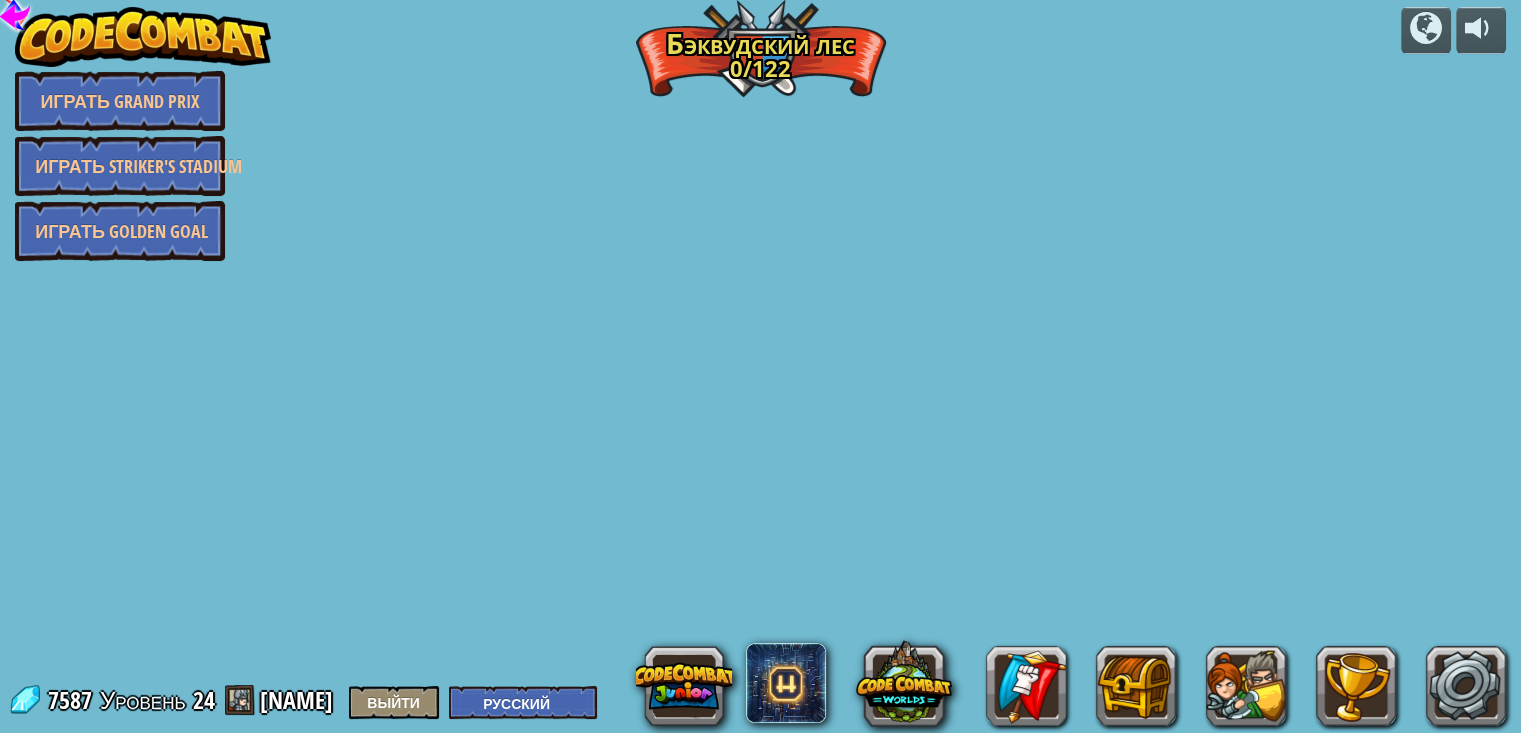 select on "ru" 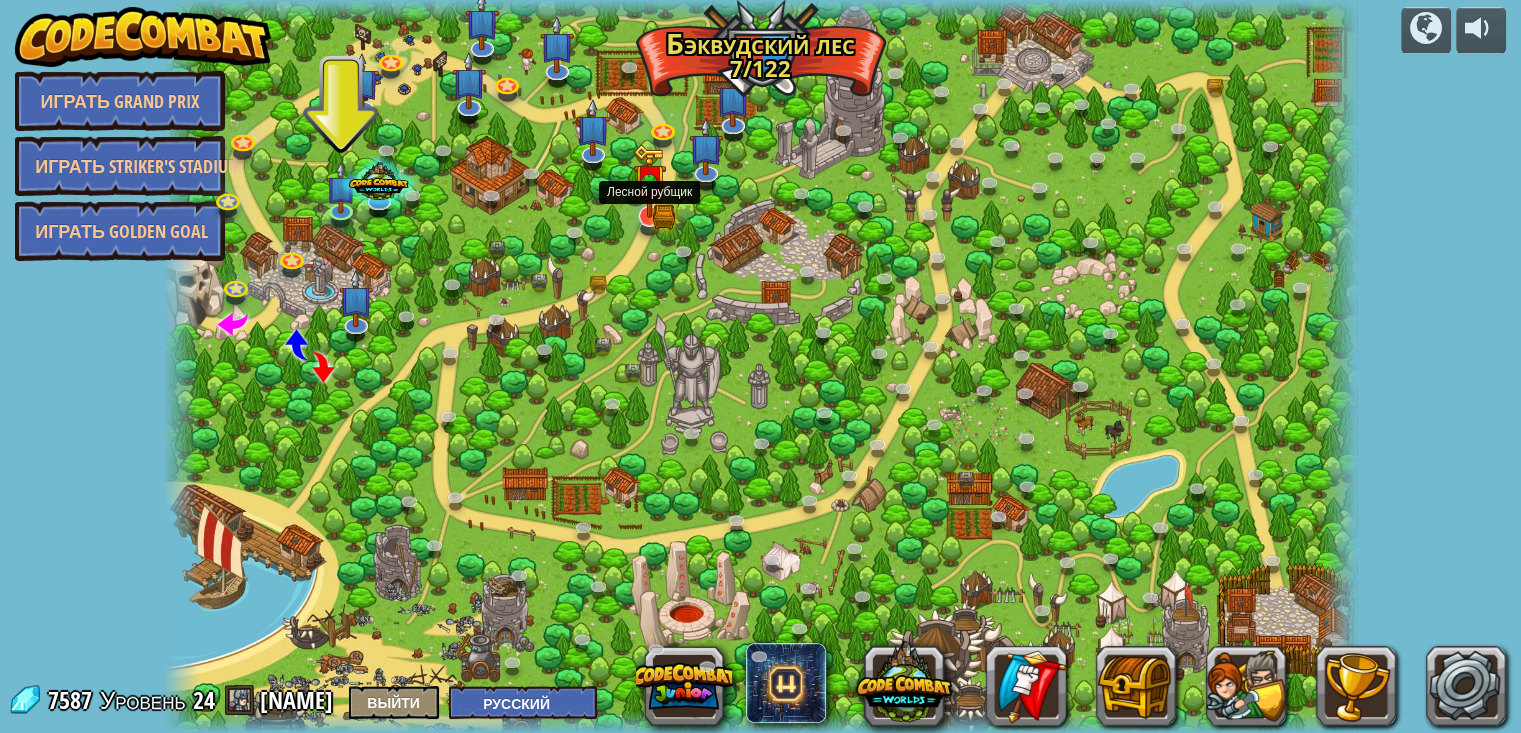 click at bounding box center [650, 181] 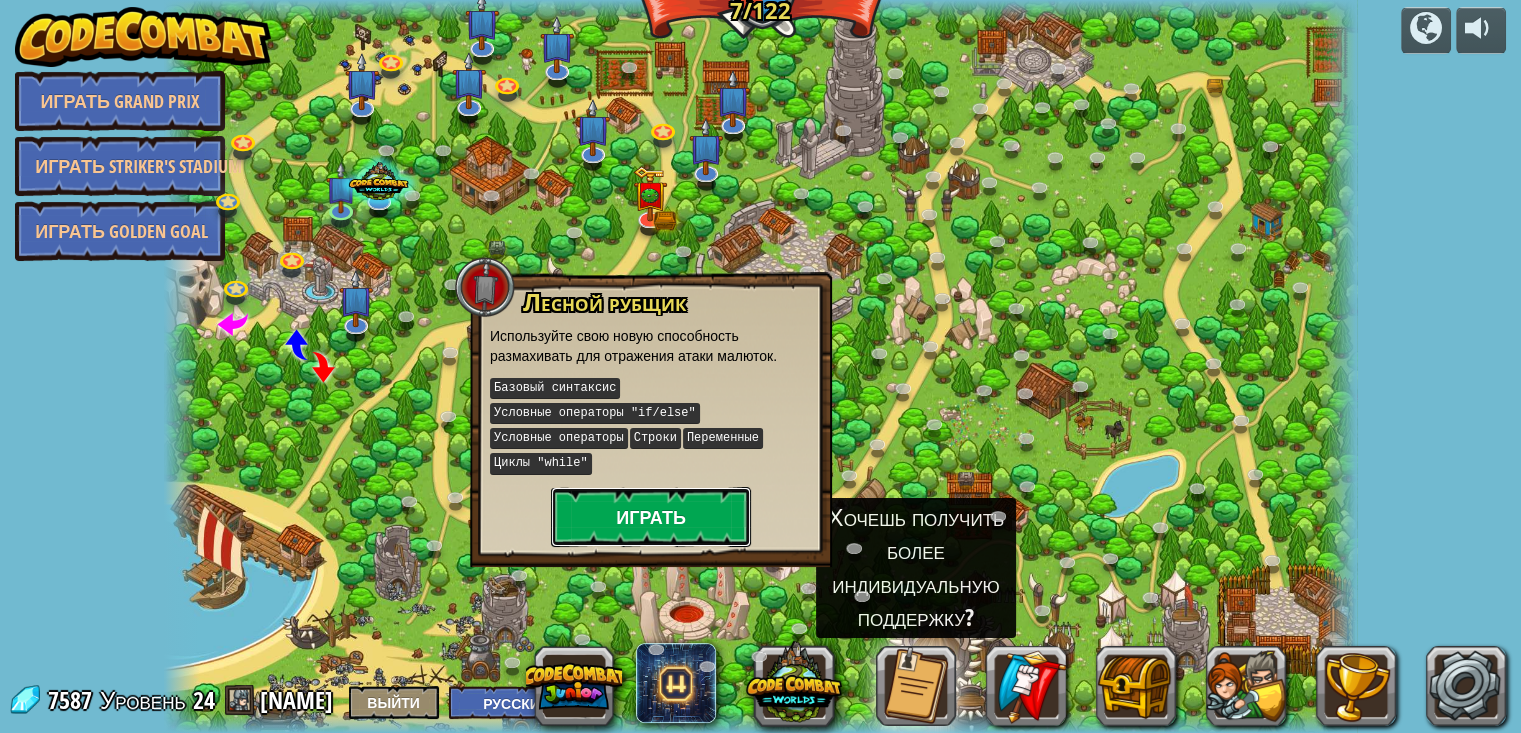 click on "Играть" at bounding box center (651, 517) 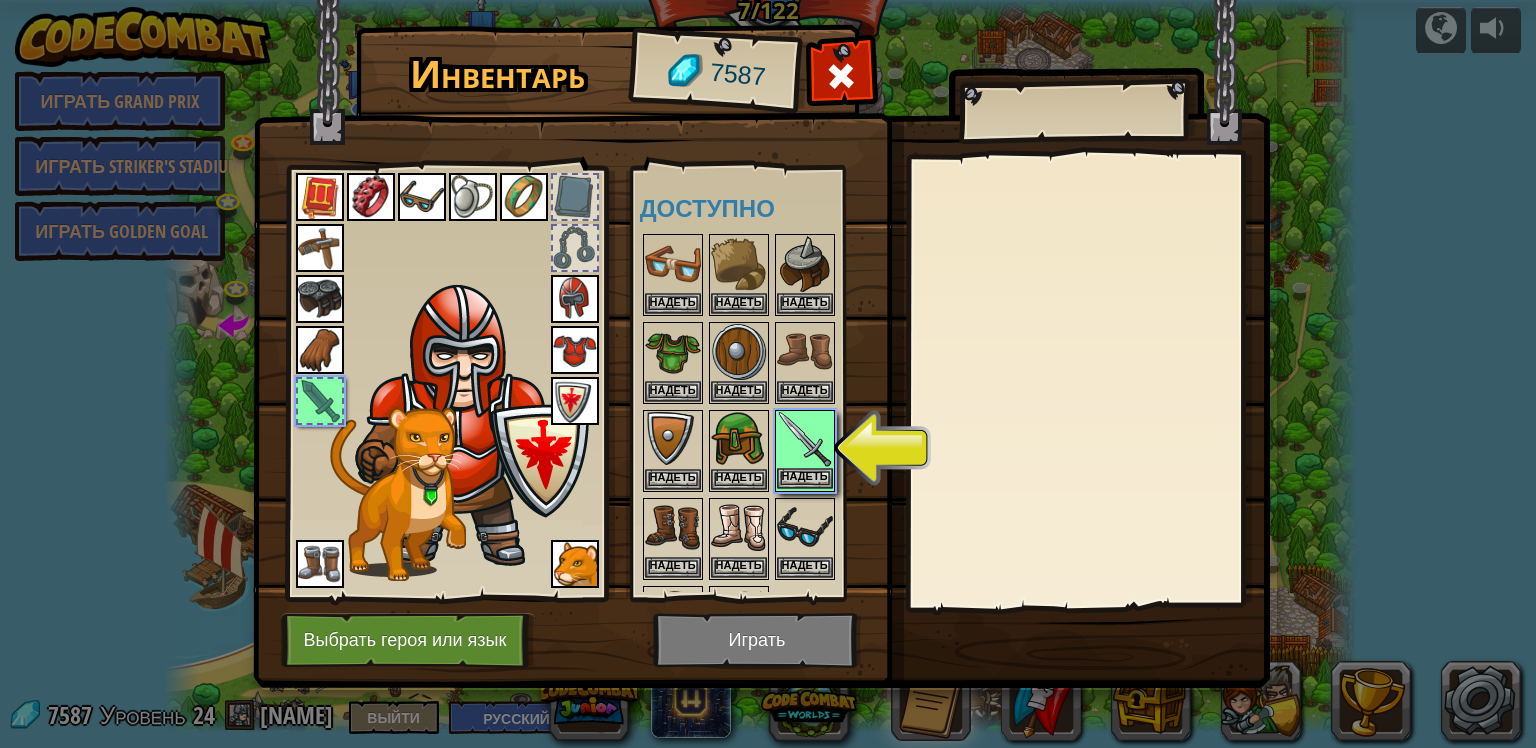 click at bounding box center (805, 440) 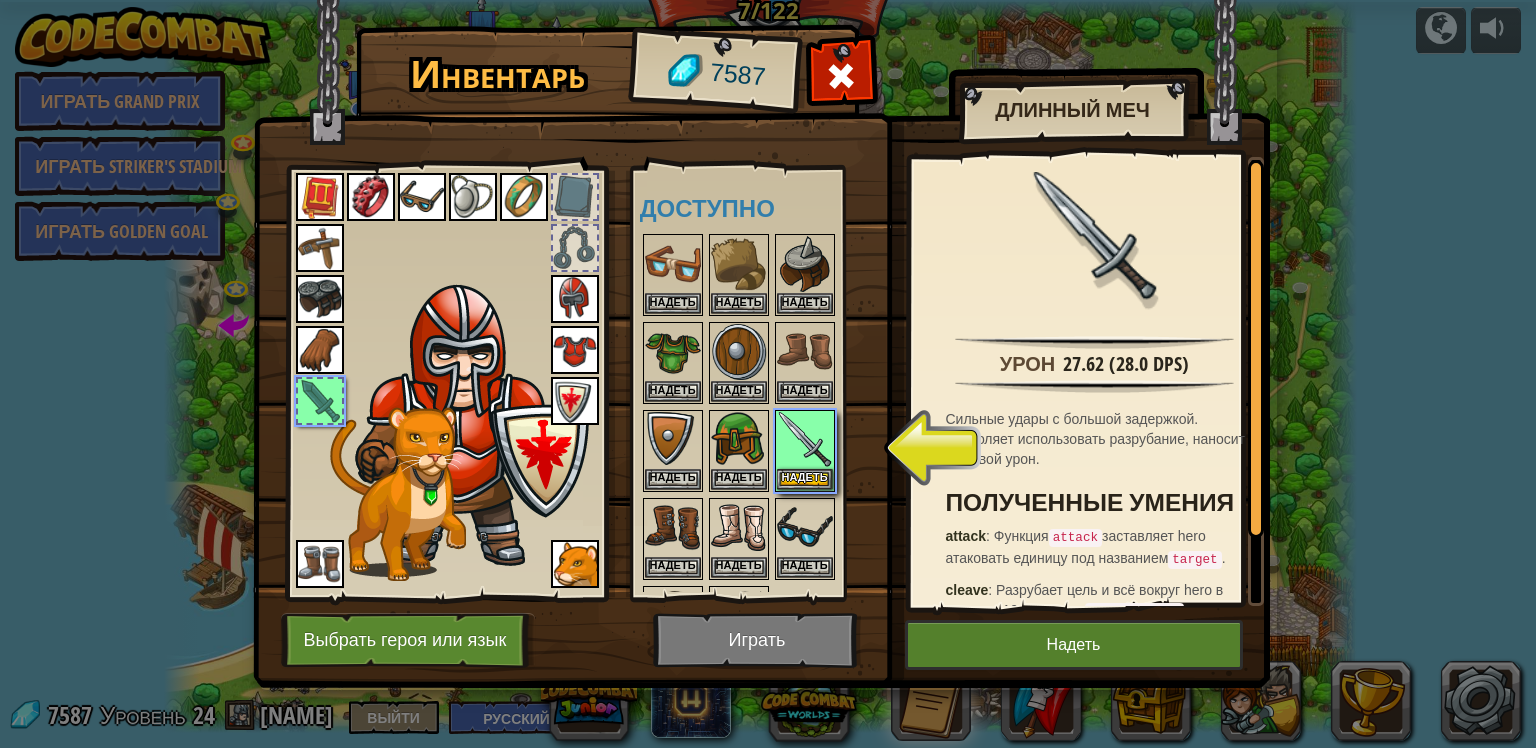click at bounding box center [320, 401] 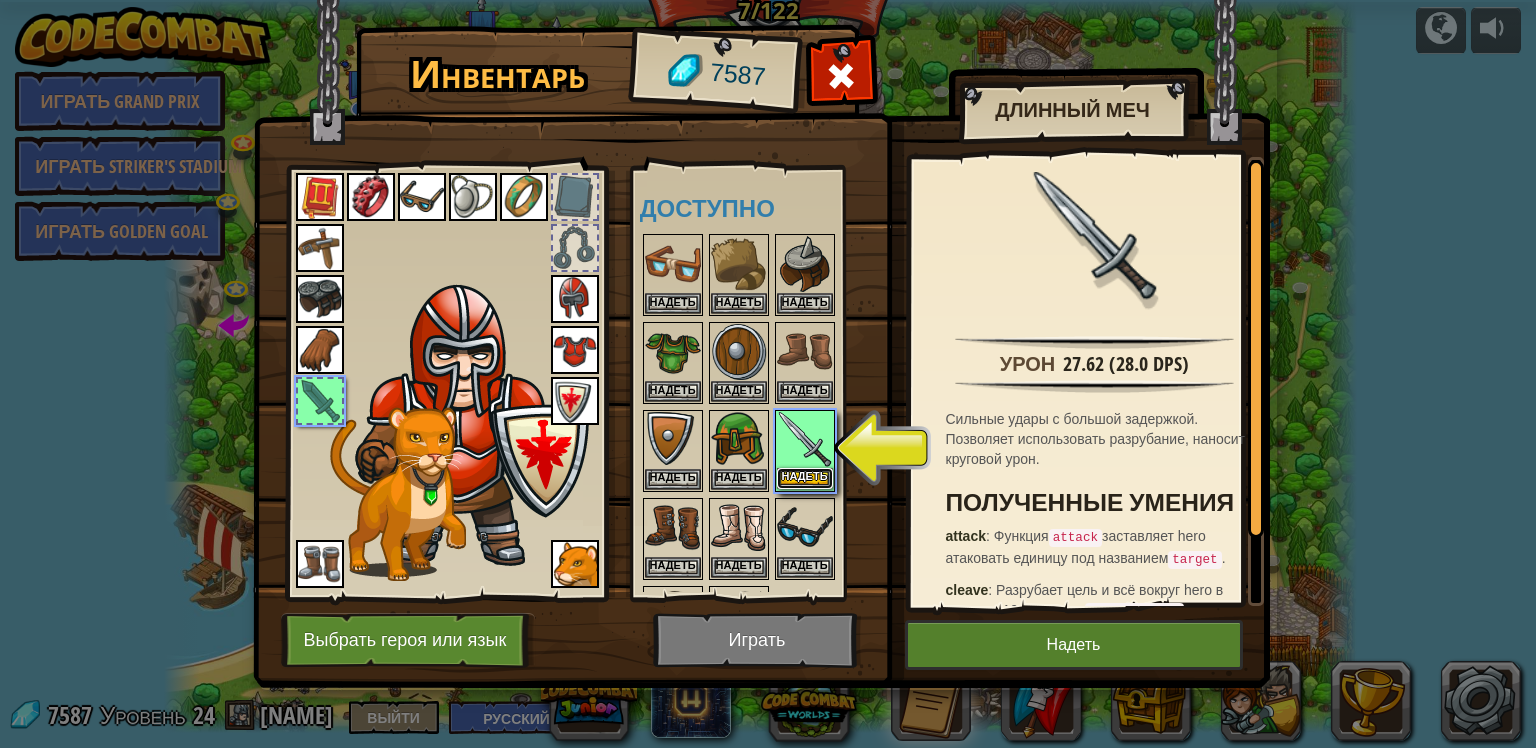 click on "Надеть" at bounding box center (805, 478) 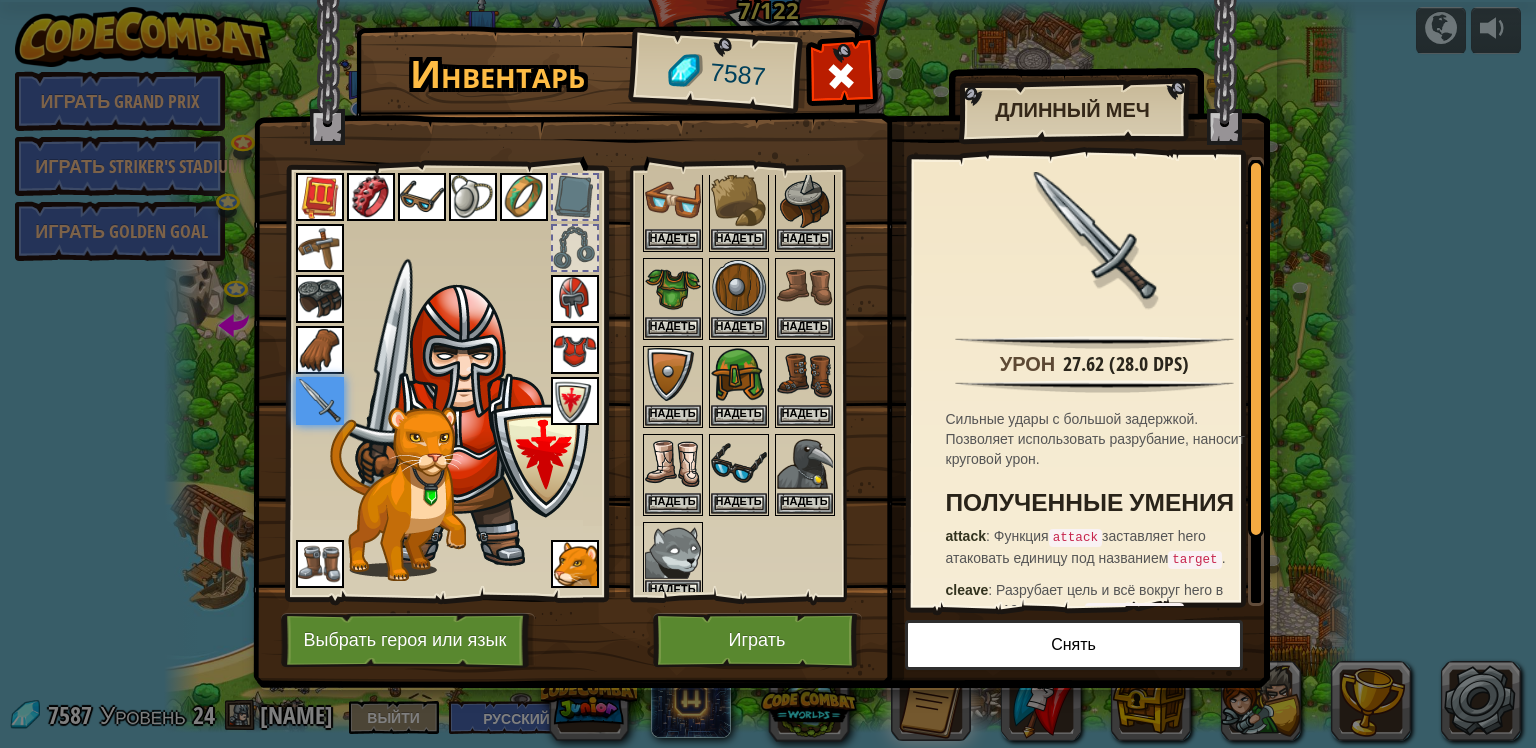 scroll, scrollTop: 0, scrollLeft: 0, axis: both 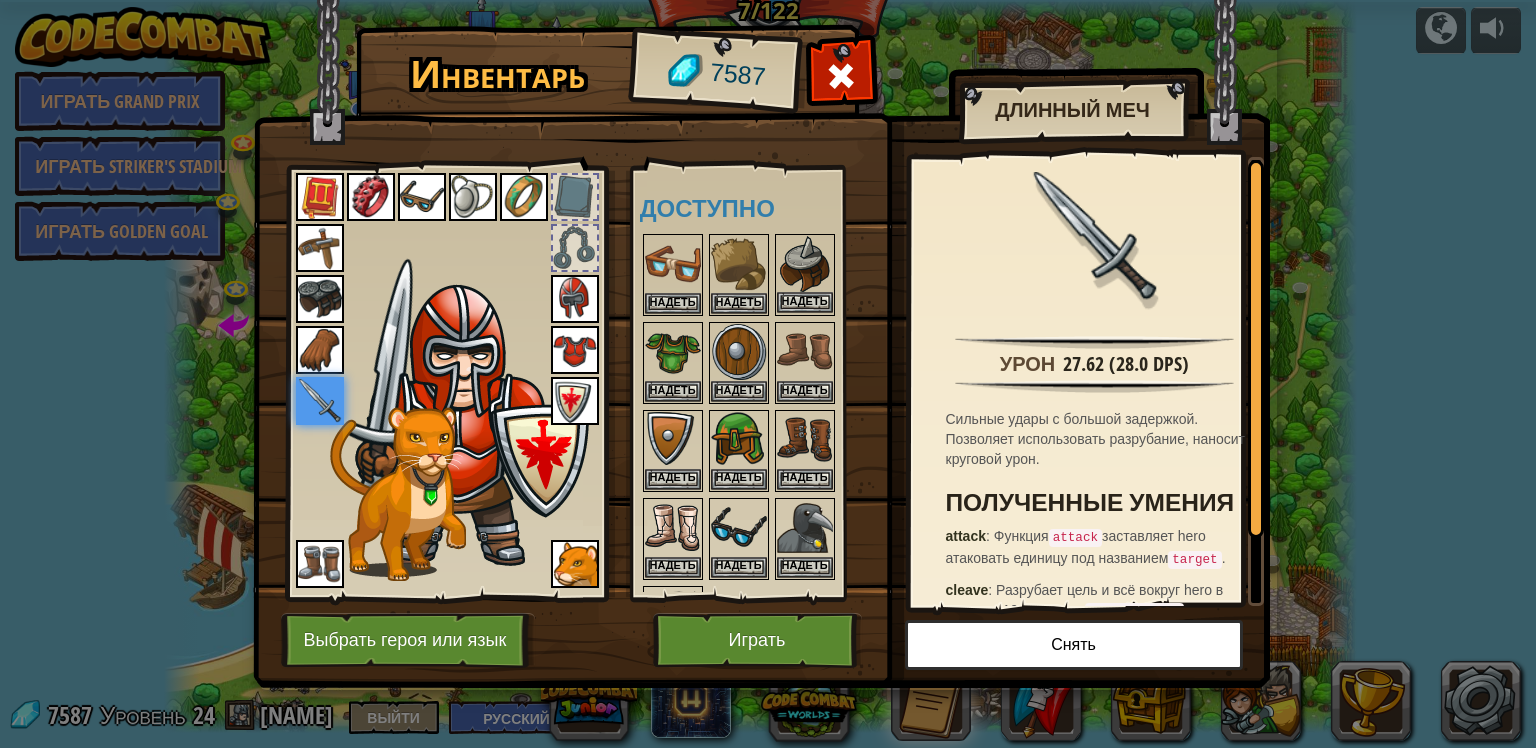 click at bounding box center [805, 264] 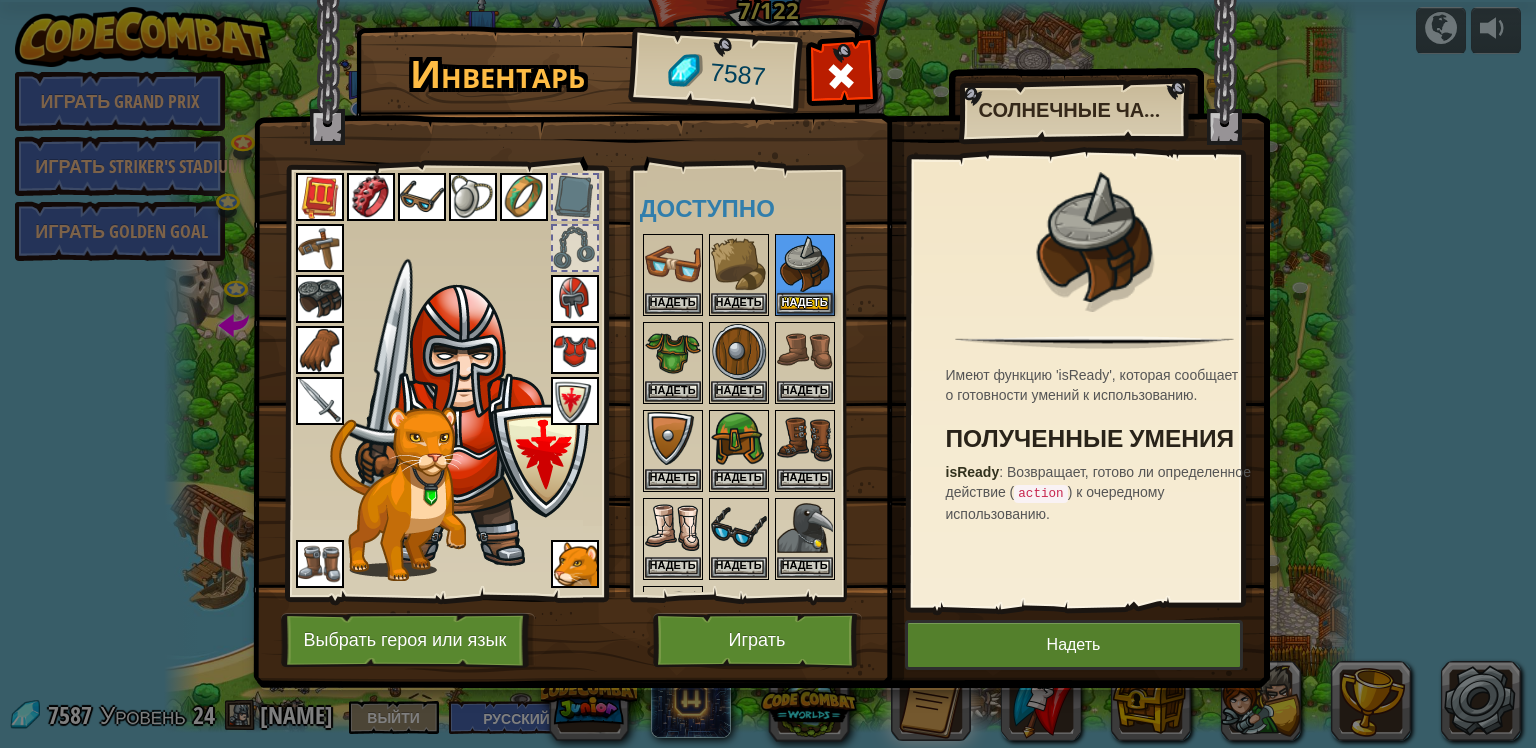 click at bounding box center (575, 299) 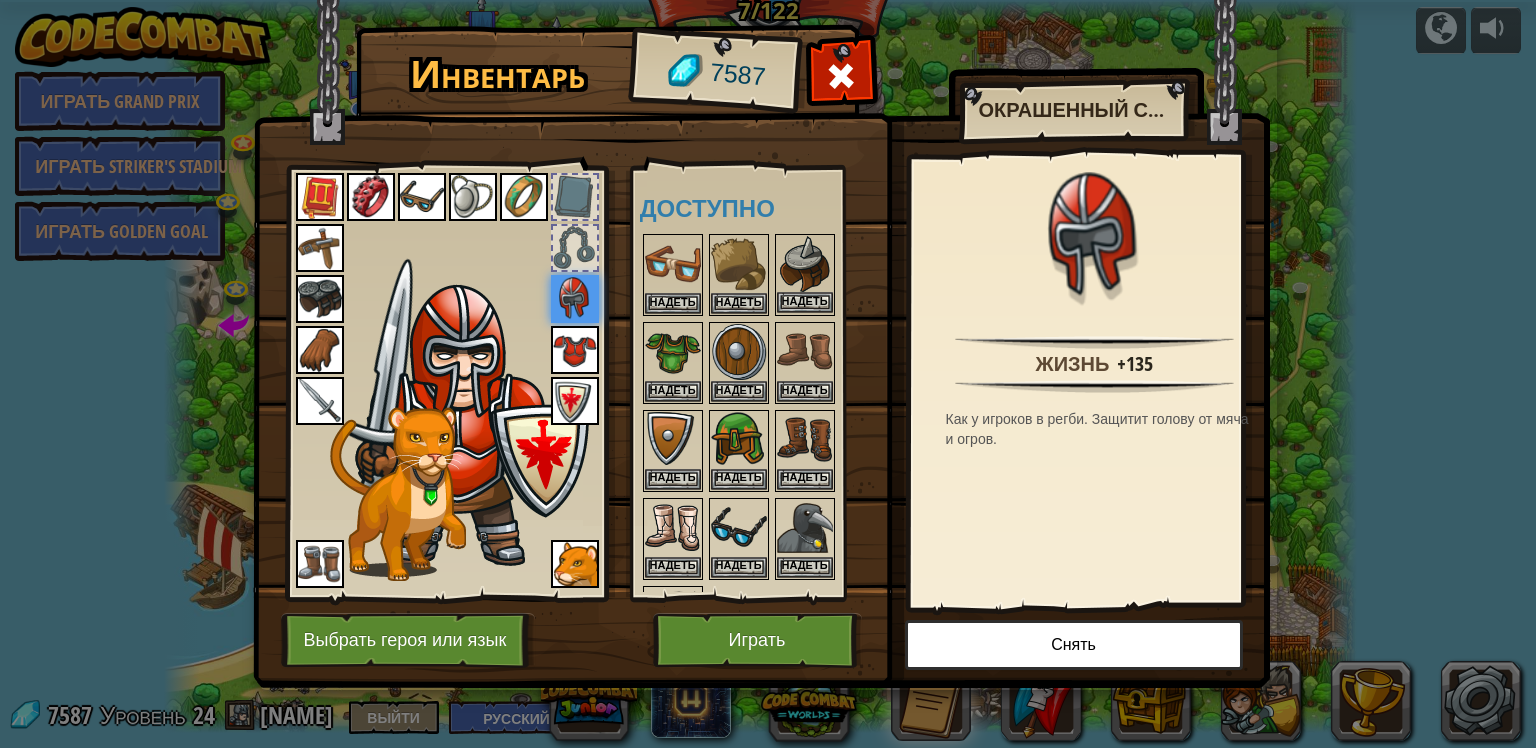 click at bounding box center (805, 264) 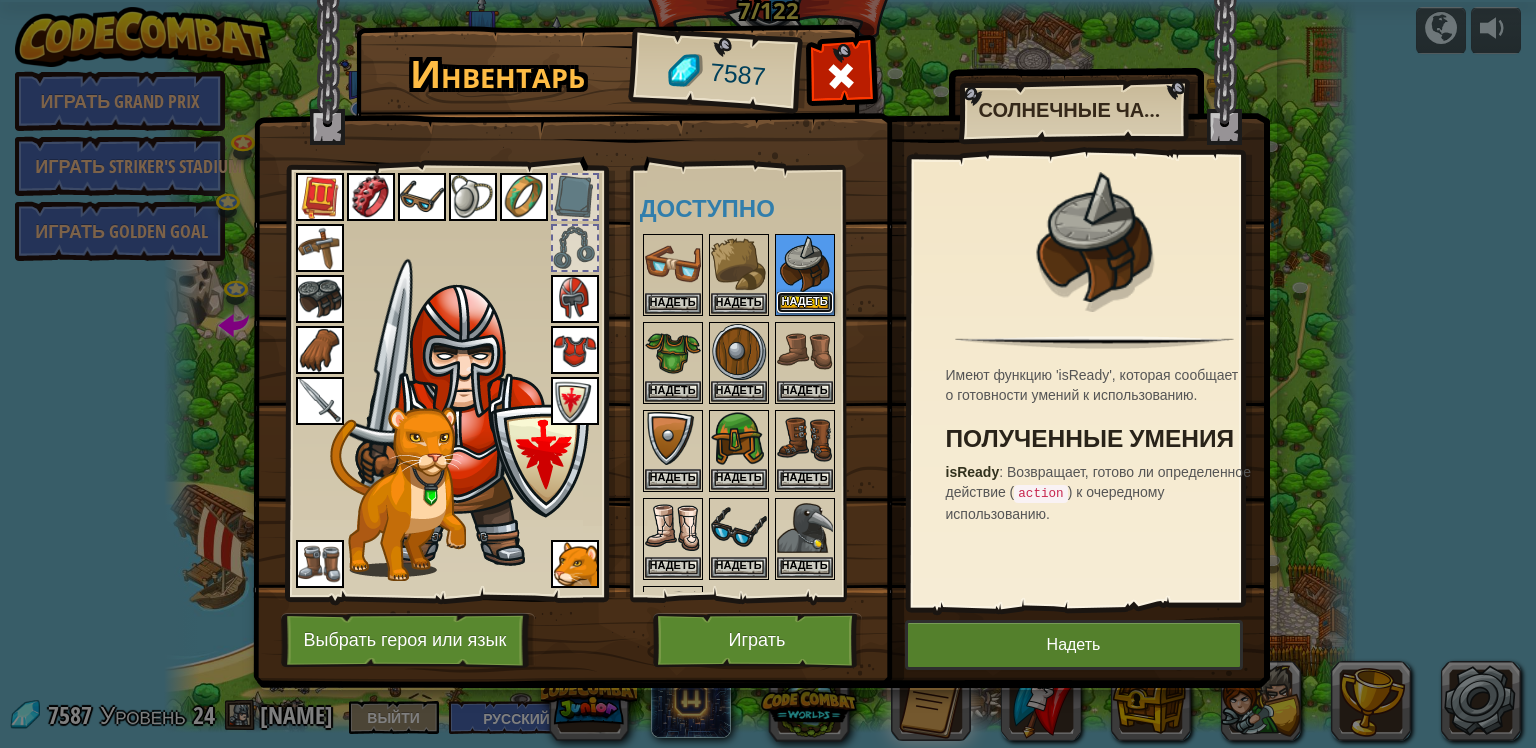click on "Надеть" at bounding box center (805, 302) 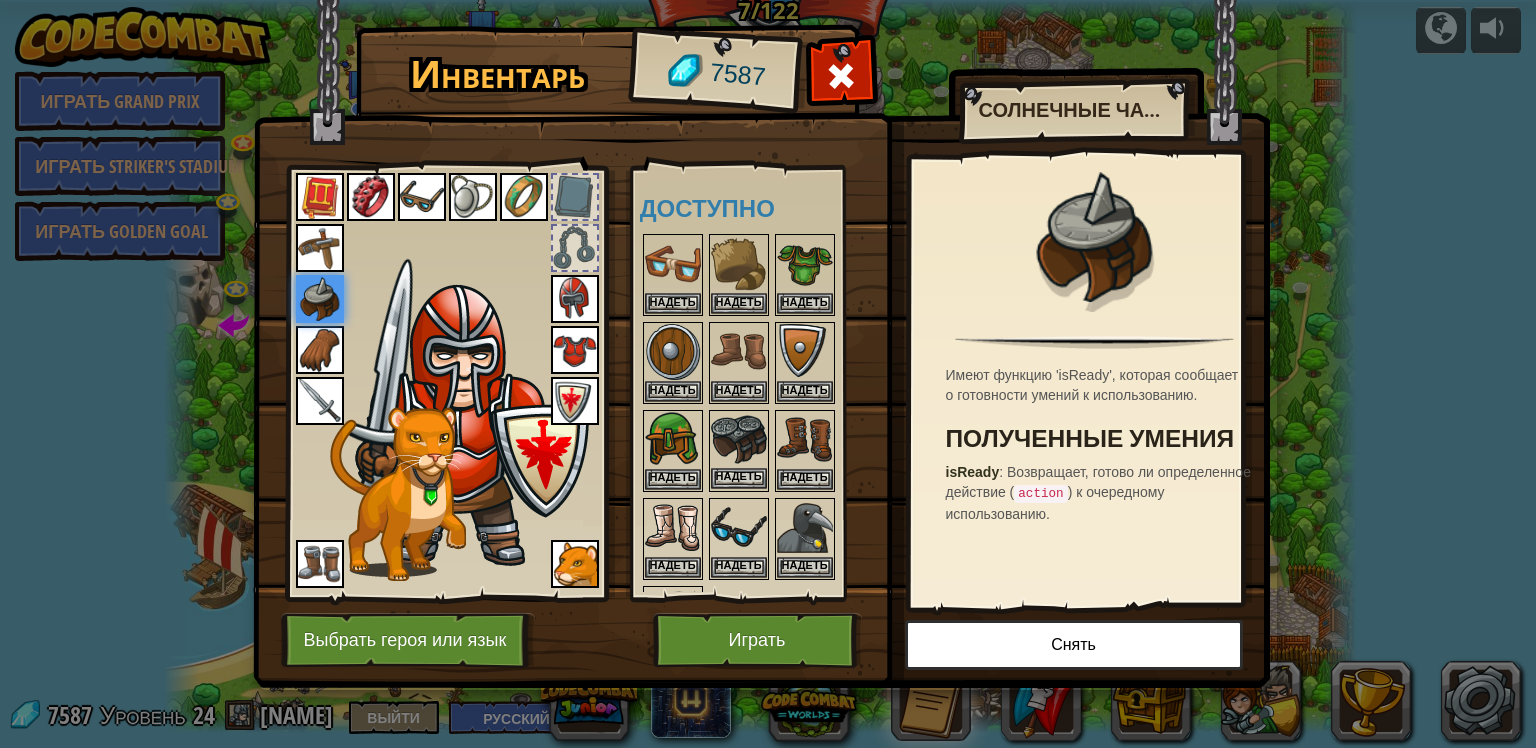 click at bounding box center [739, 440] 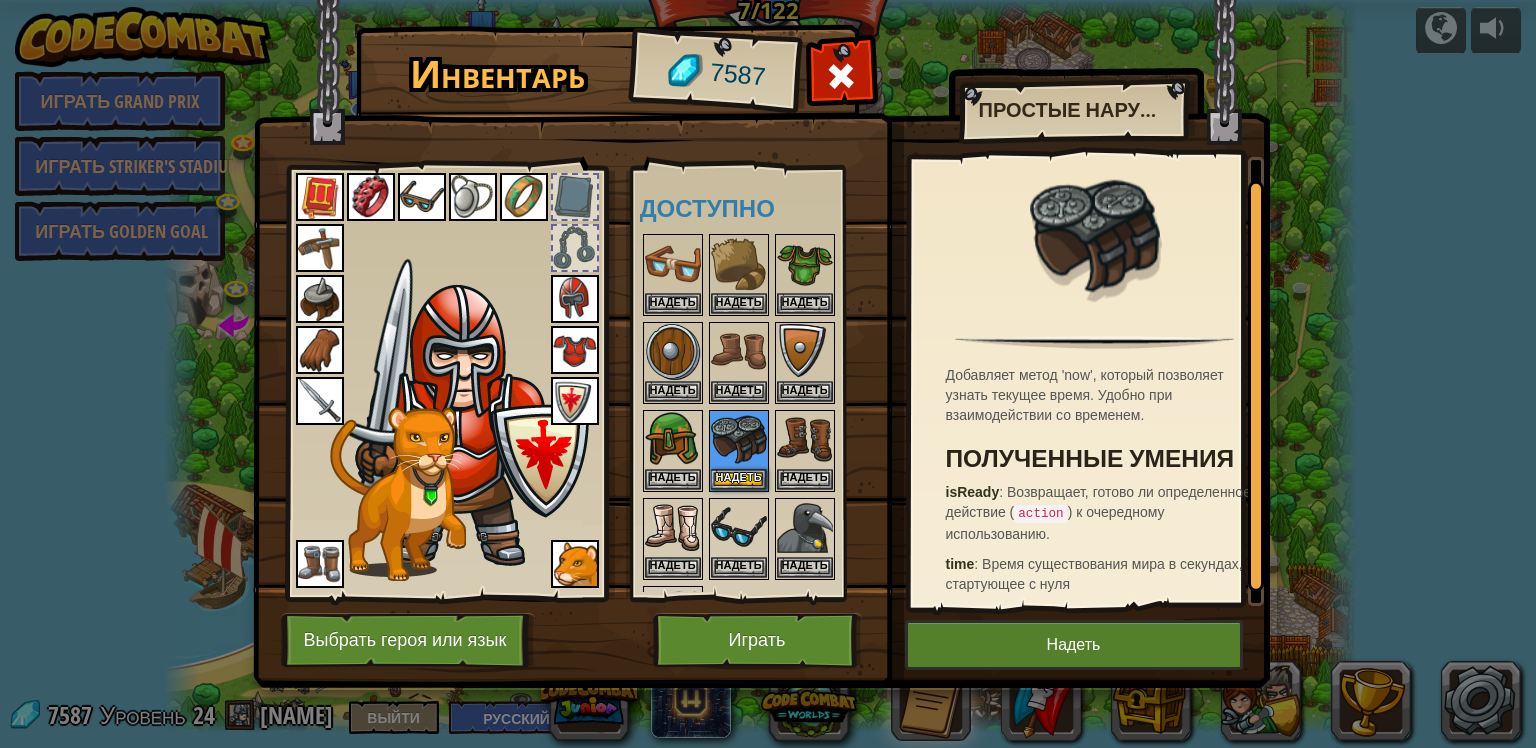 scroll, scrollTop: 32, scrollLeft: 0, axis: vertical 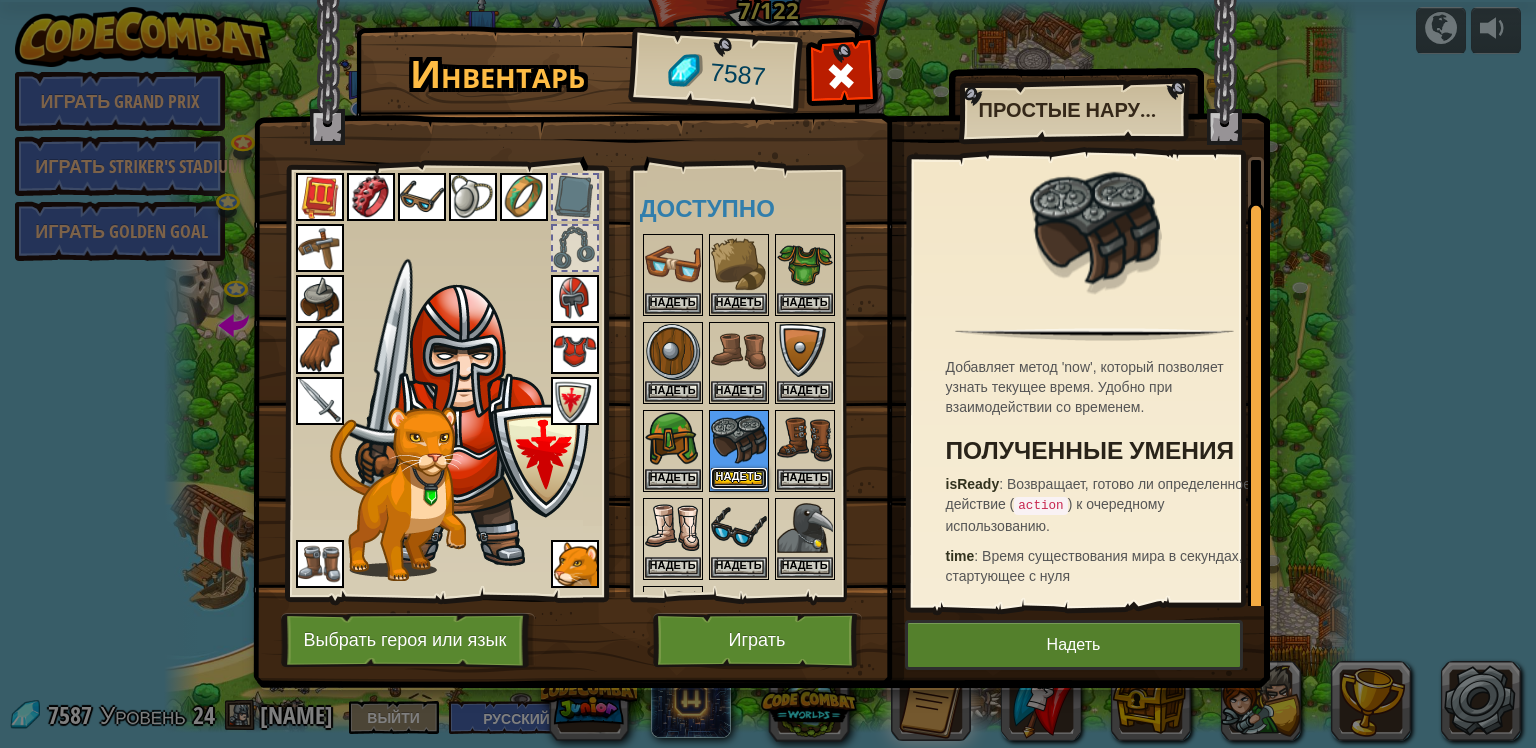 click on "Надеть" at bounding box center [739, 478] 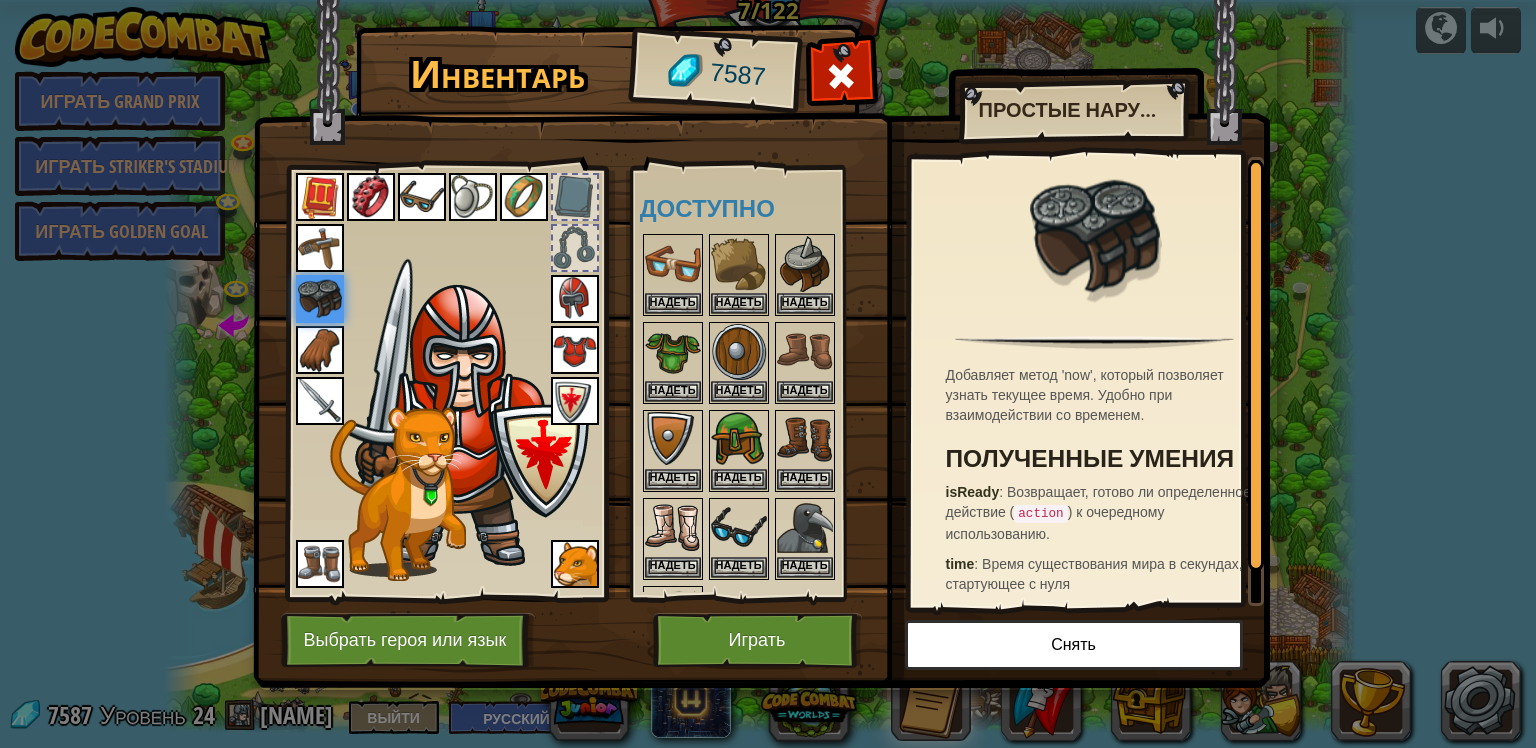 scroll, scrollTop: 32, scrollLeft: 0, axis: vertical 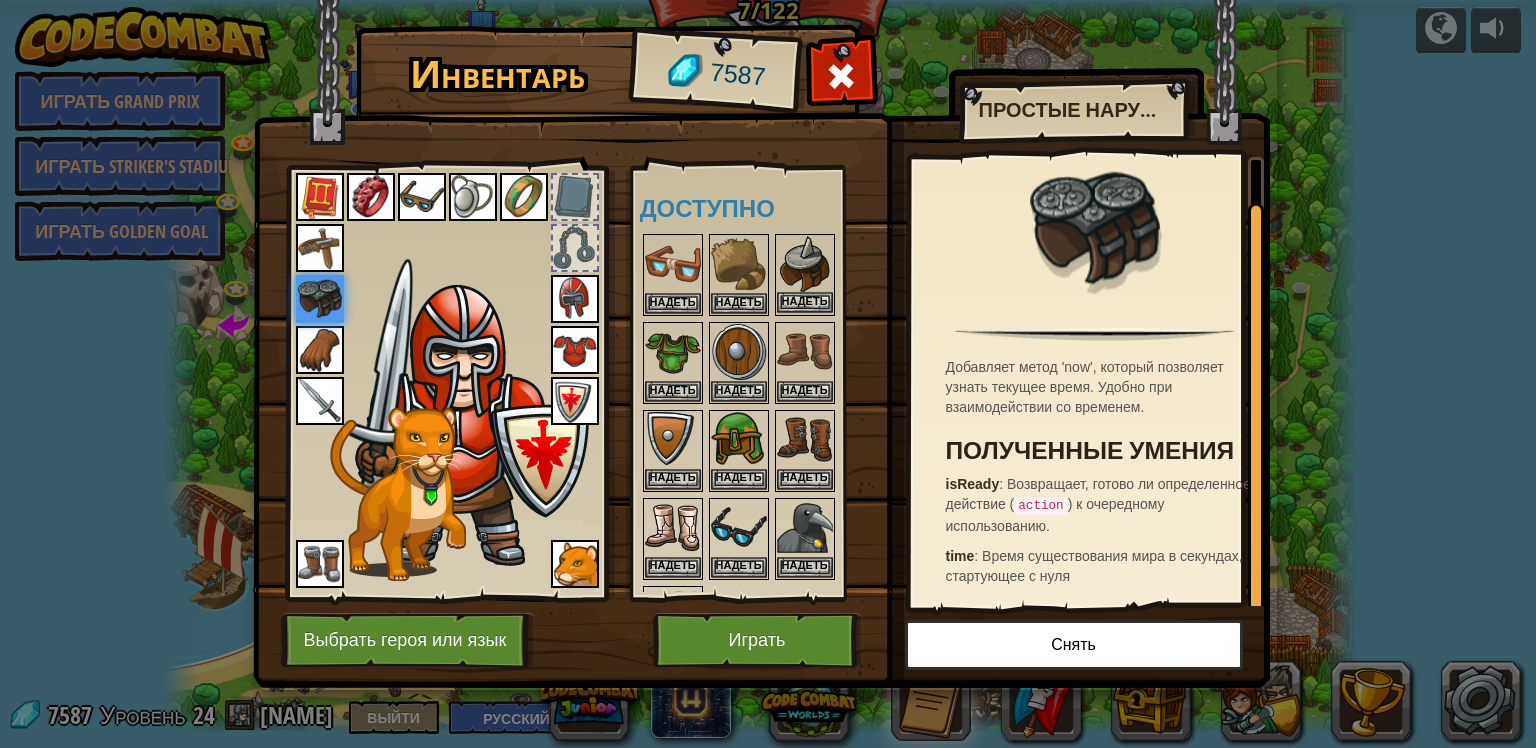 click at bounding box center (805, 264) 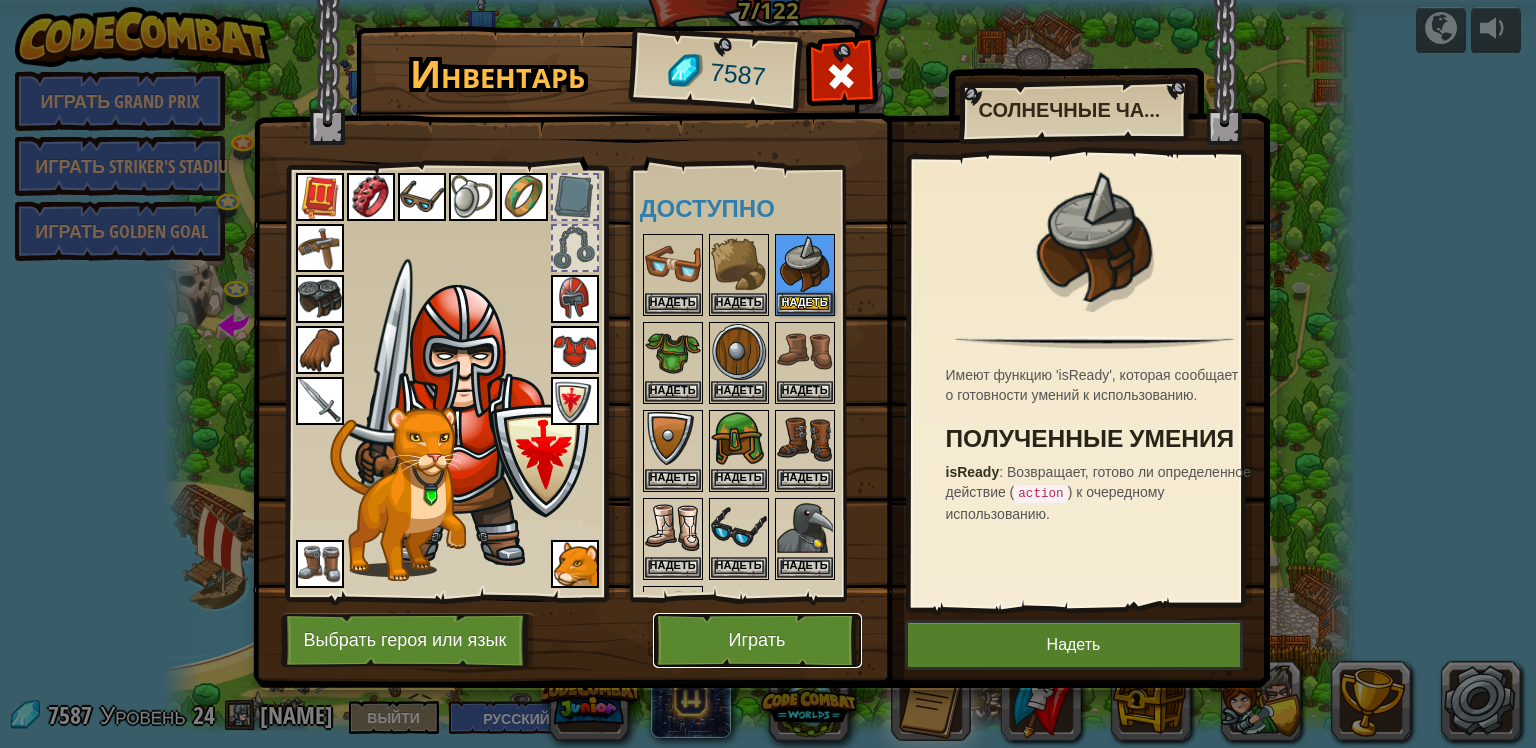click on "Играть" at bounding box center [757, 640] 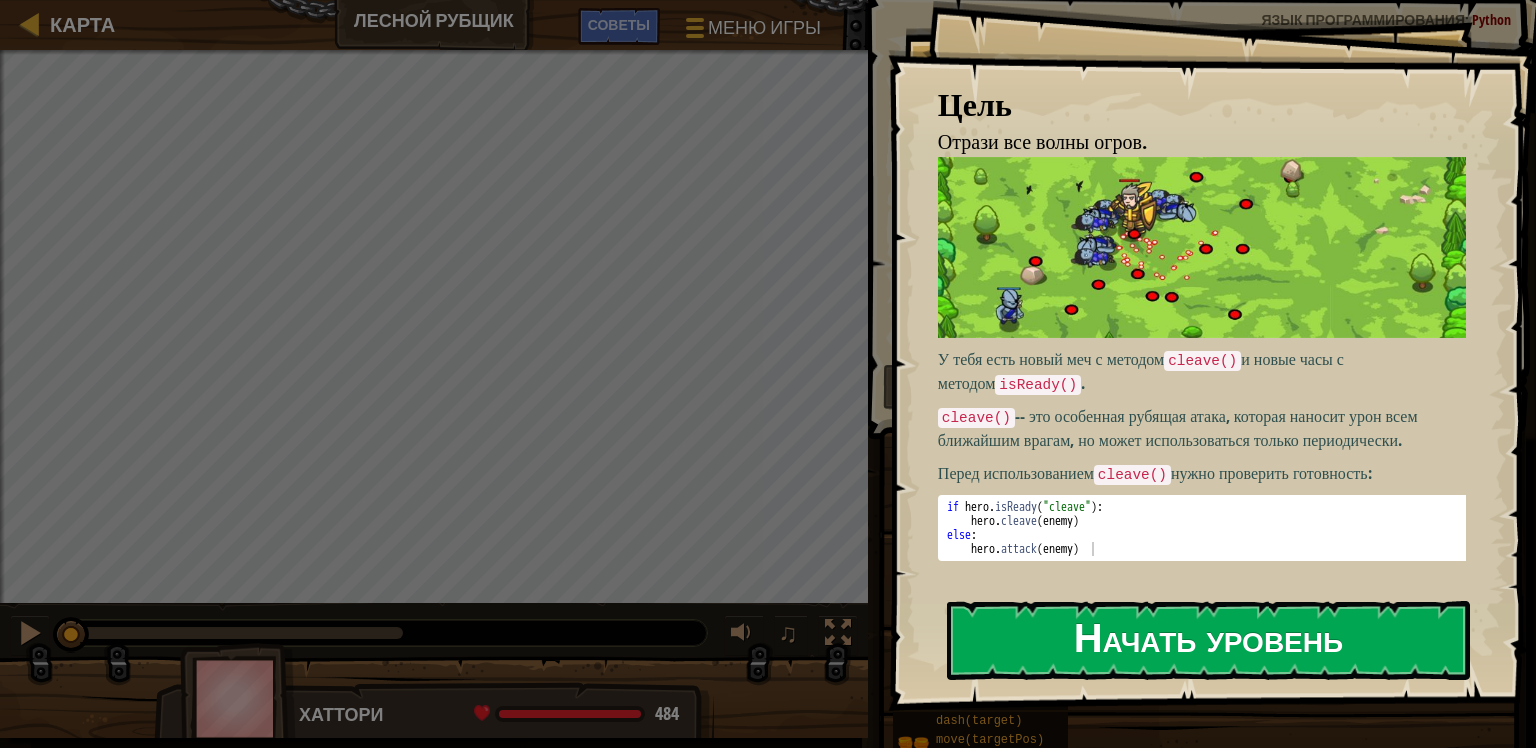 click on "Начать уровень" at bounding box center [1208, 640] 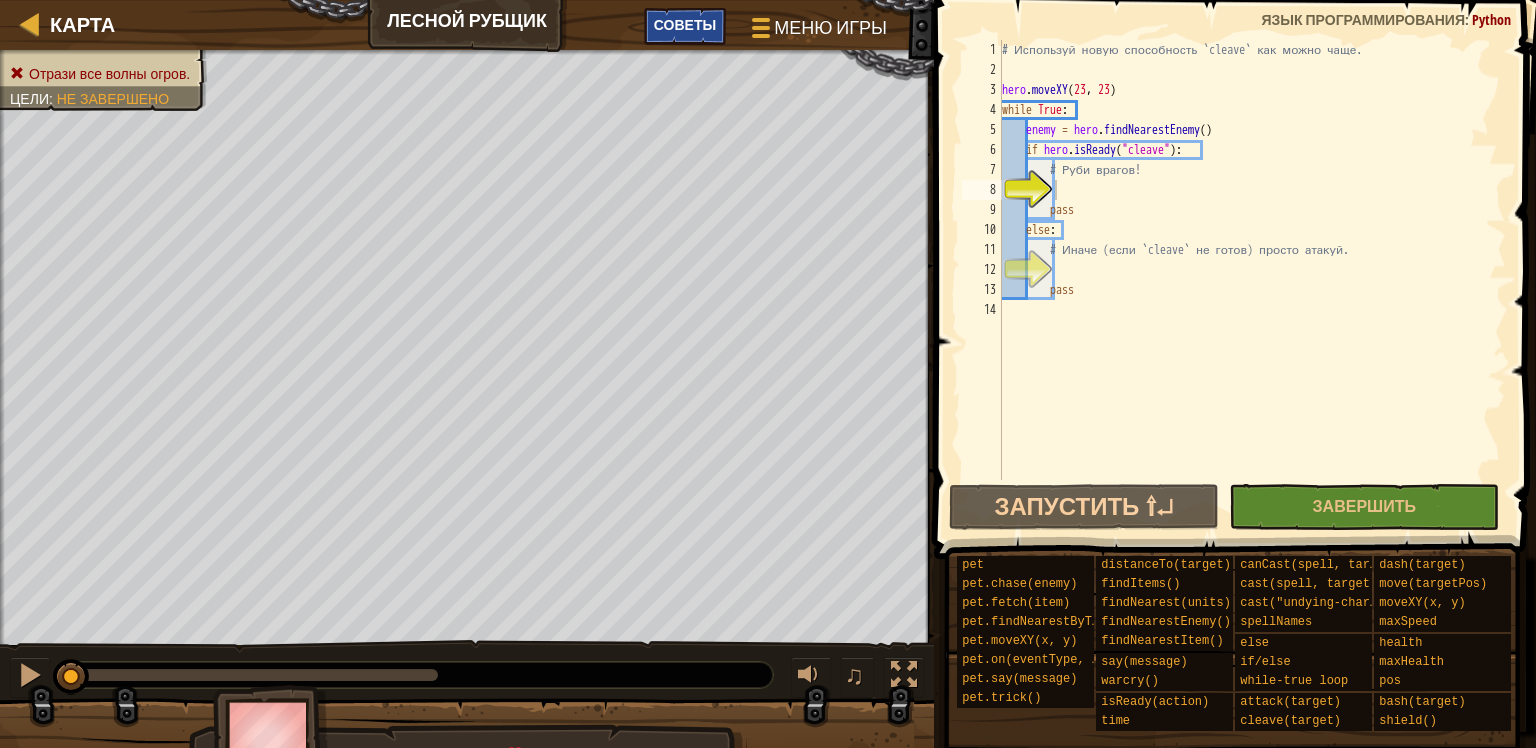 click on "Советы" at bounding box center [685, 24] 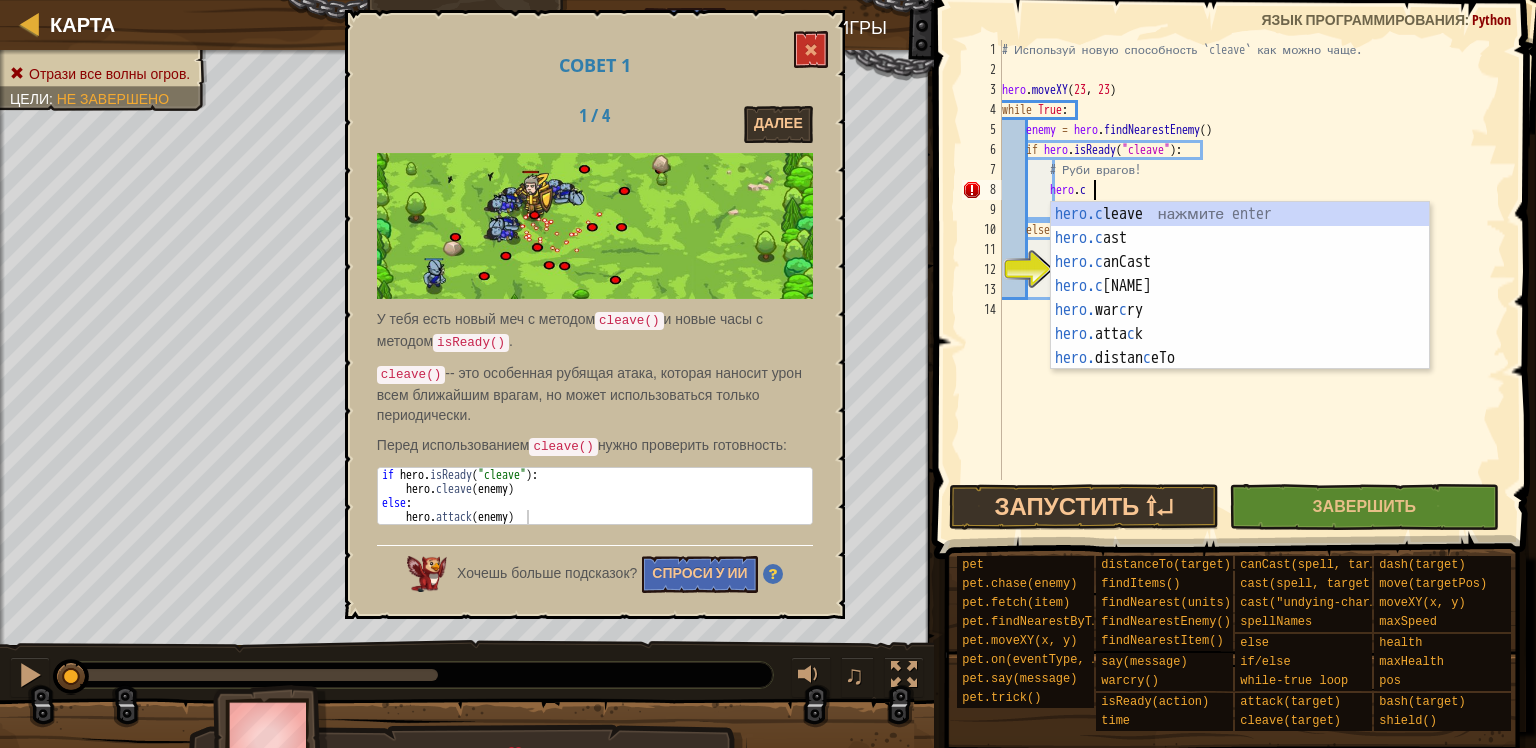 scroll, scrollTop: 9, scrollLeft: 6, axis: both 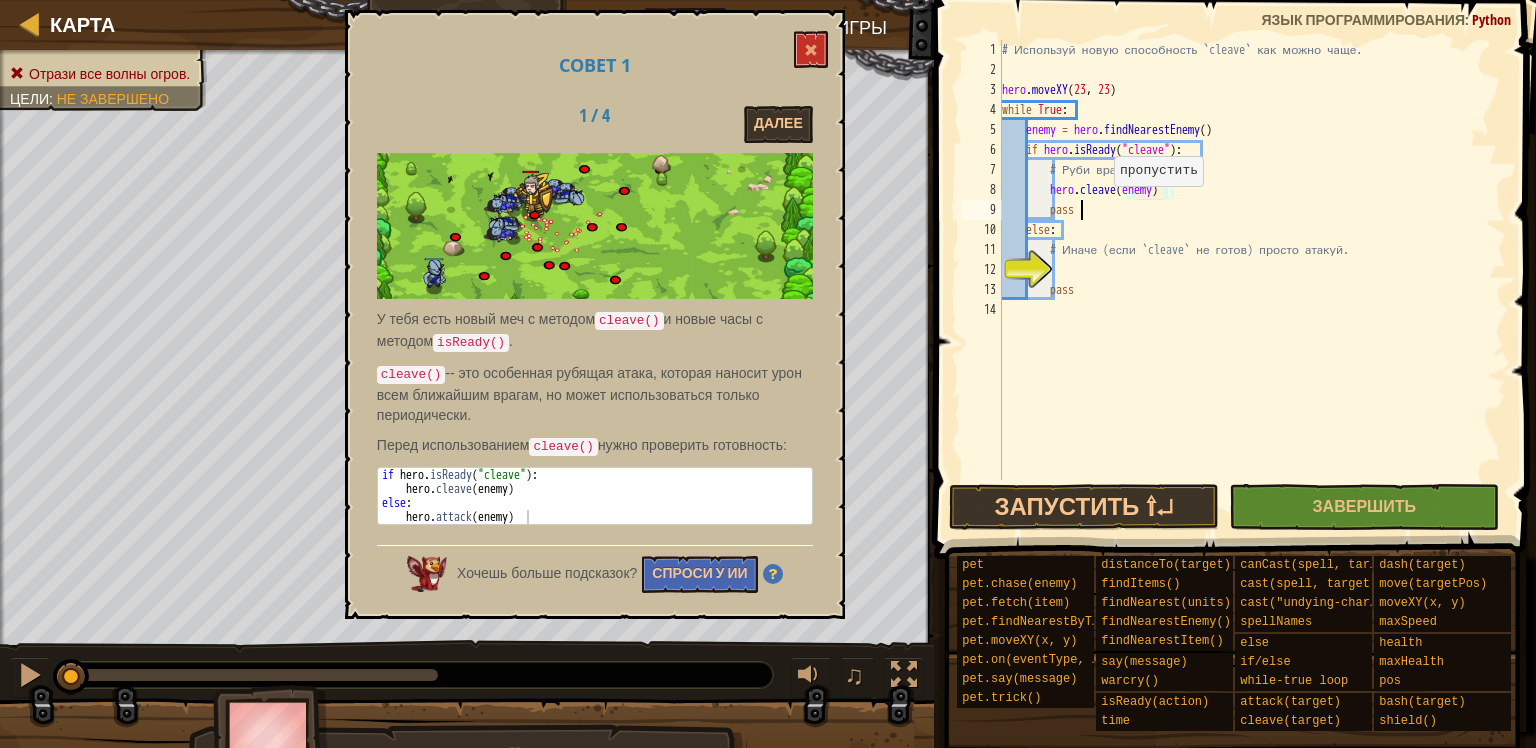 click on "# Используй новую способность `cleave` как можно чаще. hero . moveXY ( 23 ,   23 ) while   True :      enemy   =   hero . findNearestEnemy ( )      if   hero . isReady ( "cleave" ) :          # Руби врагов!          hero . cleave ( enemy )          pass      else :          # Иначе (если `cleave` не готов) просто атакуй.                   pass" at bounding box center [1252, 280] 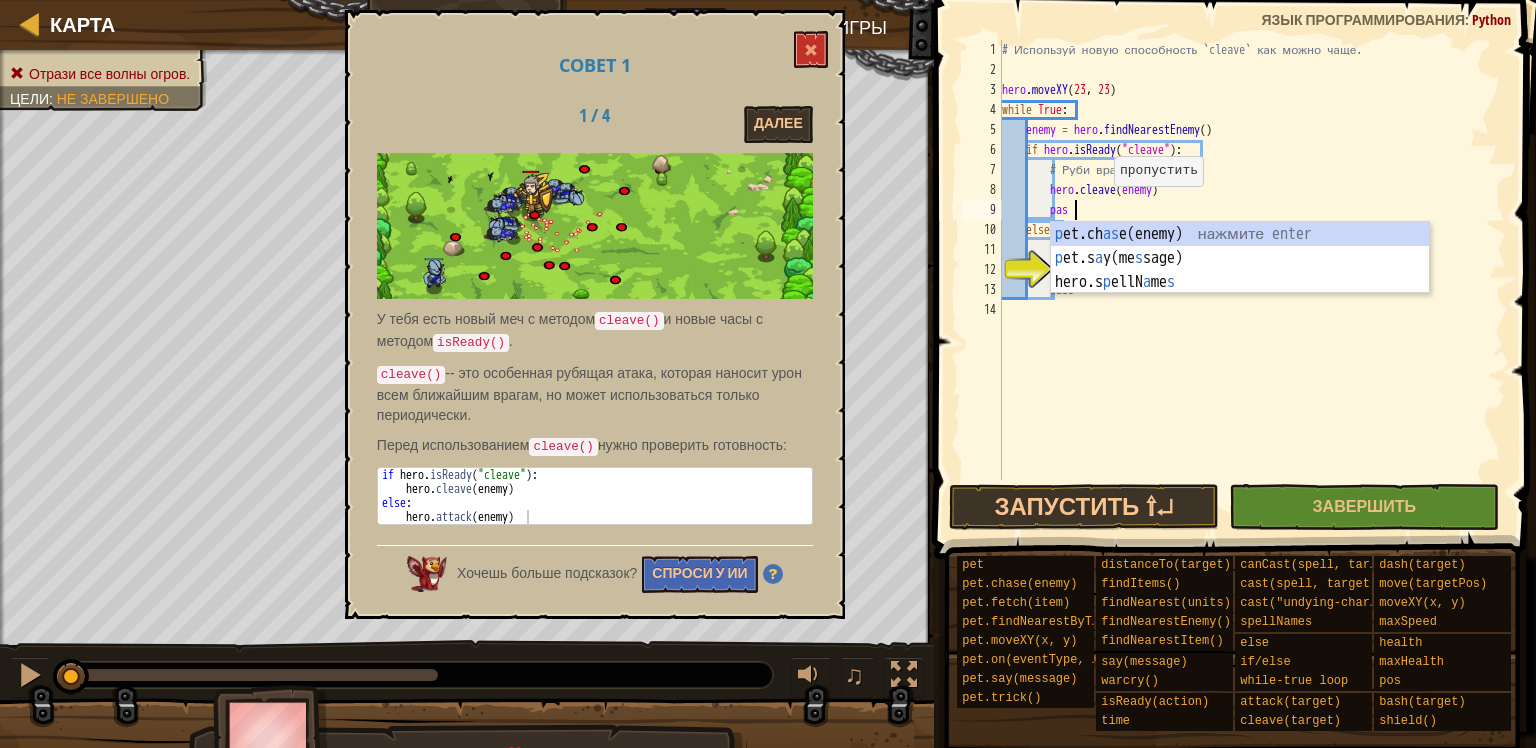 type on "p" 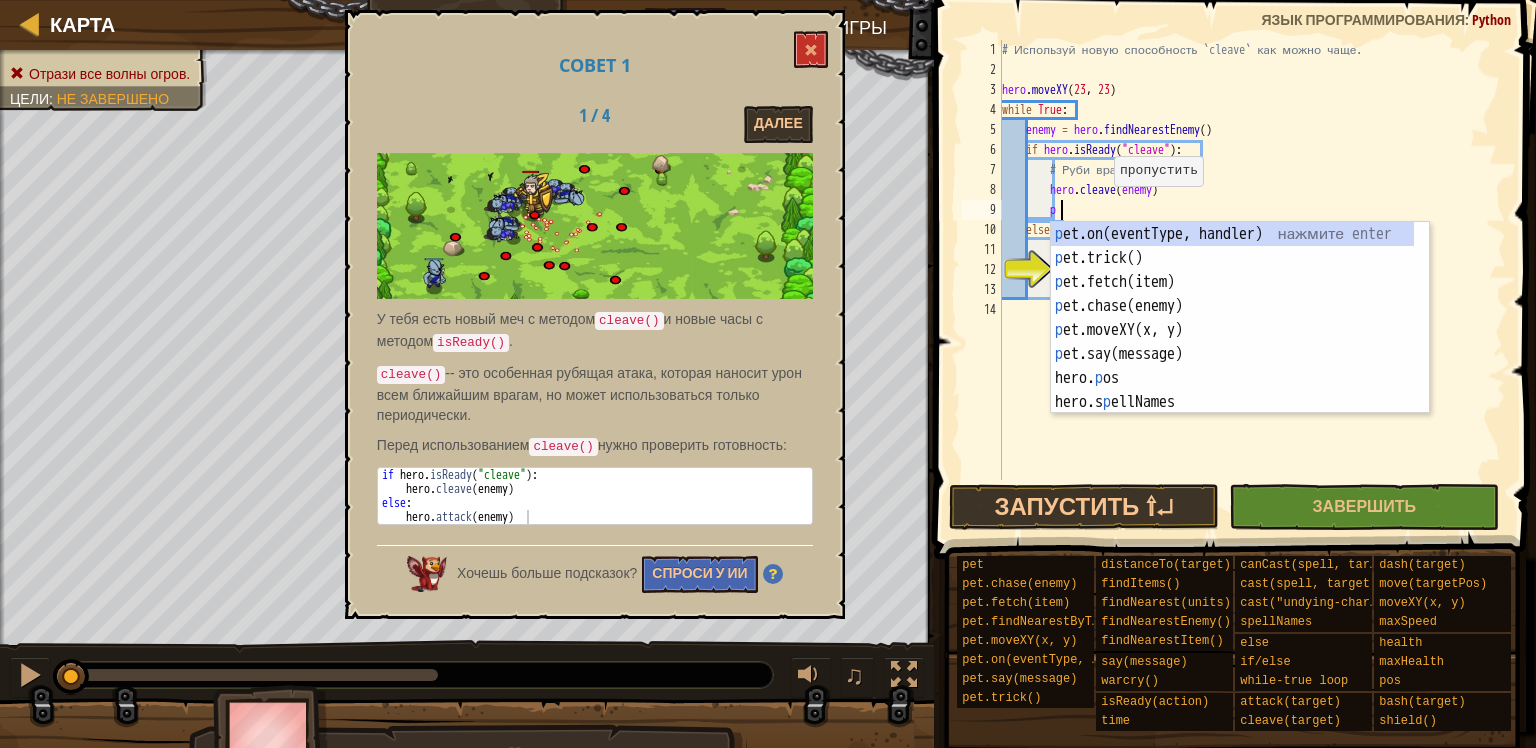 scroll, scrollTop: 9, scrollLeft: 3, axis: both 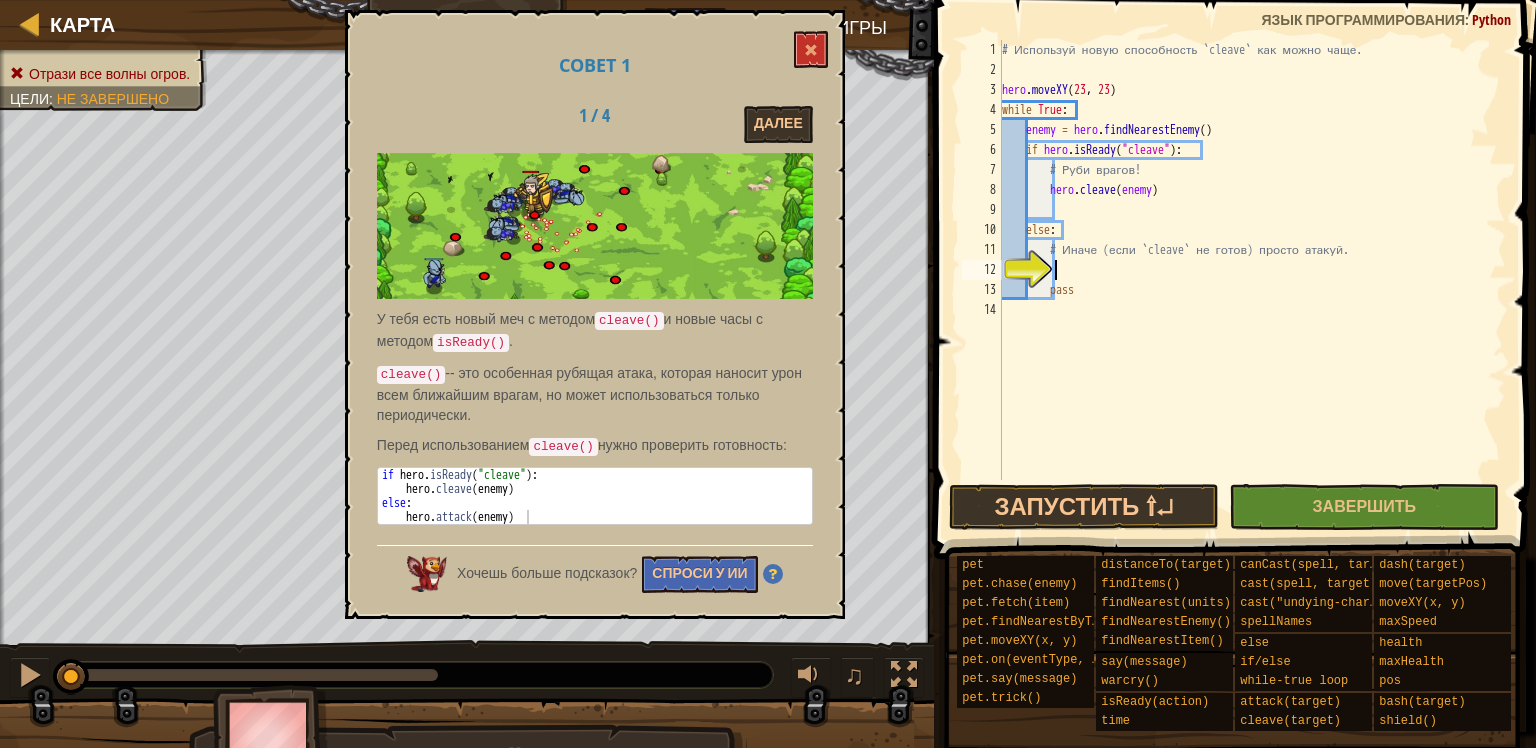 click on "# Используй новую способность `cleave` как можно чаще. hero . moveXY ( 23 ,   23 ) while   True :      enemy   =   hero . findNearestEnemy ( )      if   hero . isReady ( "cleave" ) :          # Руби врагов!          hero . cleave ( enemy )               else :          # Иначе (если `cleave` не готов) просто атакуй.                   pass" at bounding box center [1252, 280] 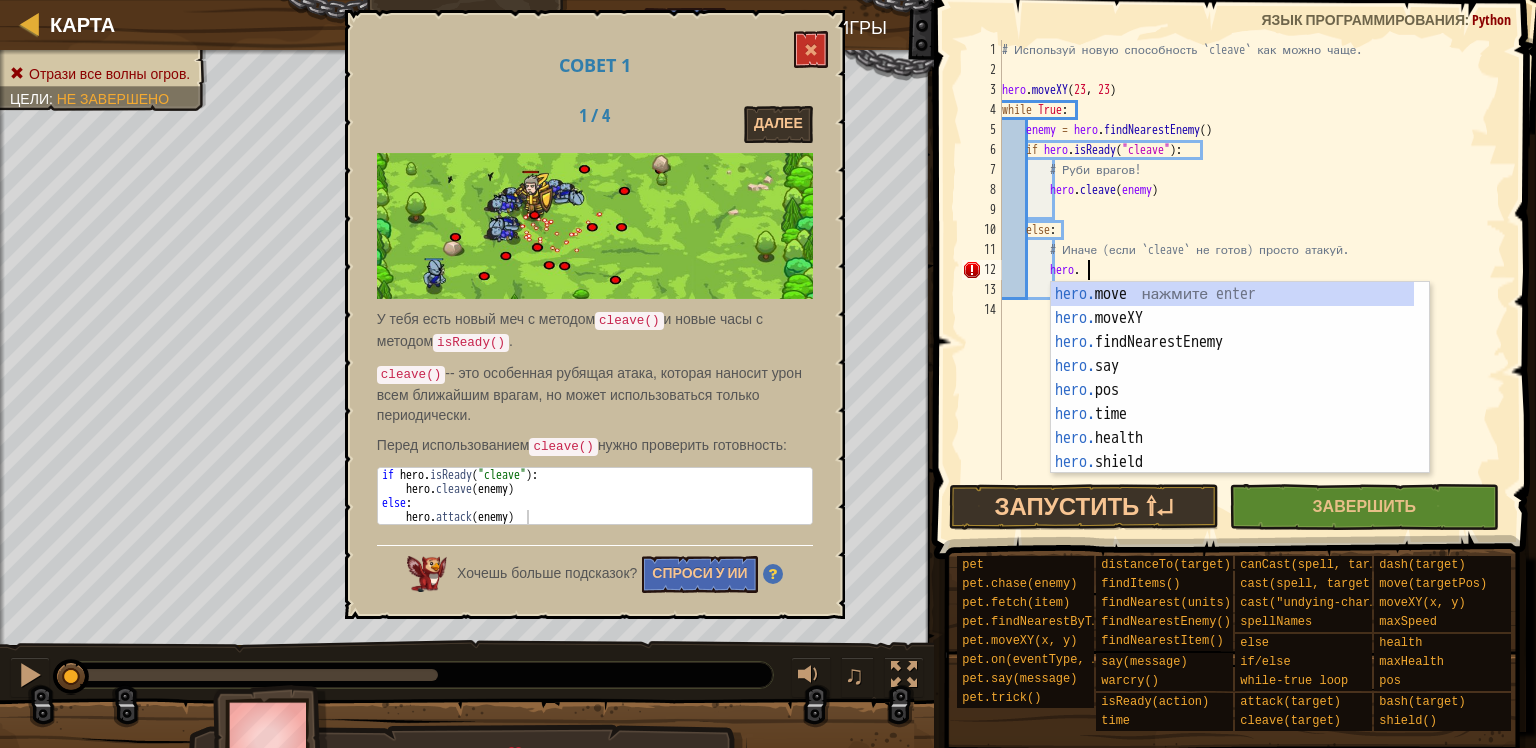 scroll, scrollTop: 9, scrollLeft: 6, axis: both 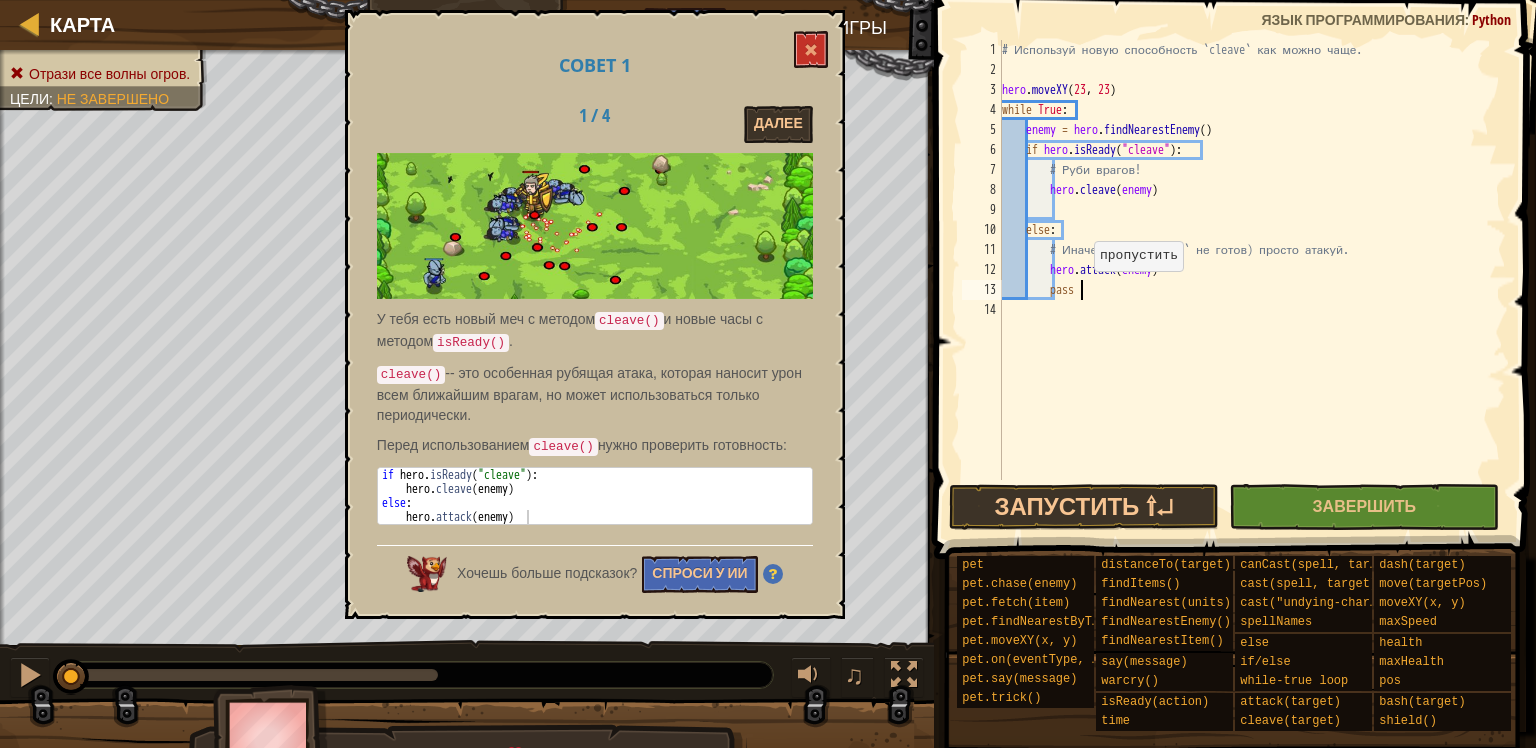 click on "# Используй новую способность `cleave` как можно чаще. hero . moveXY ( 23 ,   23 ) while   True :      enemy   =   hero . findNearestEnemy ( )      if   hero . isReady ( "cleave" ) :          # Руби врагов!          hero . cleave ( enemy )               else :          # Иначе (если `cleave` не готов) просто атакуй.          hero . attack ( enemy )          pass" at bounding box center [1252, 280] 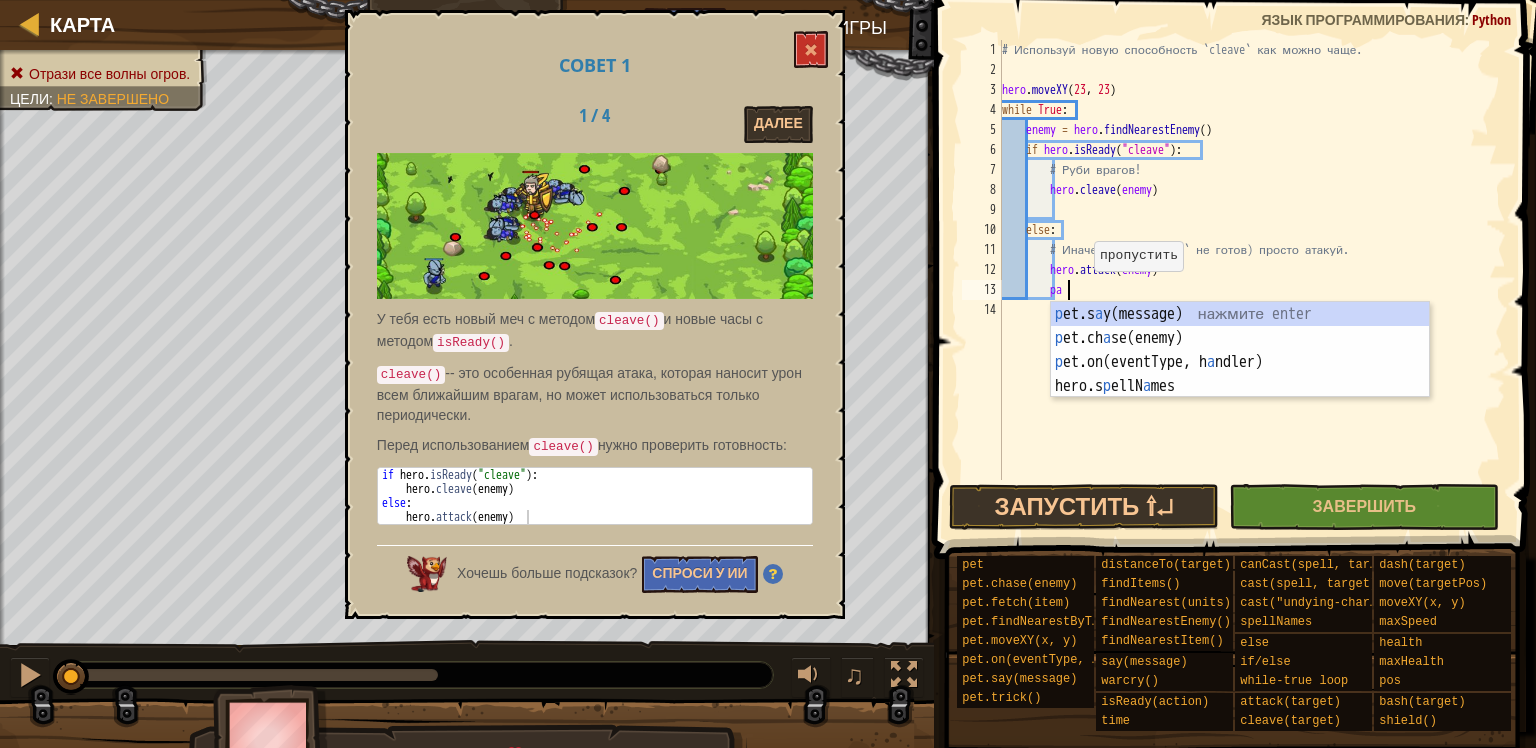 type on "p" 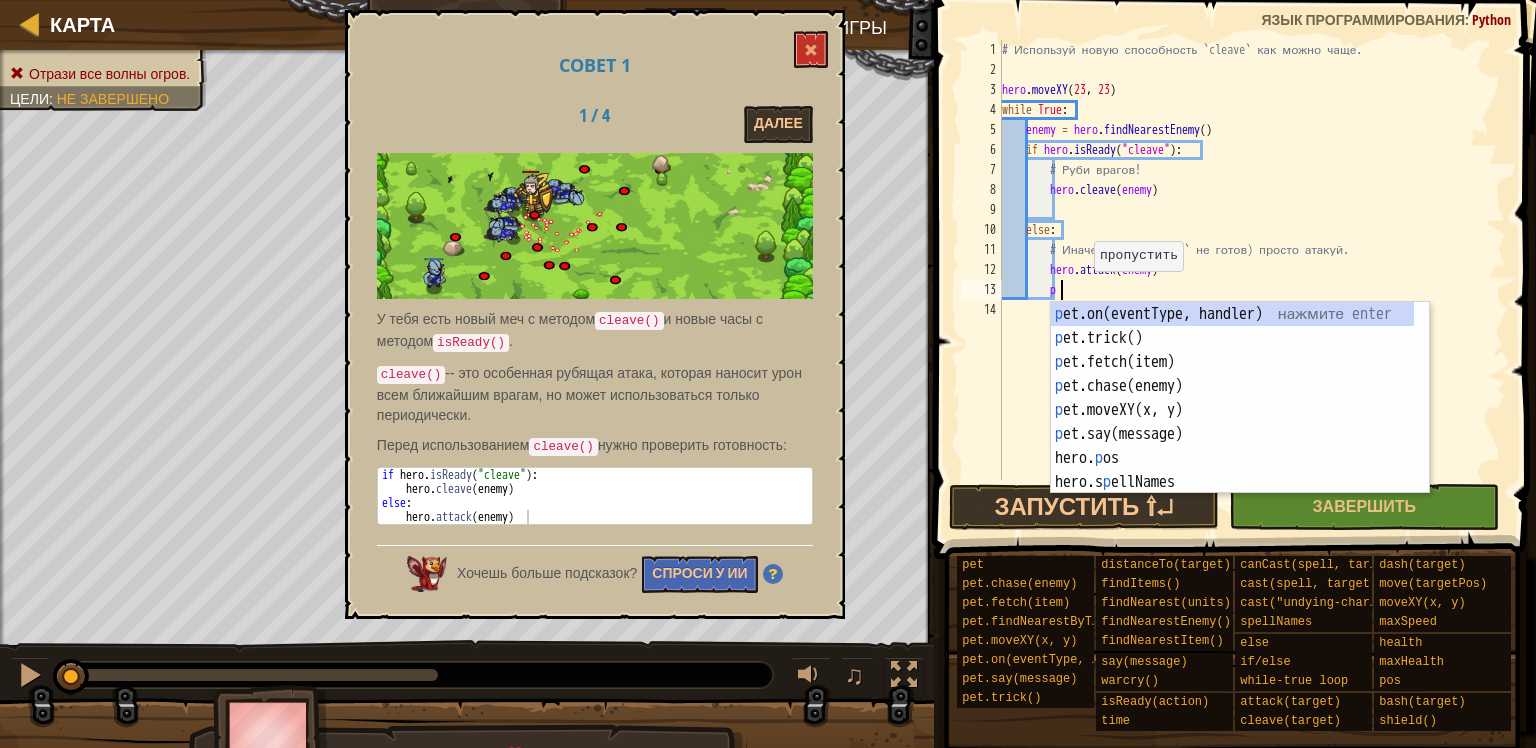 scroll, scrollTop: 9, scrollLeft: 3, axis: both 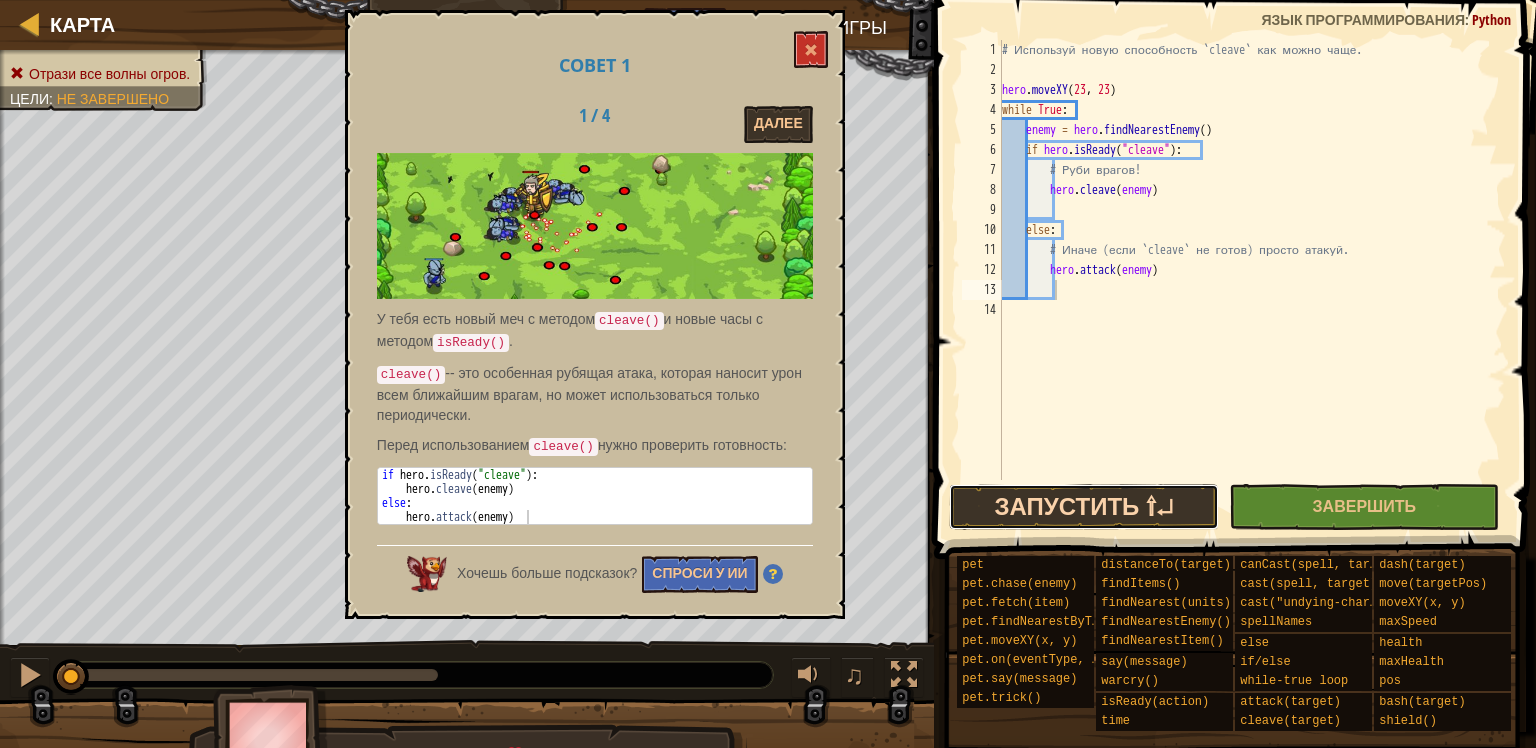 click on "Запустить ⇧↵" at bounding box center [1084, 507] 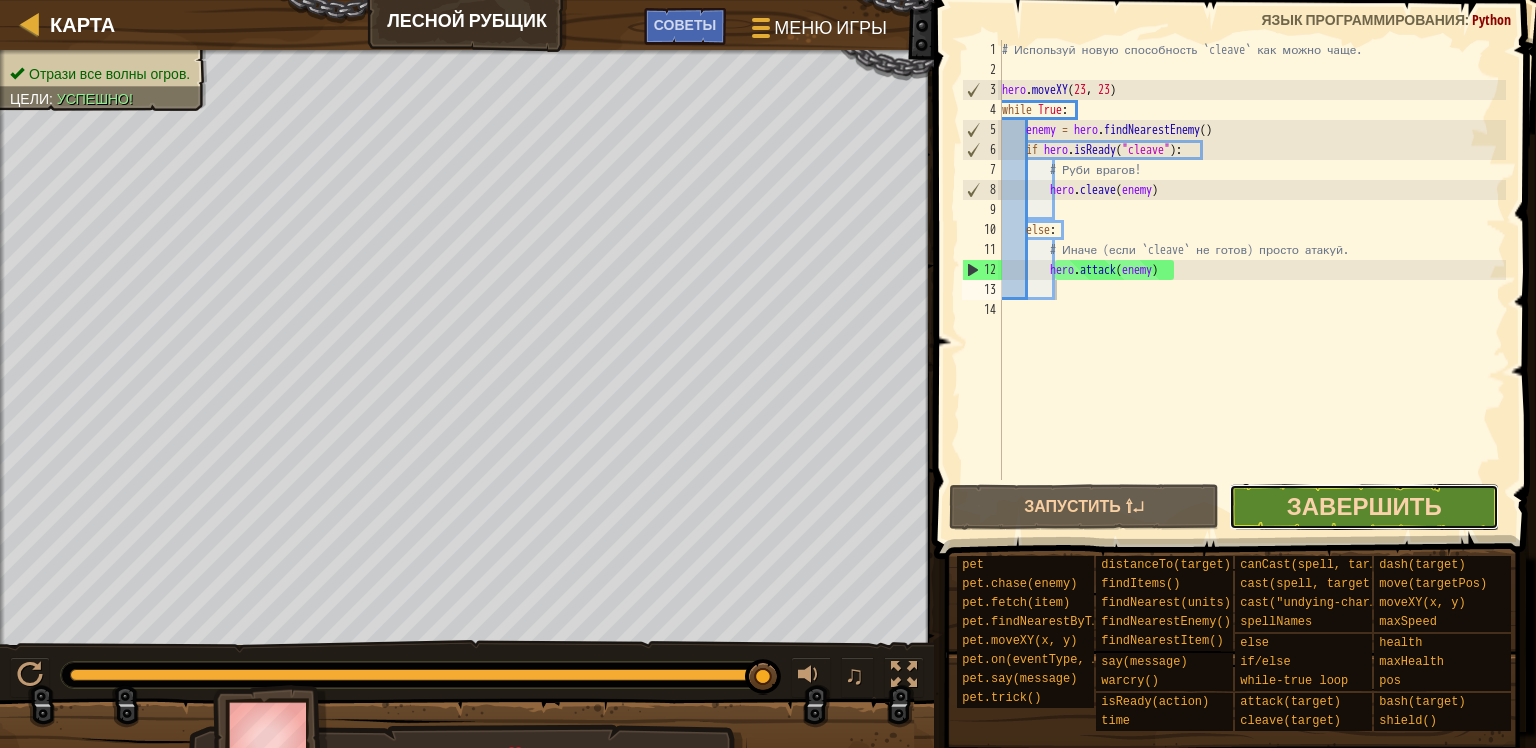 click on "Завершить" at bounding box center [1364, 506] 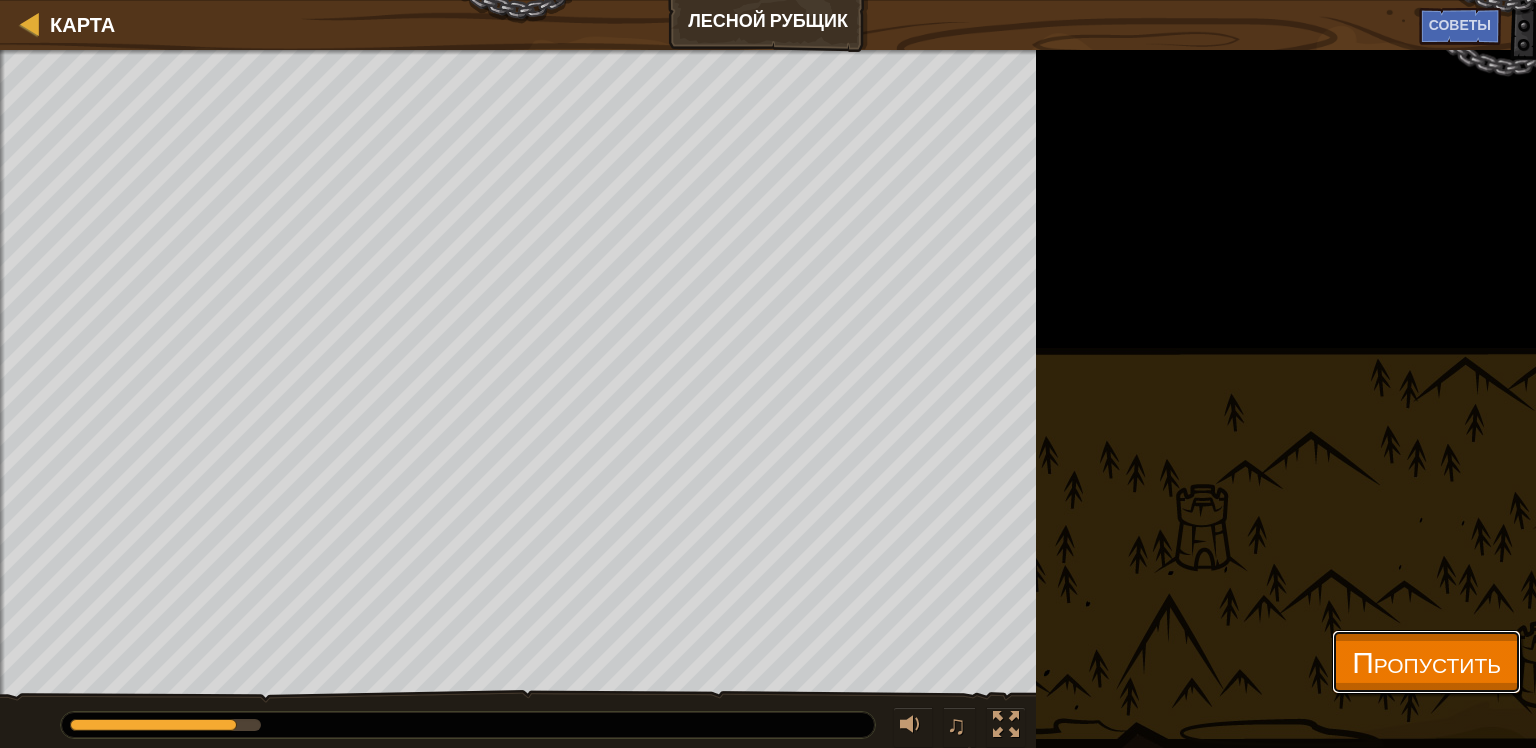 click on "Пропустить" at bounding box center [1426, 661] 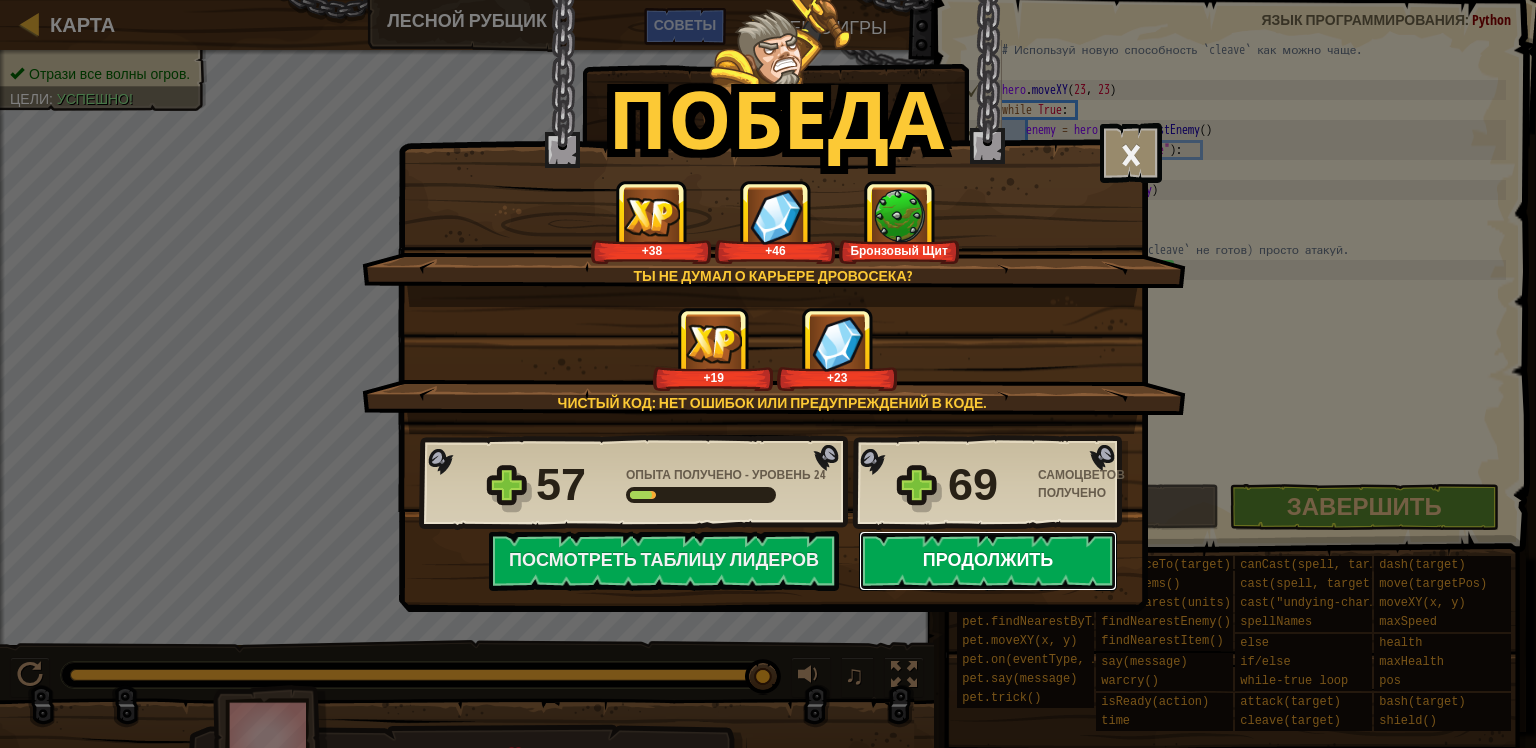 click on "Продолжить" at bounding box center [988, 561] 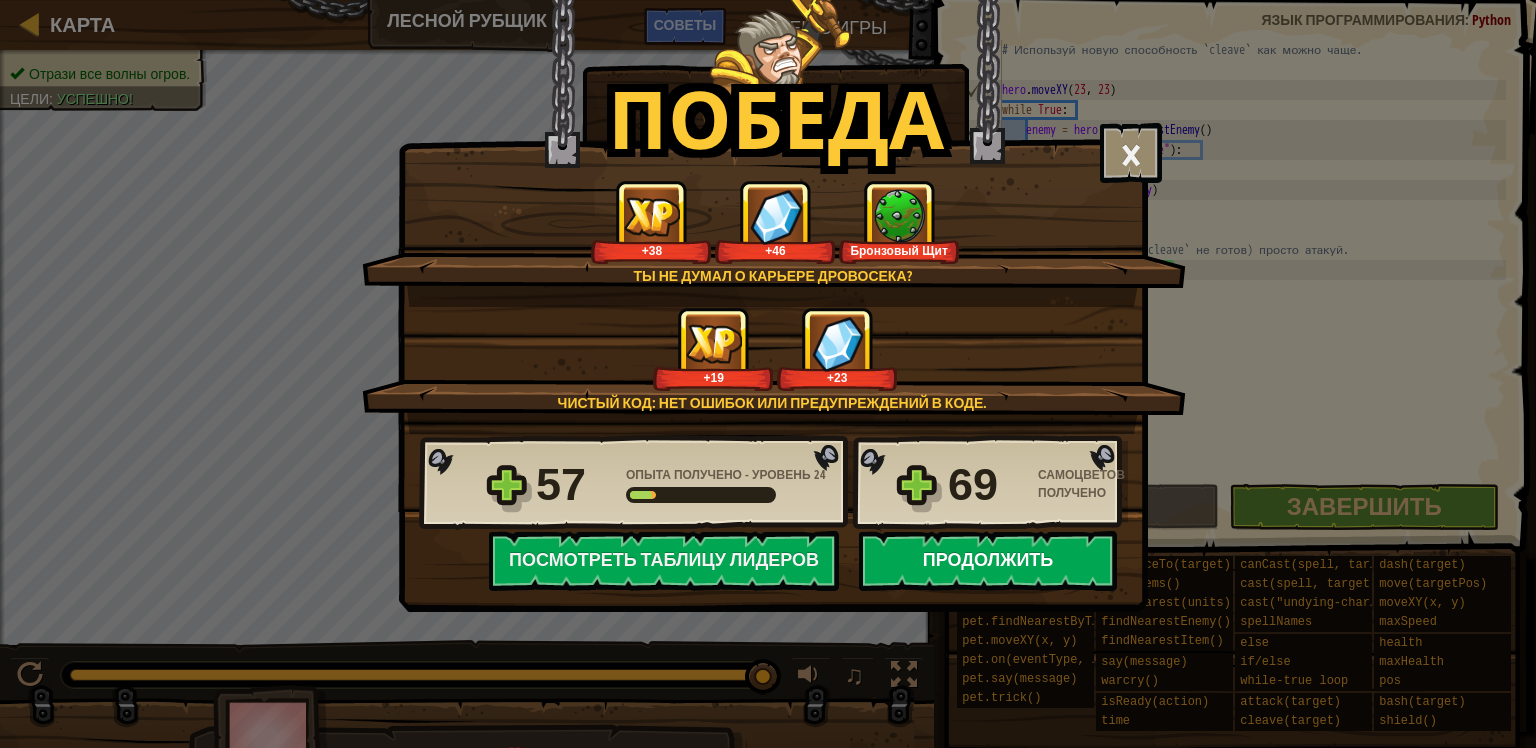 select on "ru" 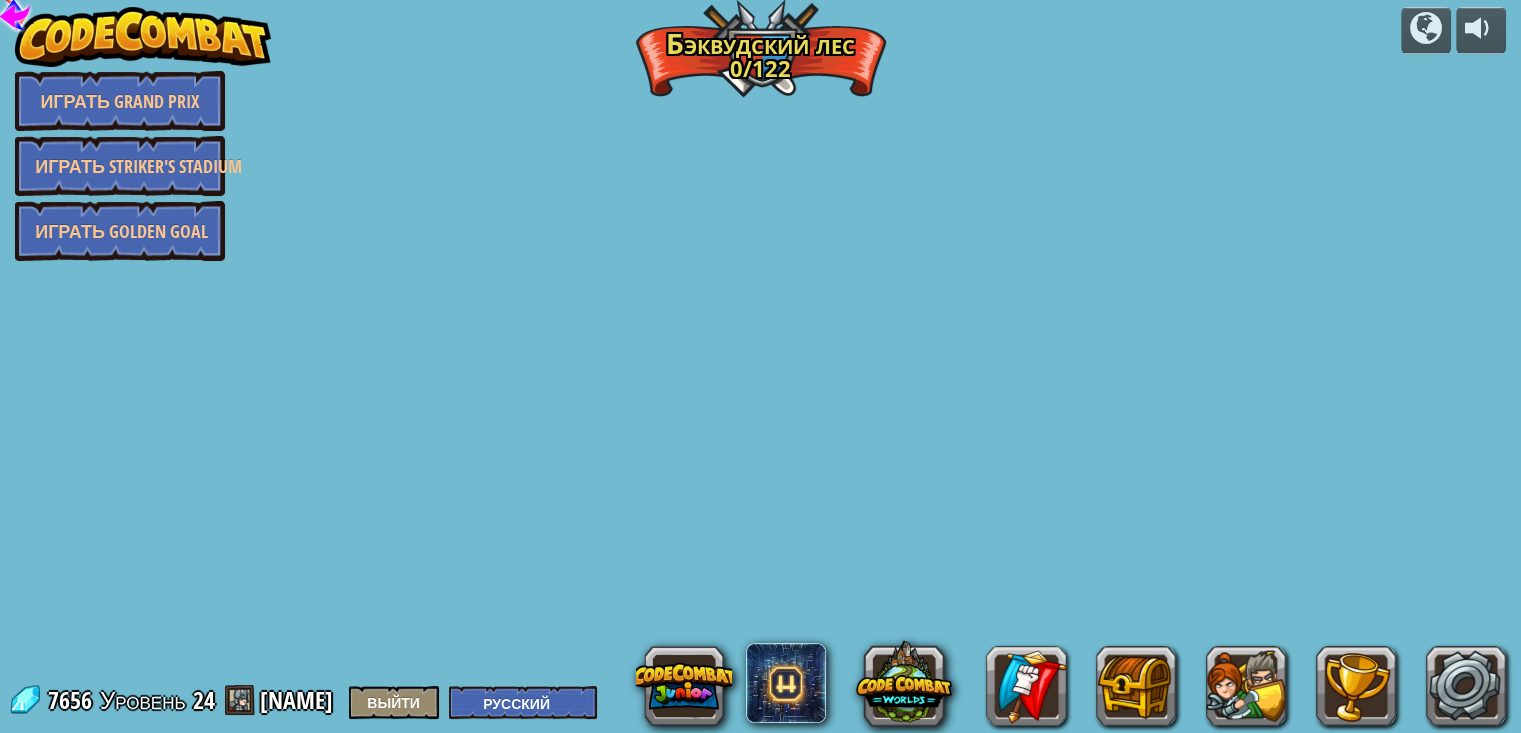 select on "ru" 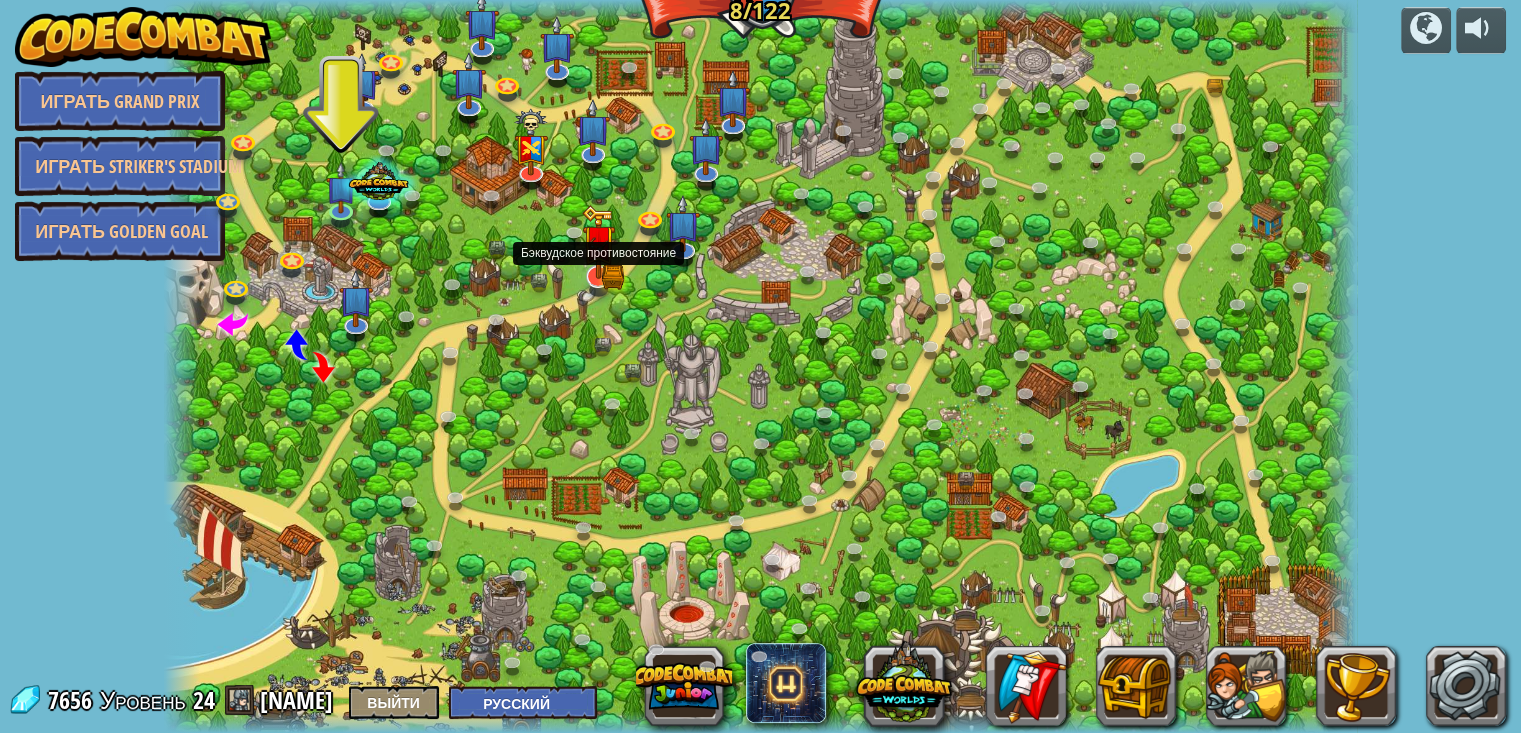 click at bounding box center [599, 242] 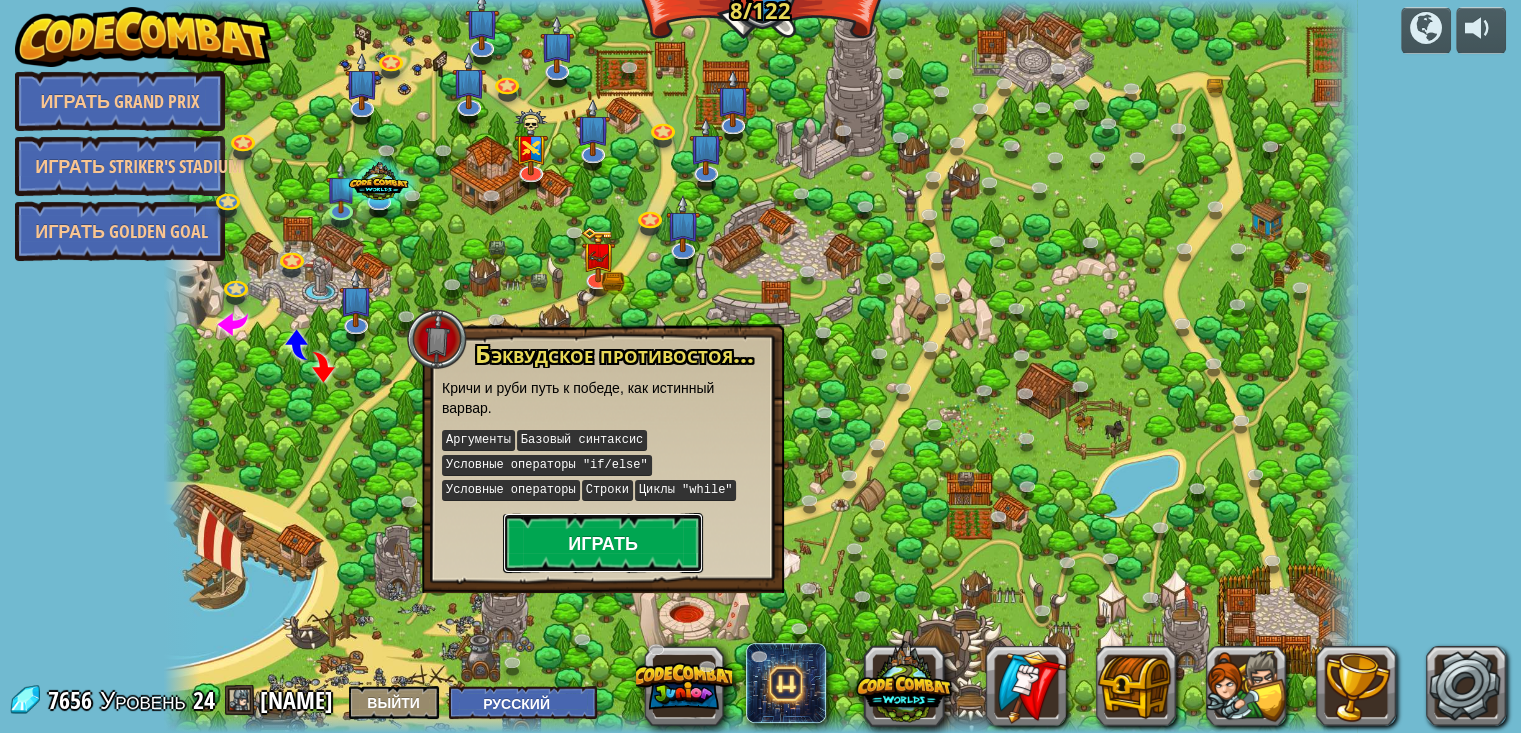 click on "Играть" at bounding box center (603, 543) 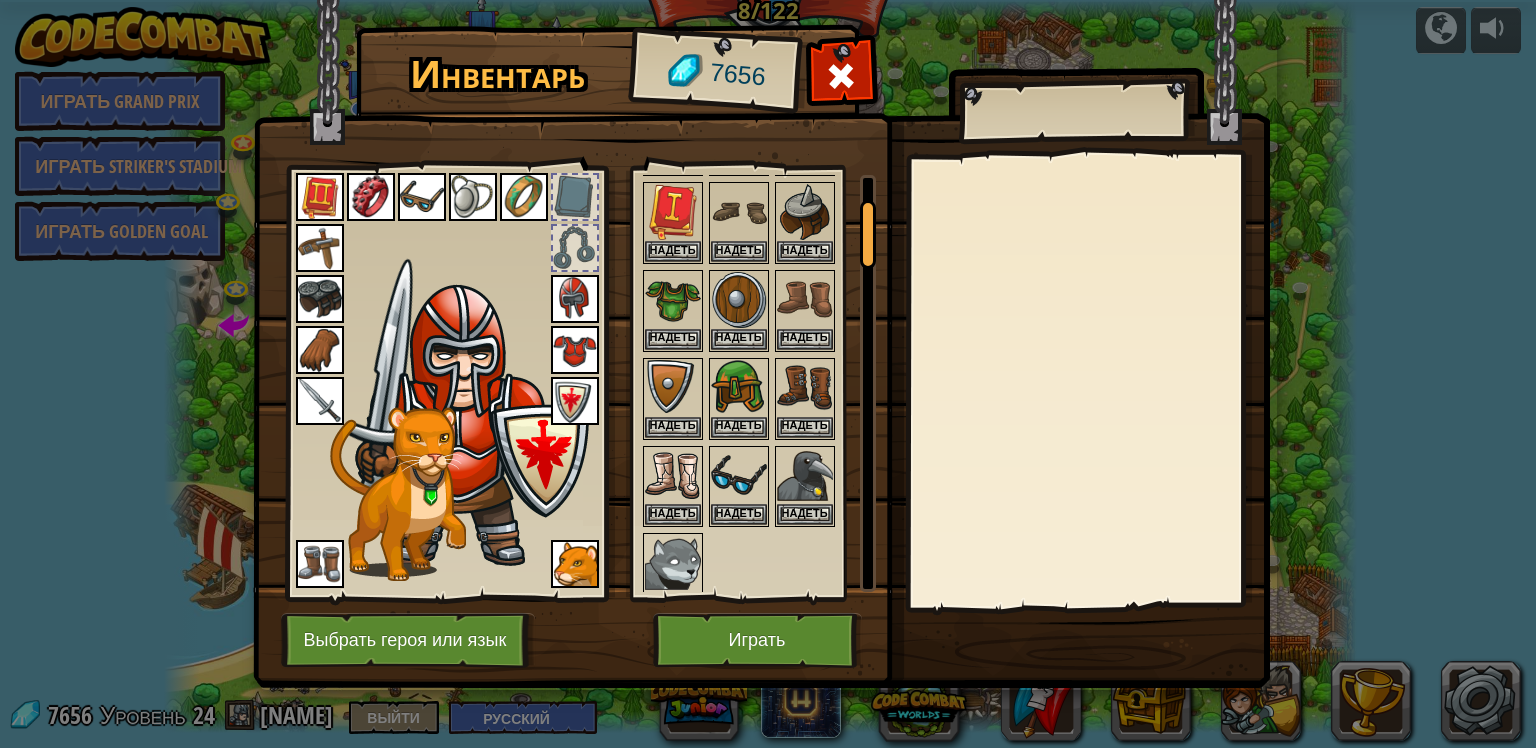 scroll, scrollTop: 140, scrollLeft: 0, axis: vertical 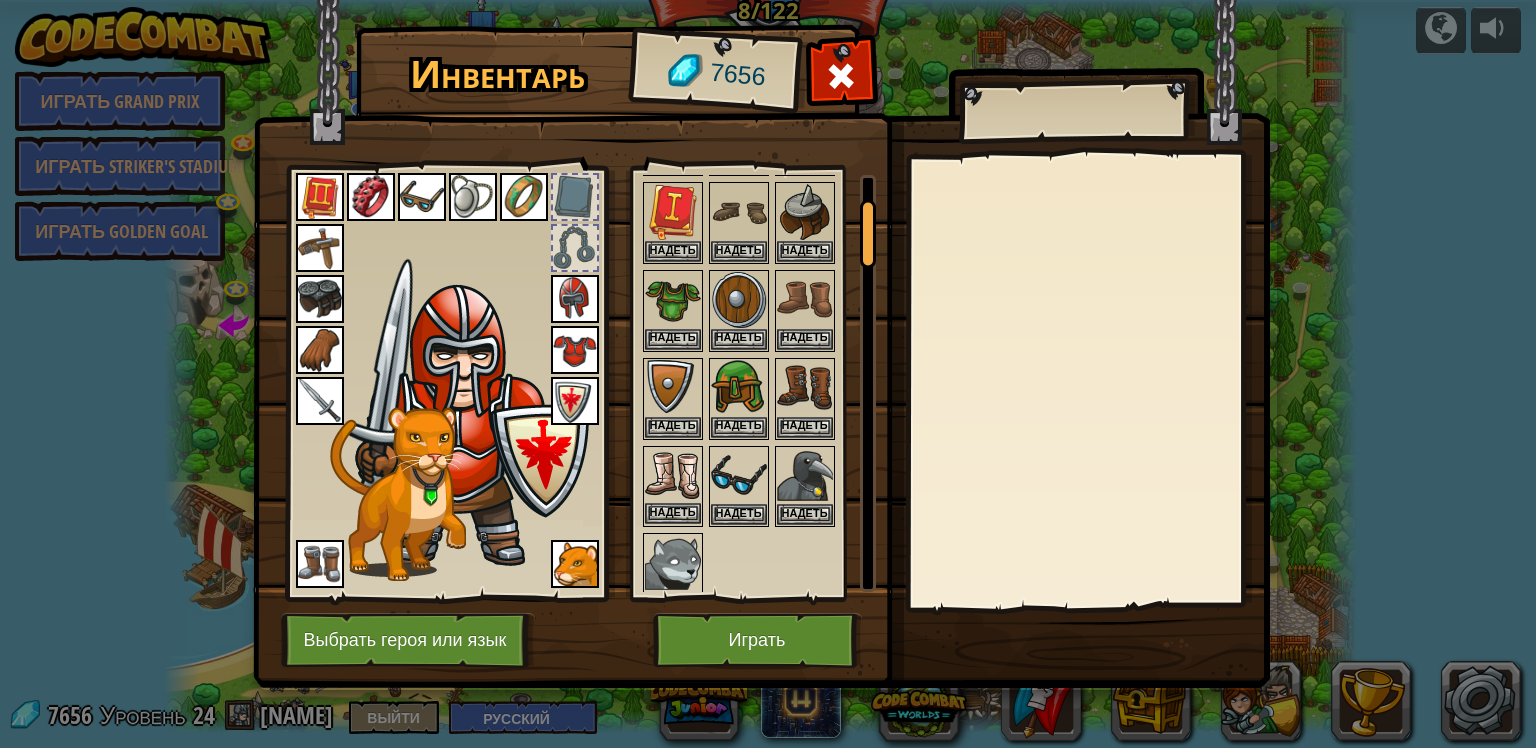 click at bounding box center (673, 476) 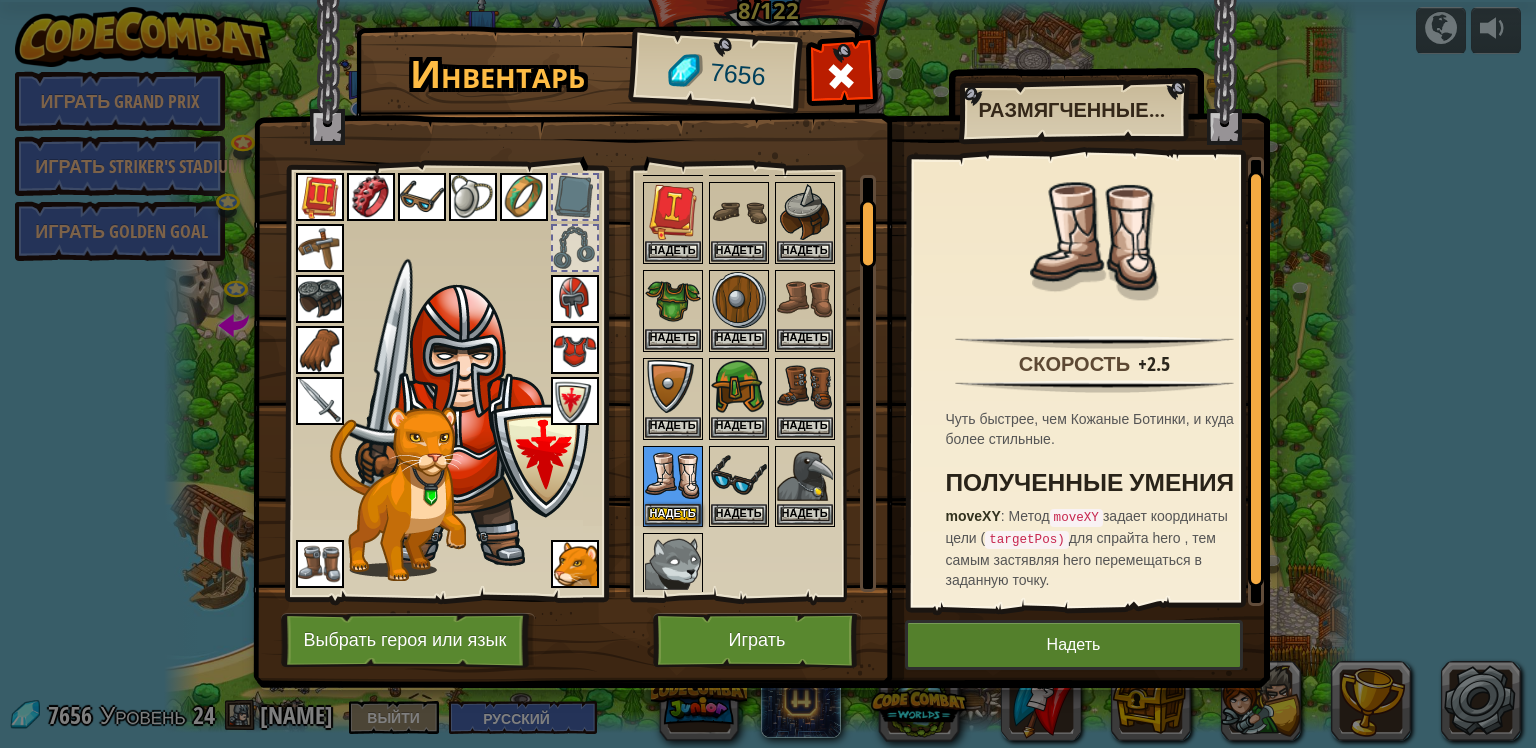 scroll, scrollTop: 27, scrollLeft: 0, axis: vertical 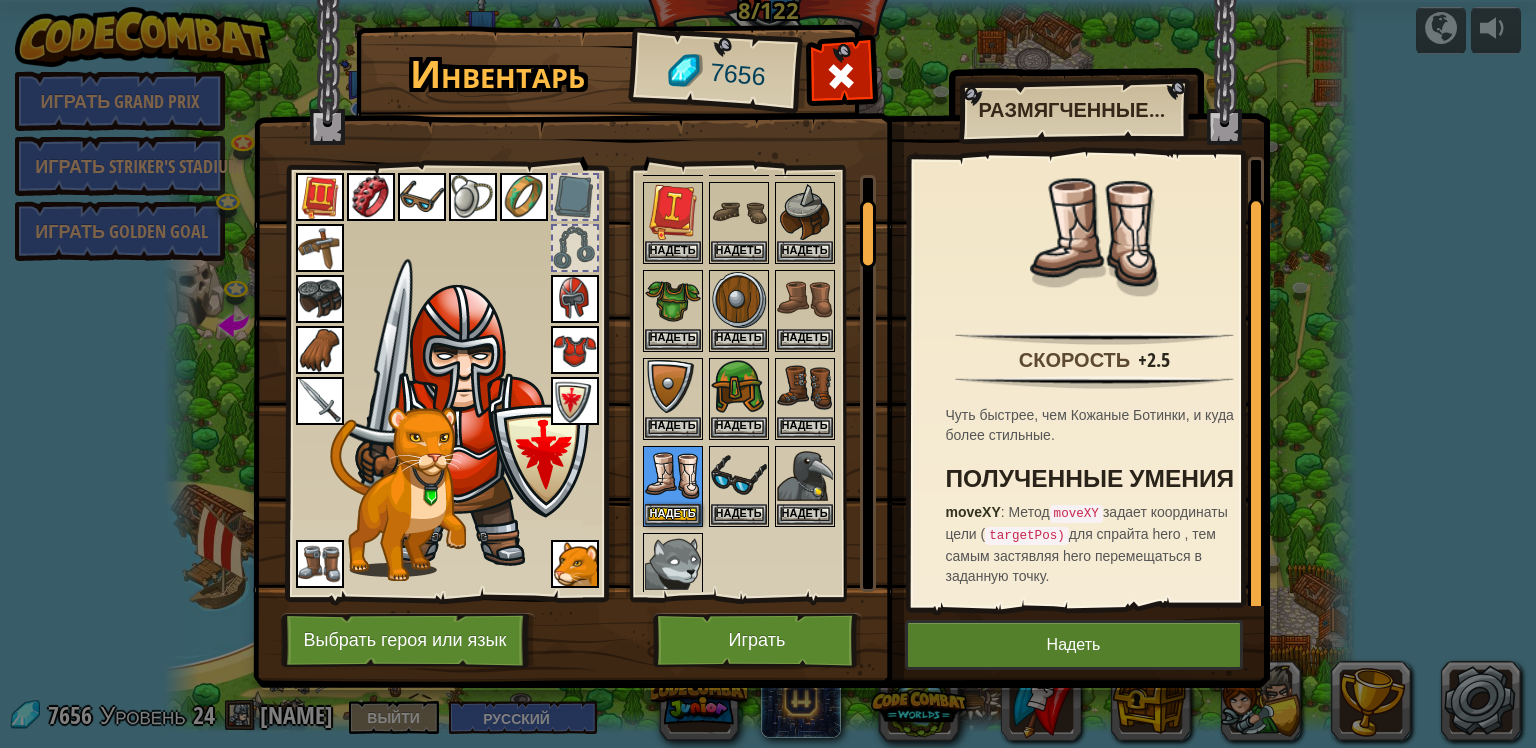 click at bounding box center (320, 564) 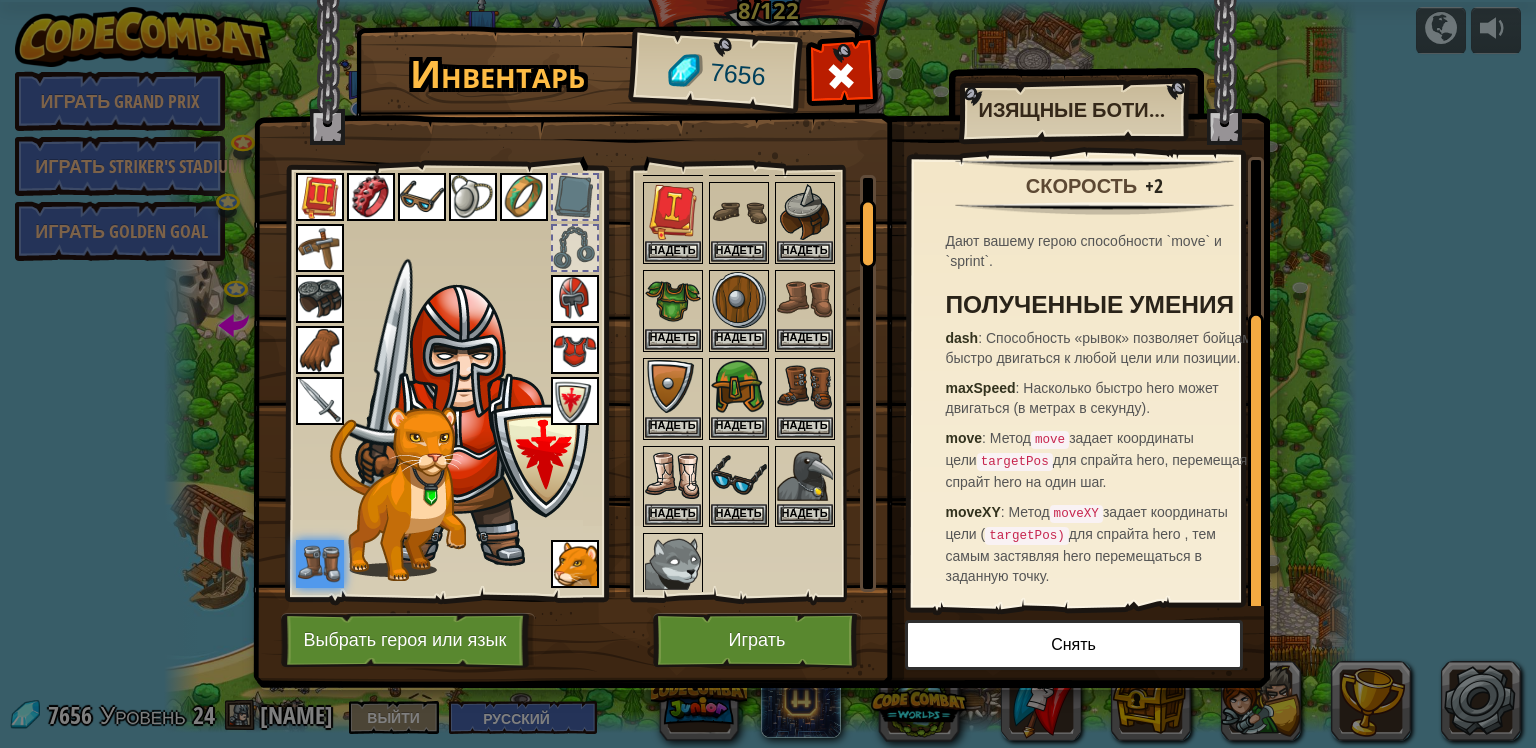 scroll, scrollTop: 216, scrollLeft: 0, axis: vertical 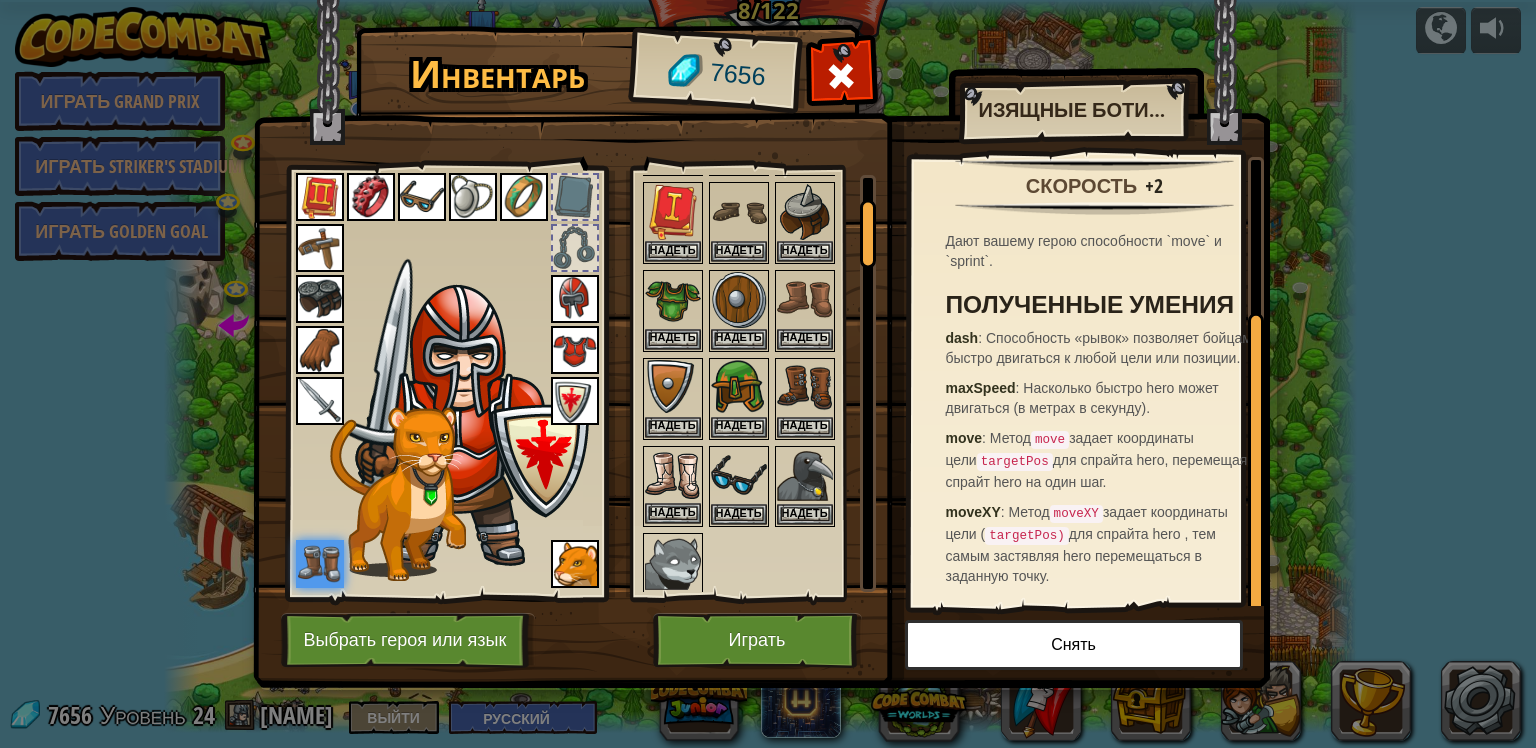 click at bounding box center (673, 476) 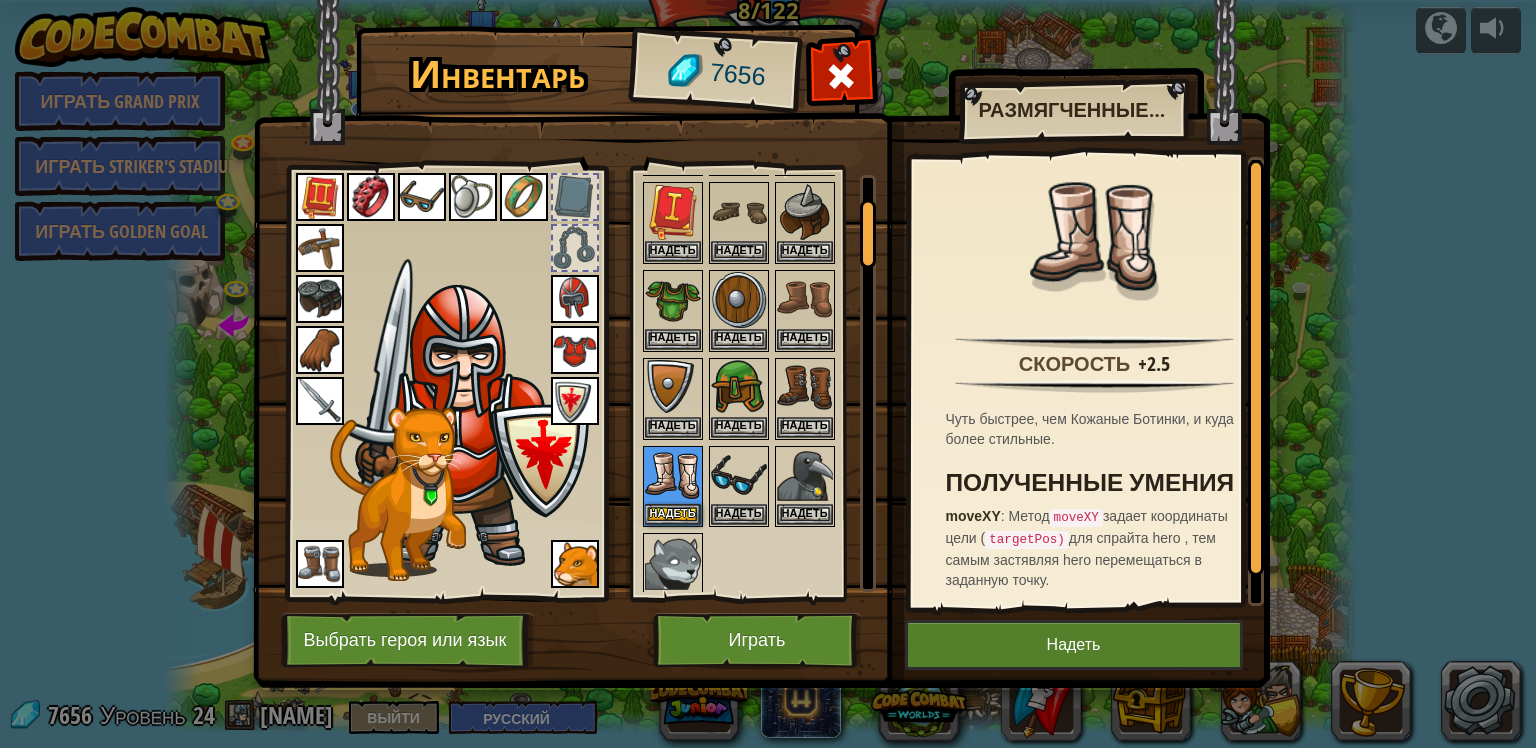 click at bounding box center (320, 564) 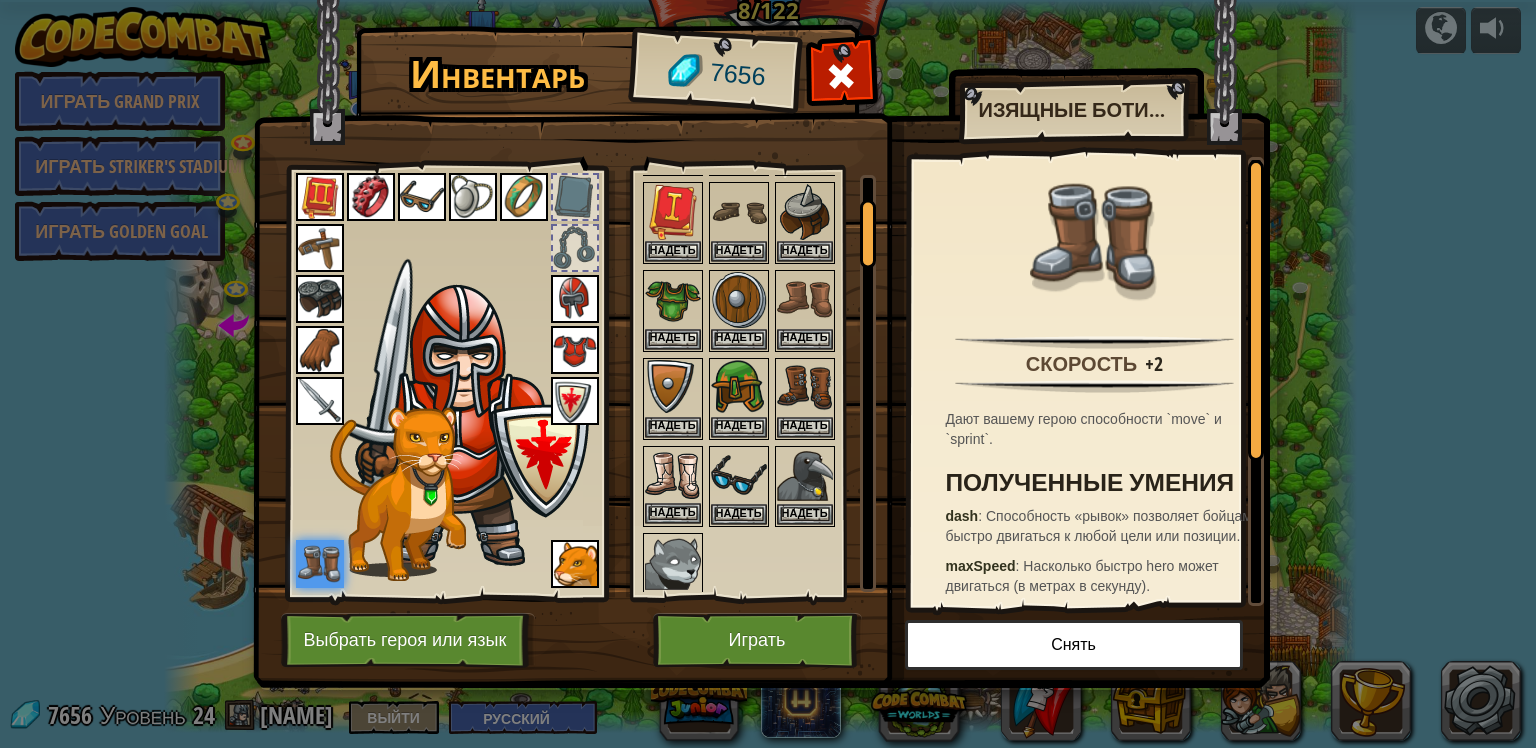 click at bounding box center (673, 476) 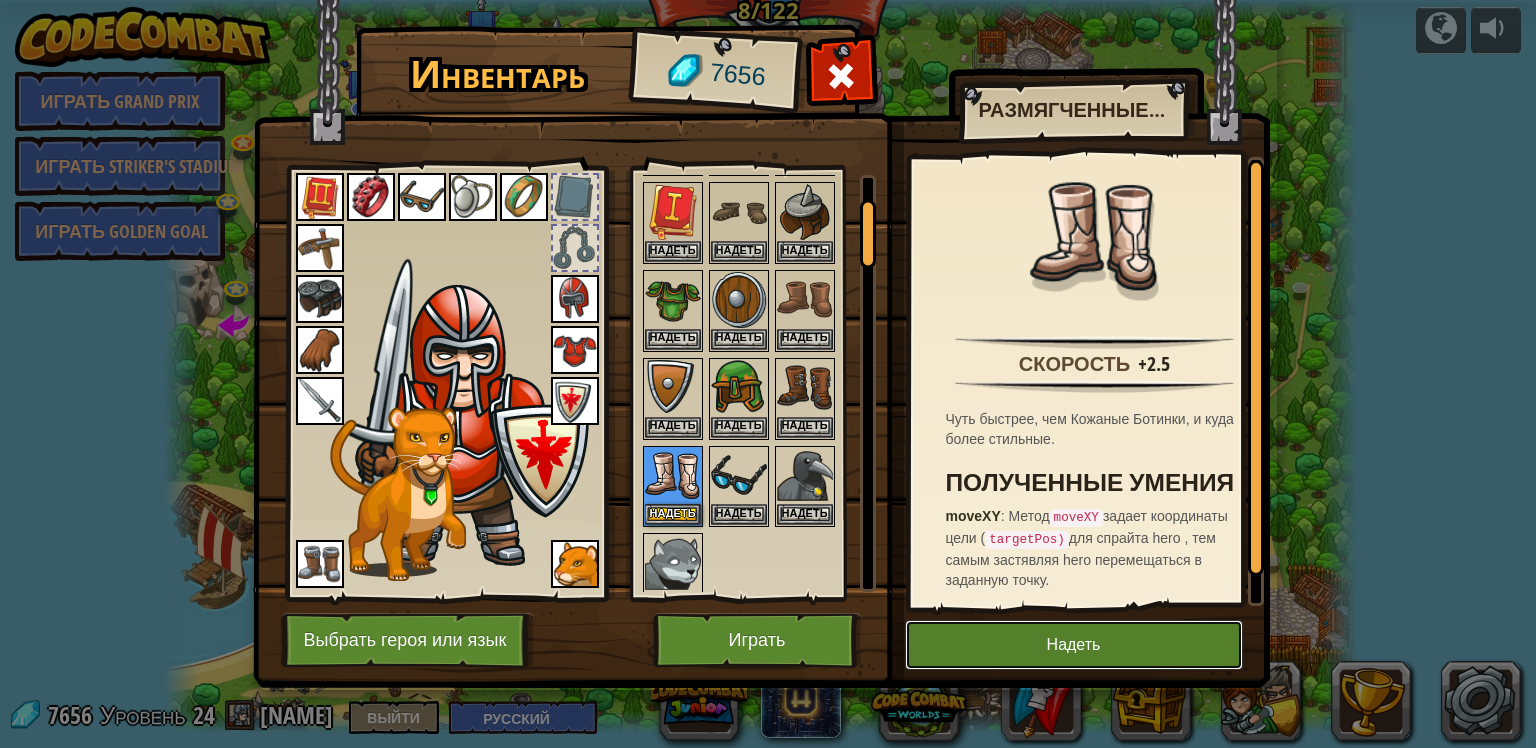 click on "Надеть" at bounding box center [1074, 645] 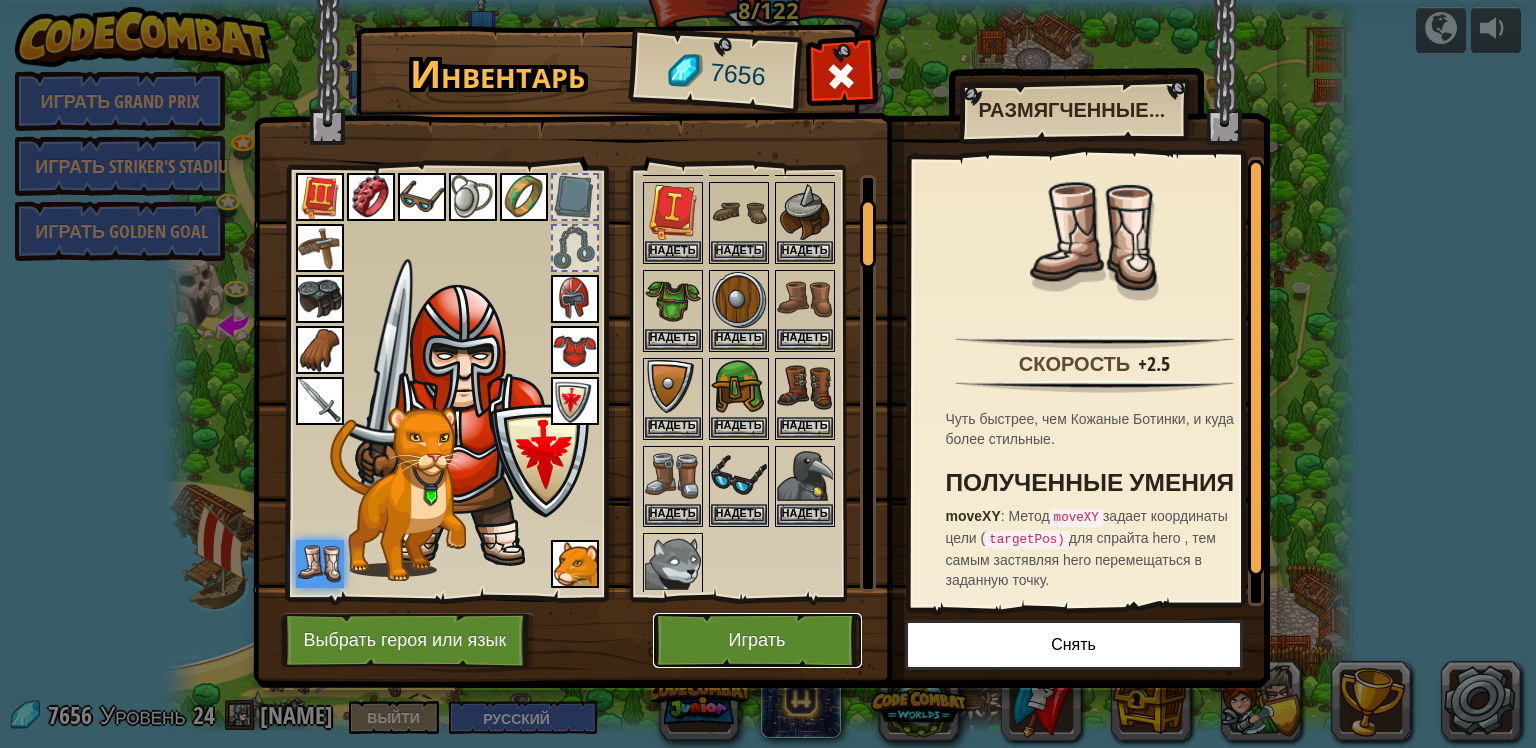 click on "Играть" at bounding box center [757, 640] 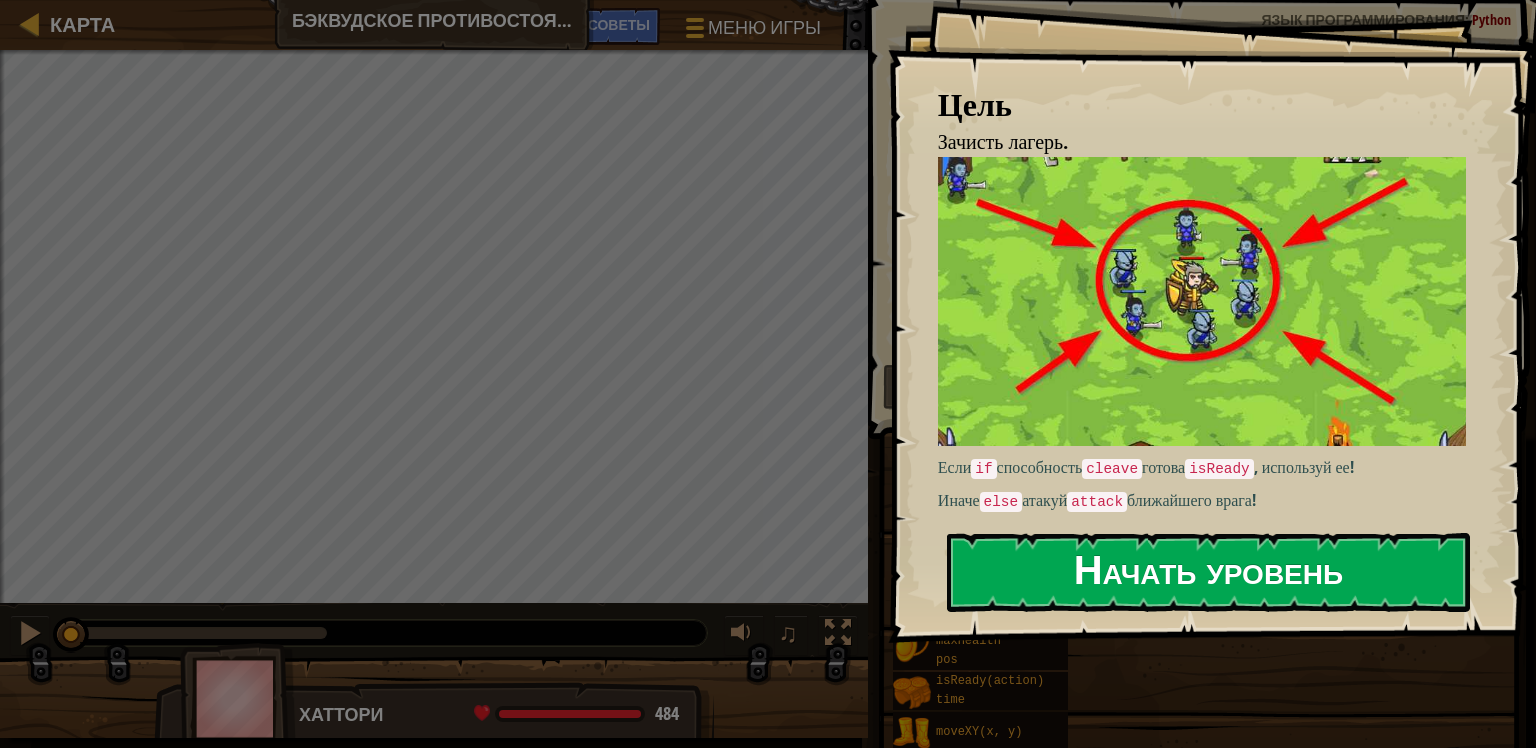 click on "Начать уровень" at bounding box center [1208, 572] 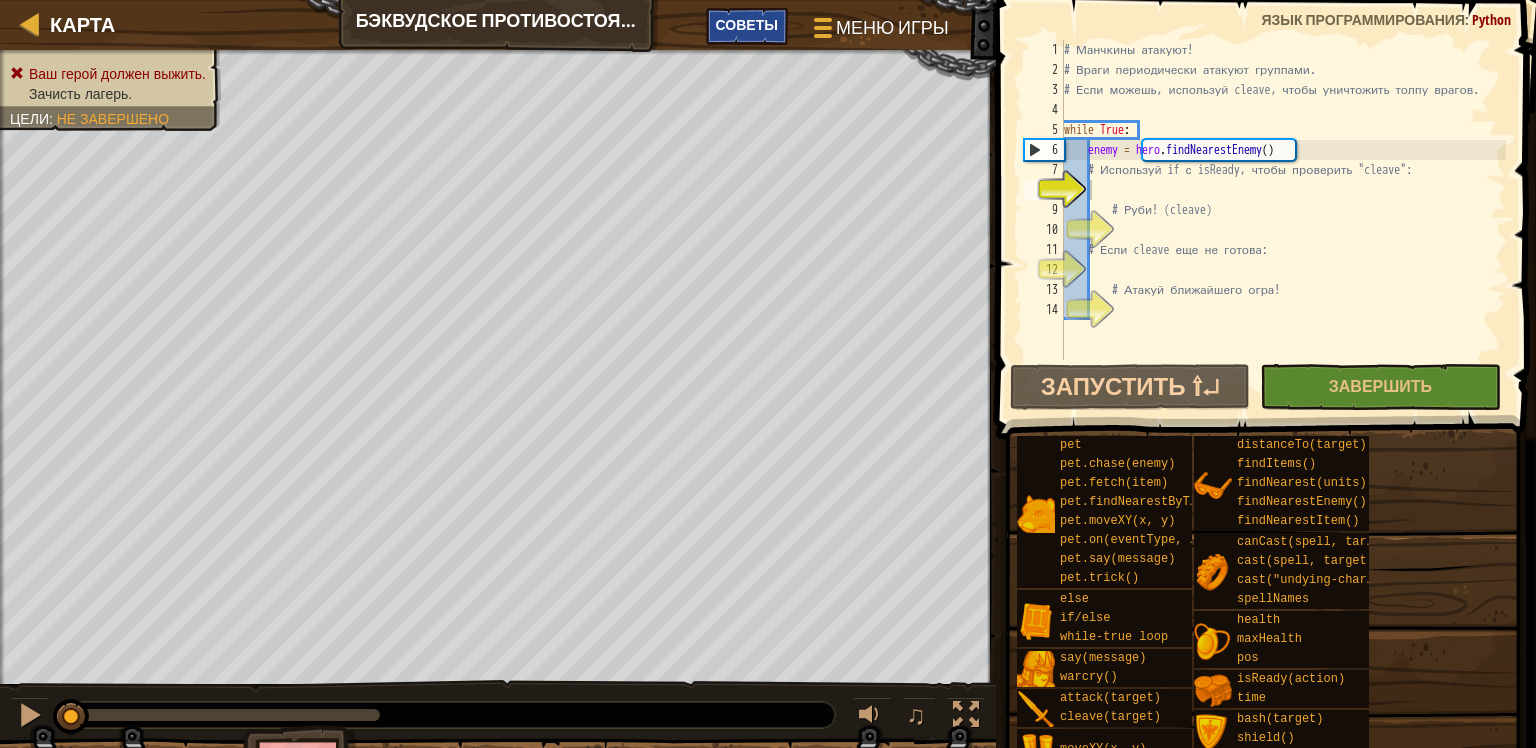 click on "Советы" at bounding box center [747, 26] 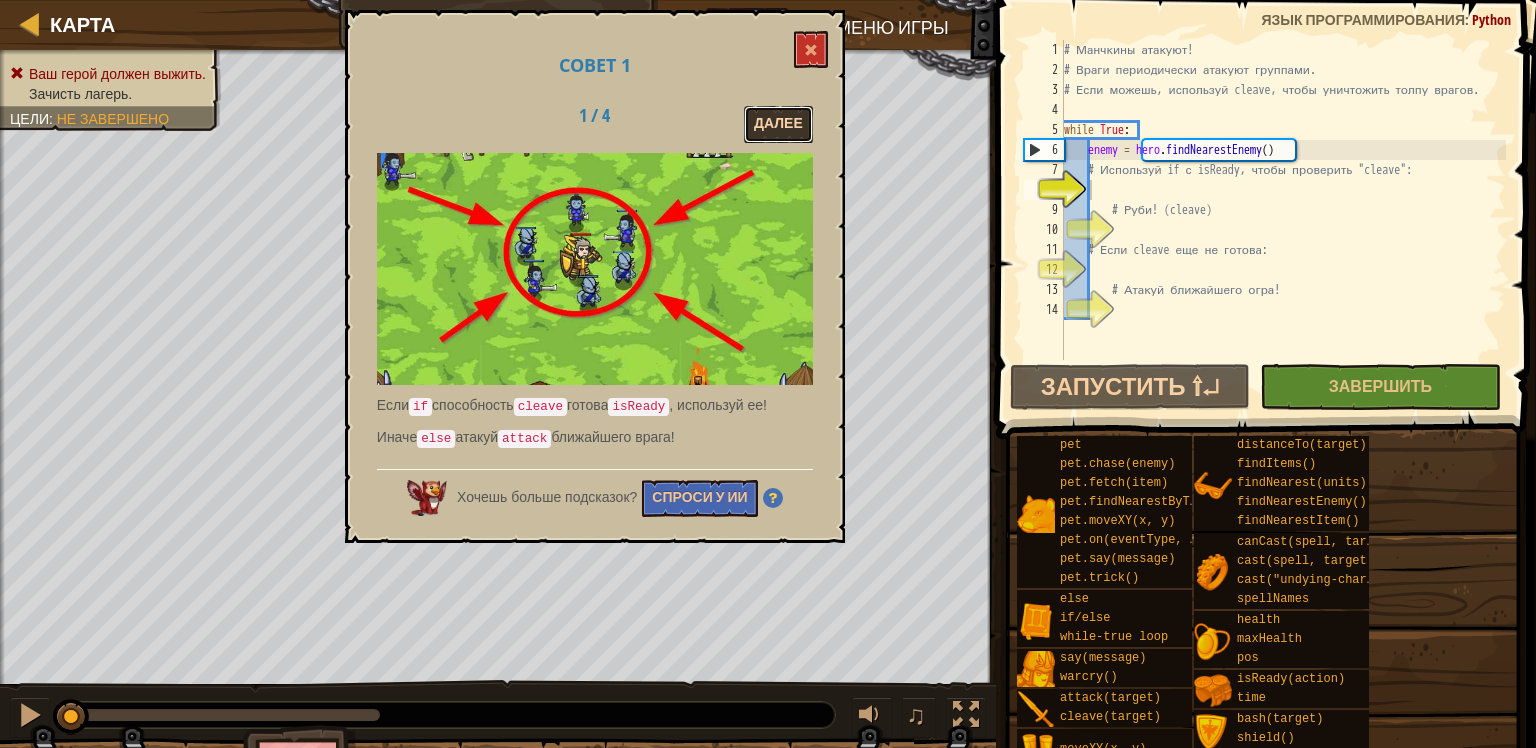click on "Далее" at bounding box center (778, 124) 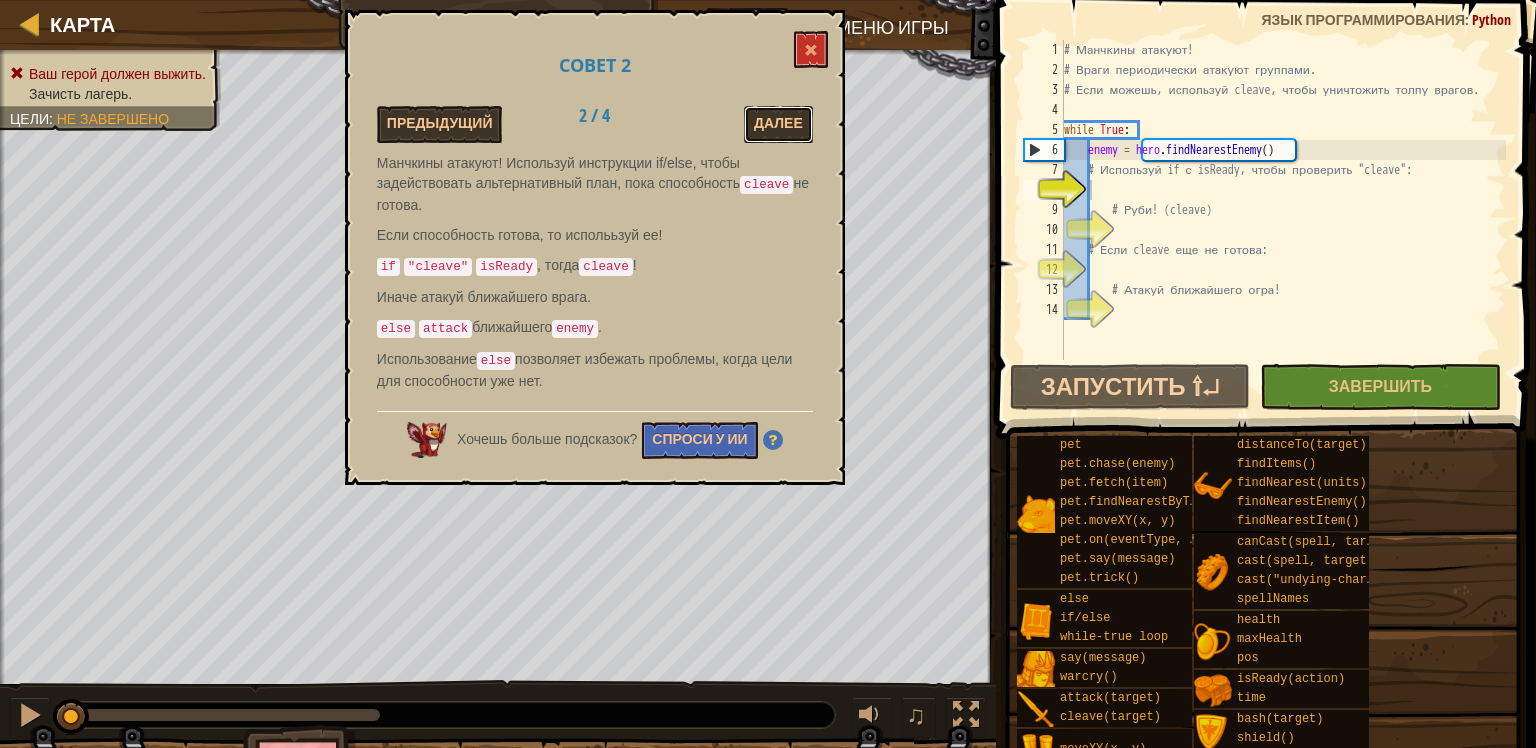 click on "Далее" at bounding box center [778, 124] 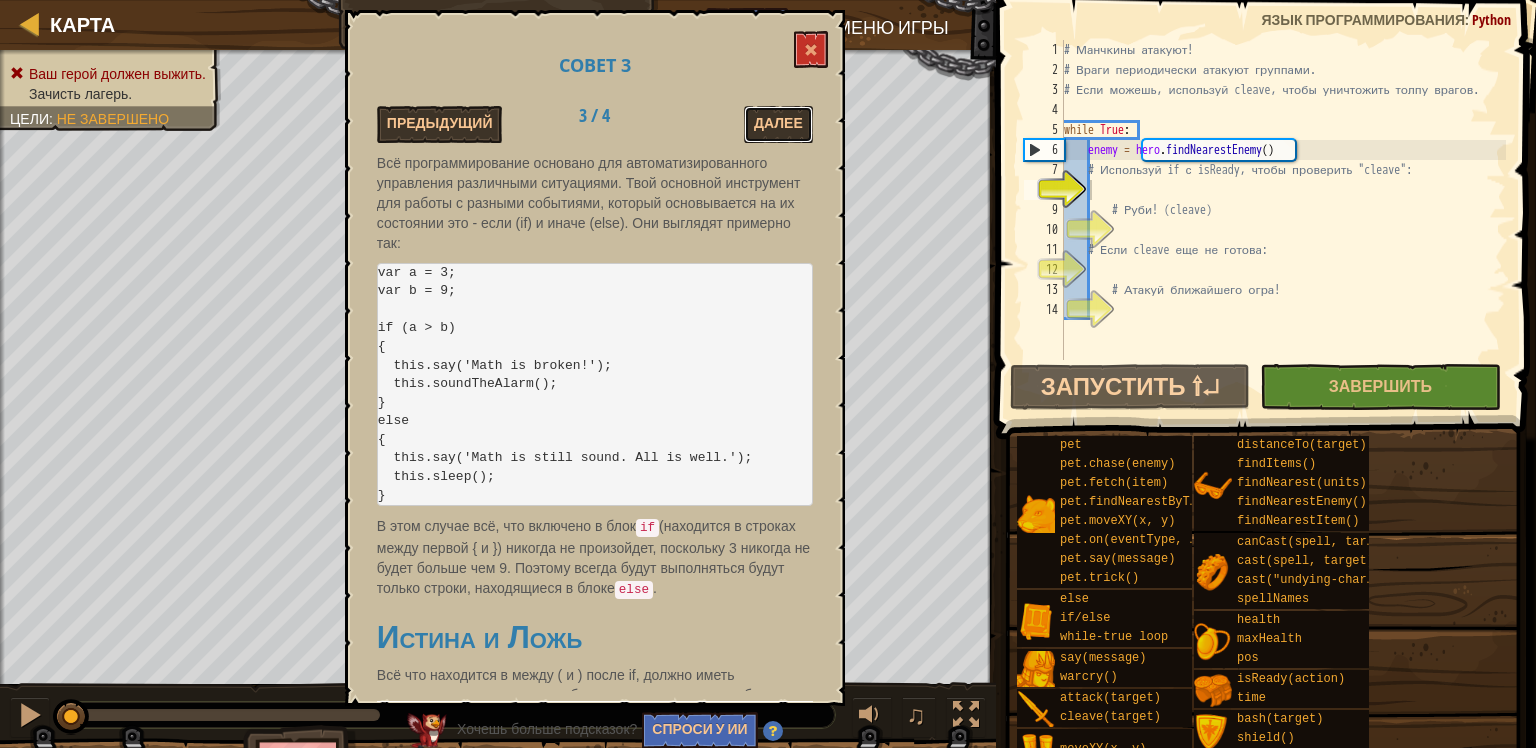 click on "Далее" at bounding box center (778, 124) 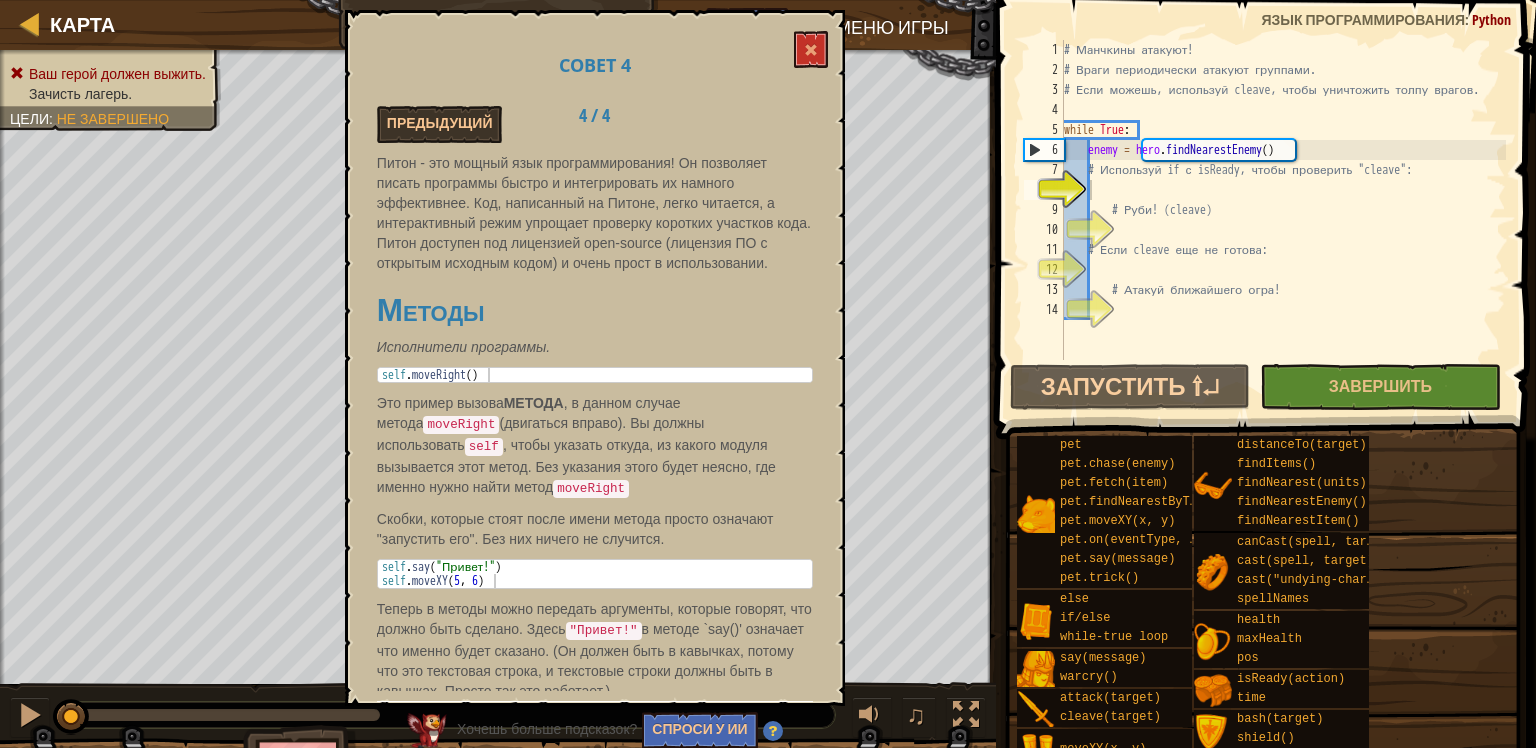 click on "Предыдущий 4 / 4" at bounding box center (595, 124) 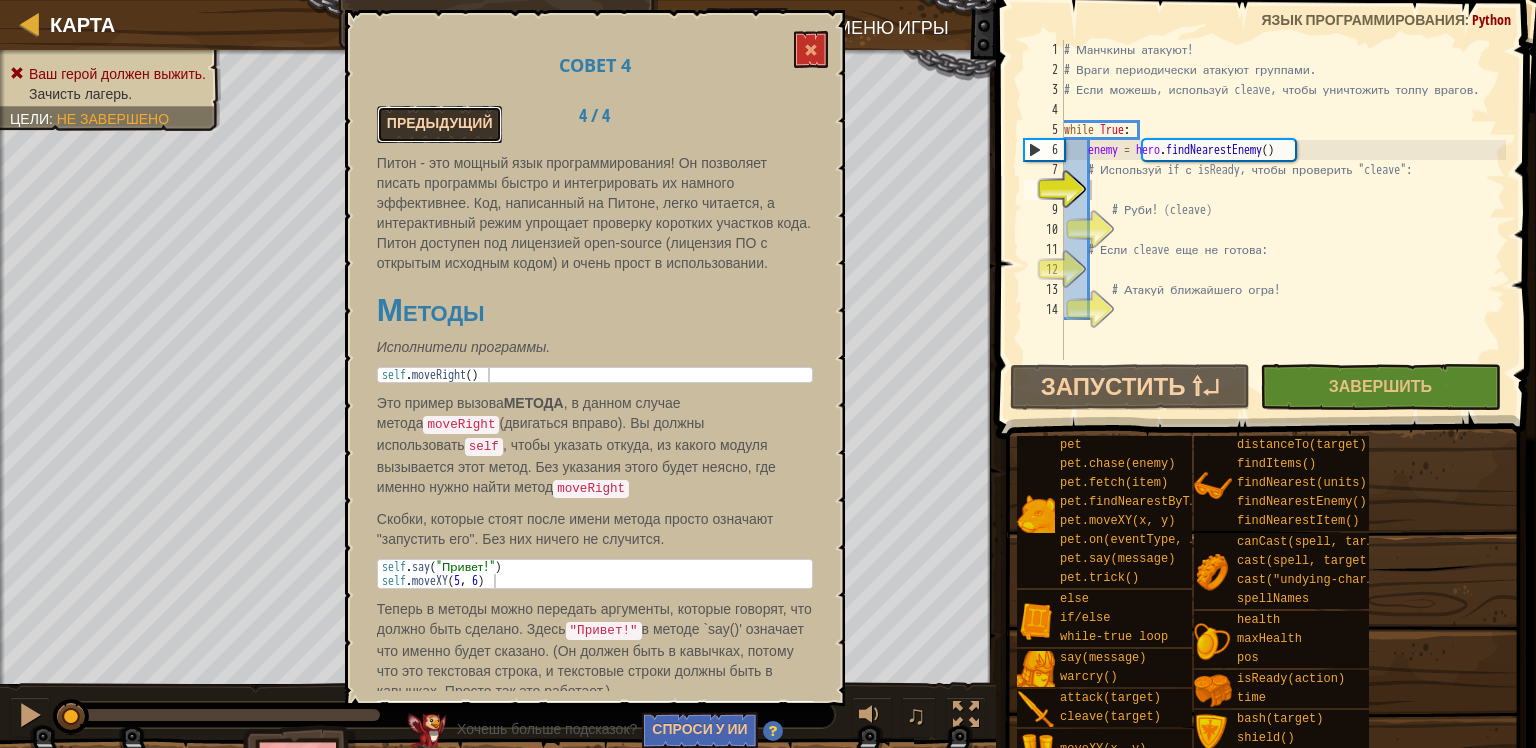 click on "Предыдущий" at bounding box center (440, 124) 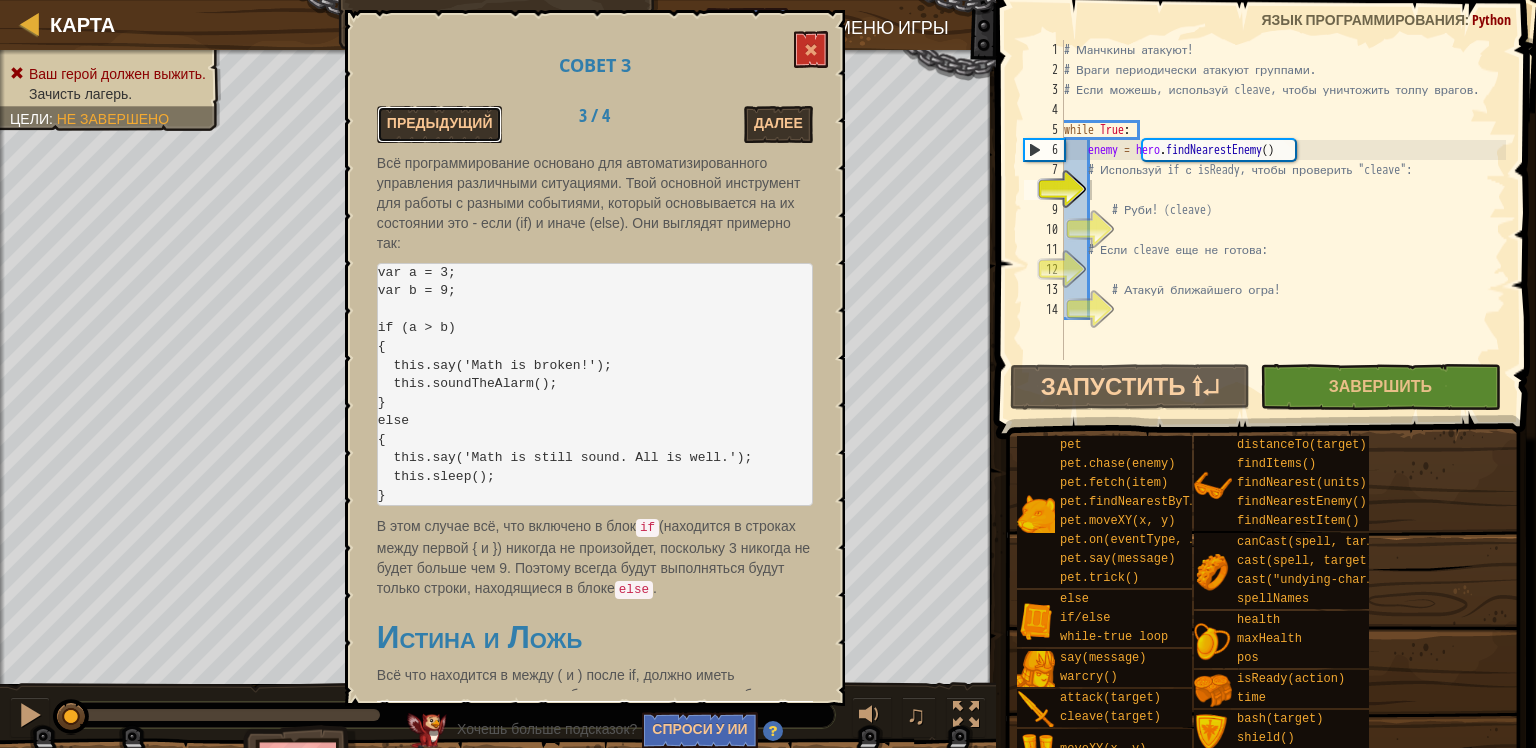 click on "Предыдущий" at bounding box center [440, 124] 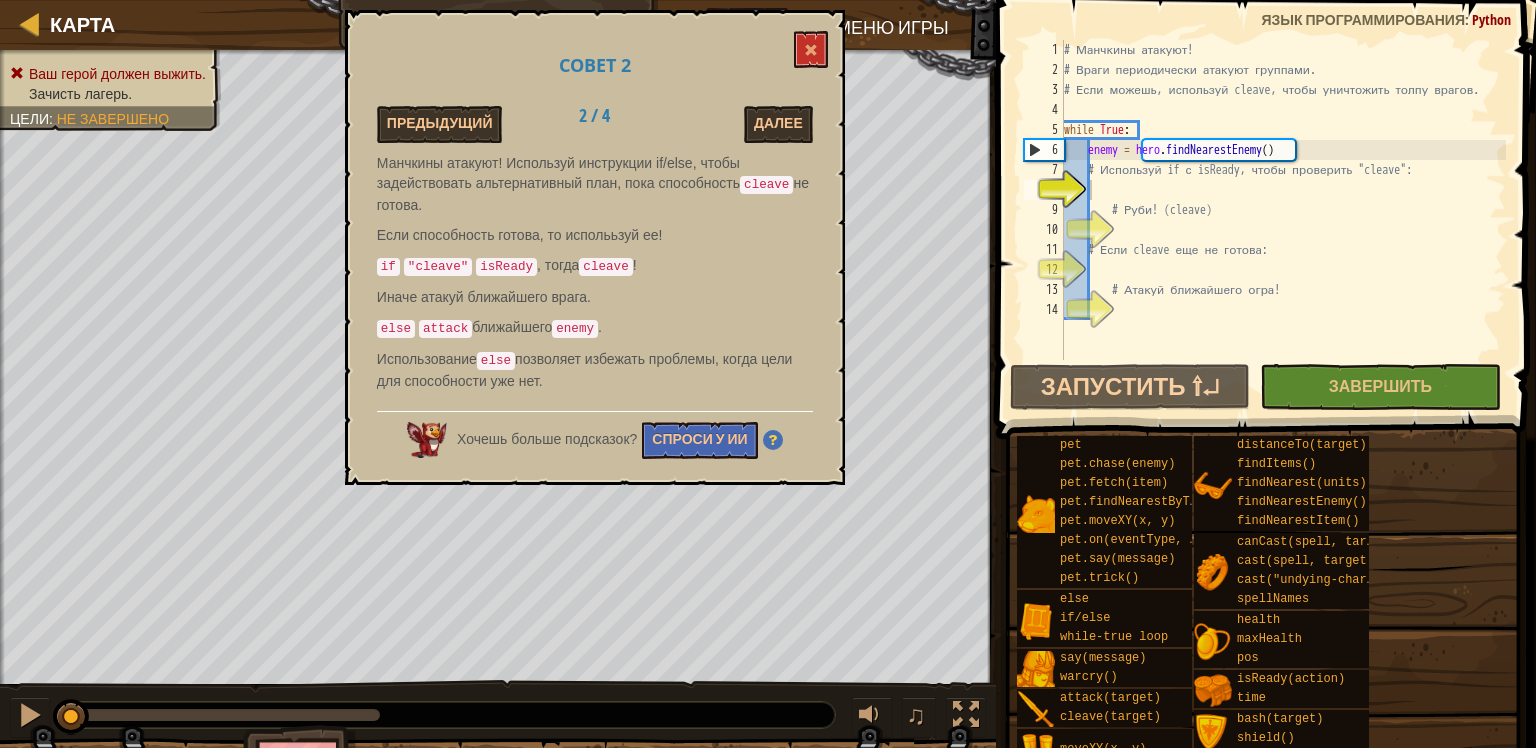 click on "Предыдущий" at bounding box center [440, 124] 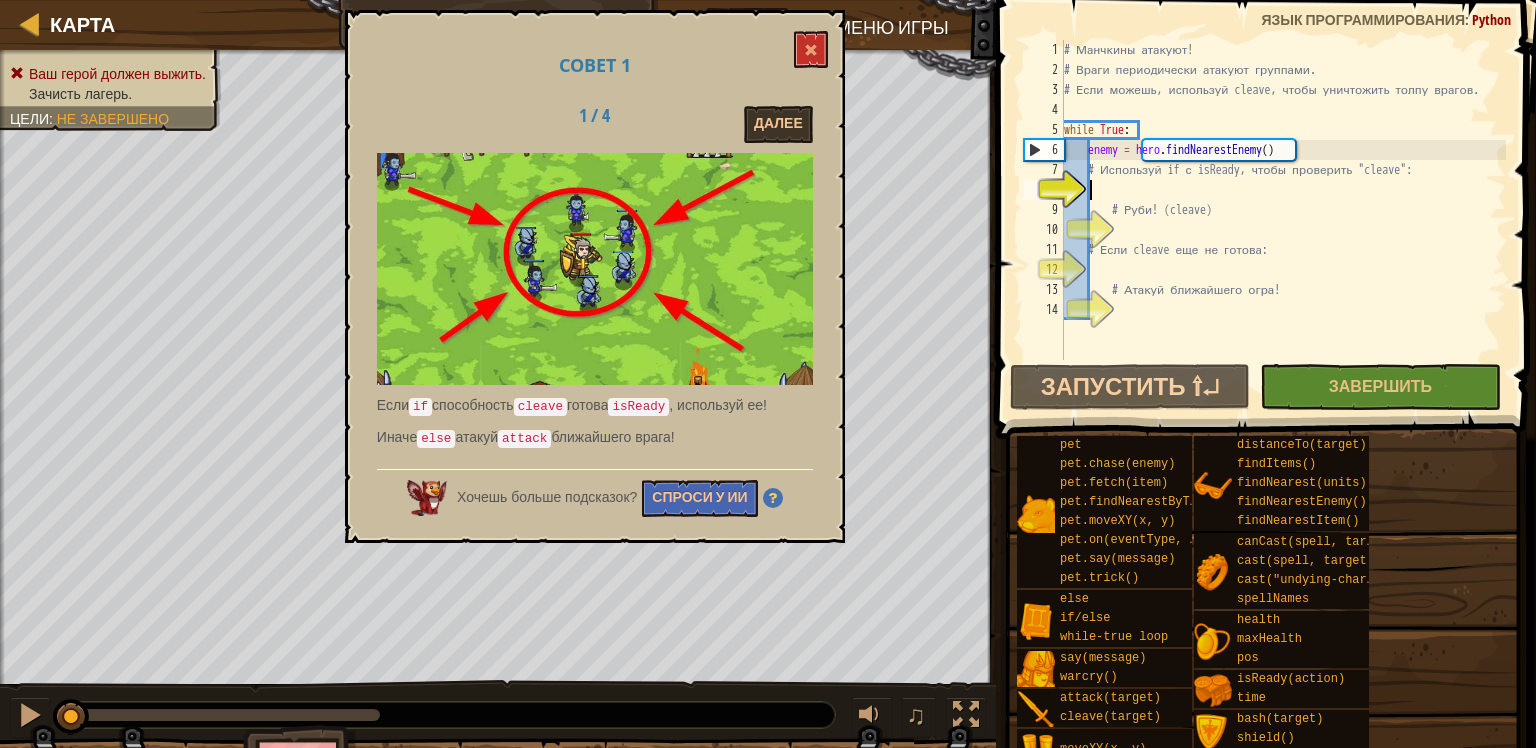 click on "# Манчкины атакуют! # Враги периодически атакуют группами. # Если можешь, используй cleave, чтобы уничтожить толпу врагов. while   True :      enemy   =   hero . findNearestEnemy ( )      # Используй if с isReady, чтобы<bos>ть "cleave":               # Руби! (cleave)               # Если cleave еще не готова:               # Атакуй ближайшего огра!" at bounding box center [1283, 220] 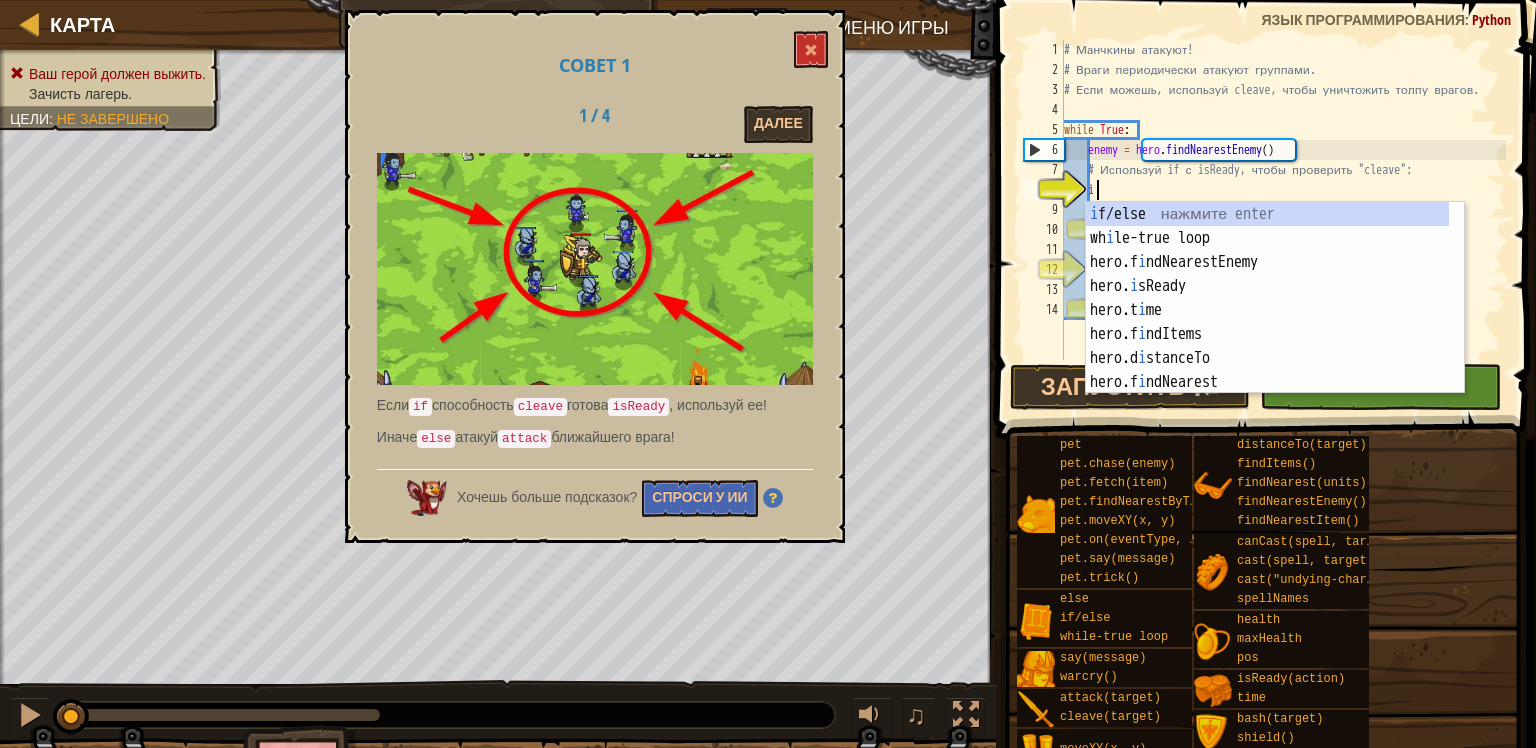 scroll, scrollTop: 9, scrollLeft: 1, axis: both 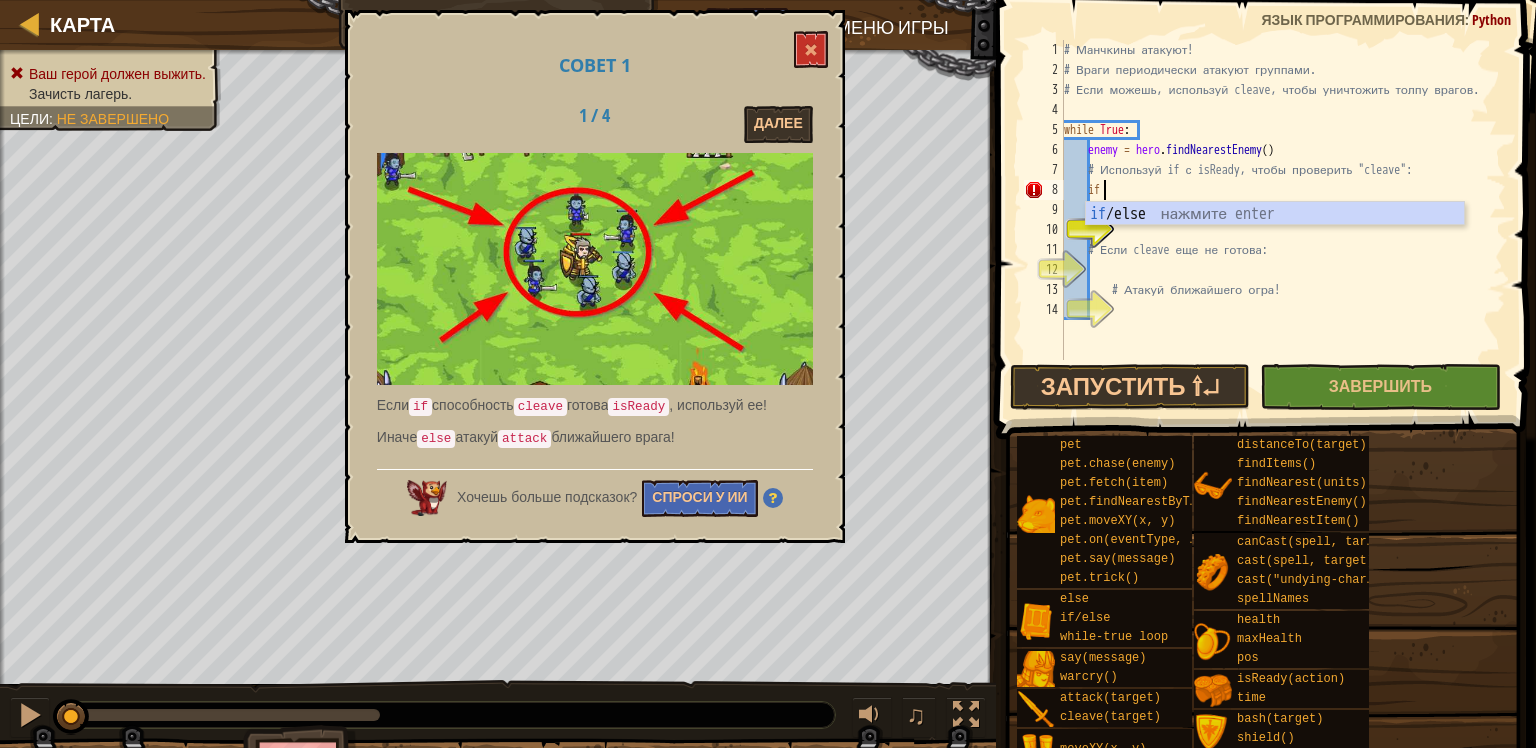 type on "if enemy:" 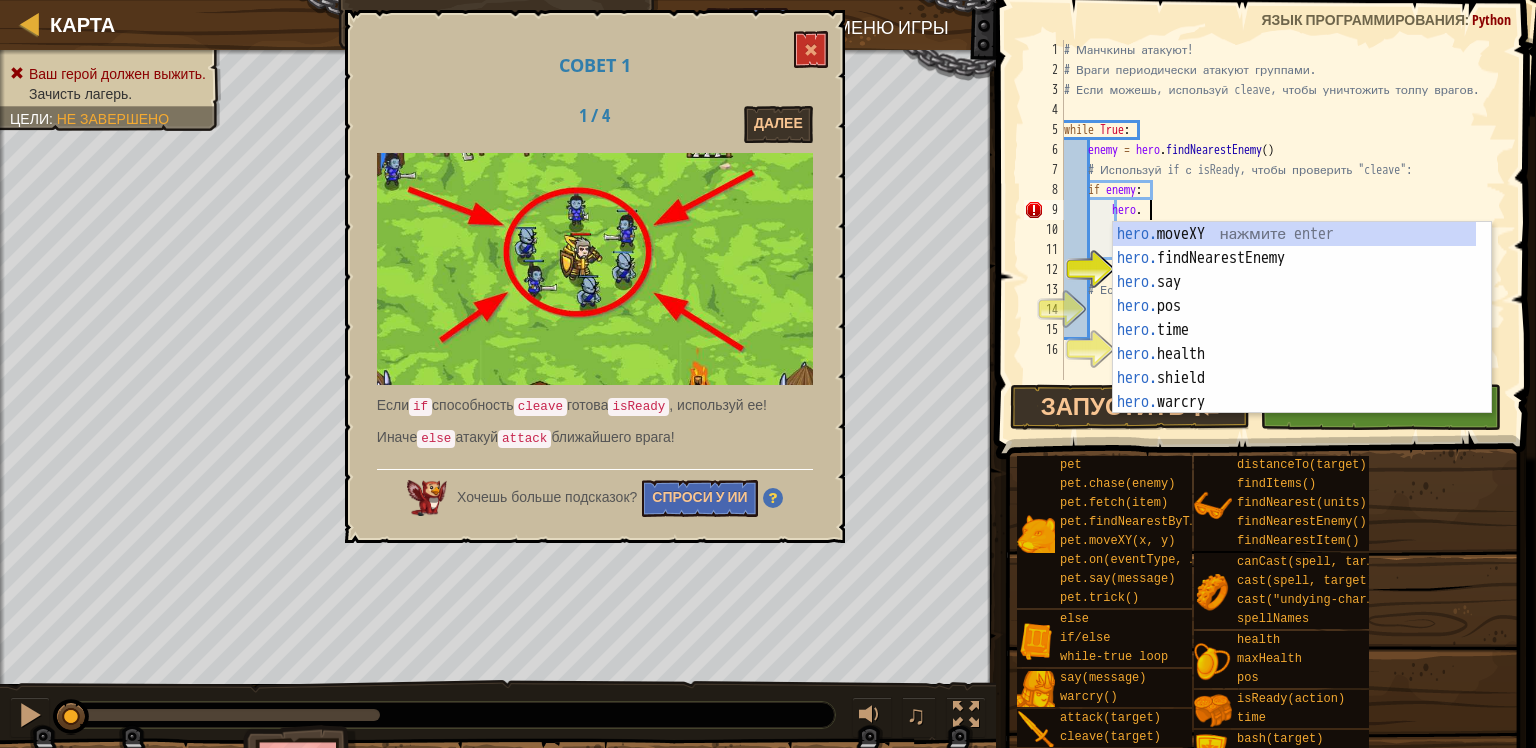 scroll, scrollTop: 9, scrollLeft: 6, axis: both 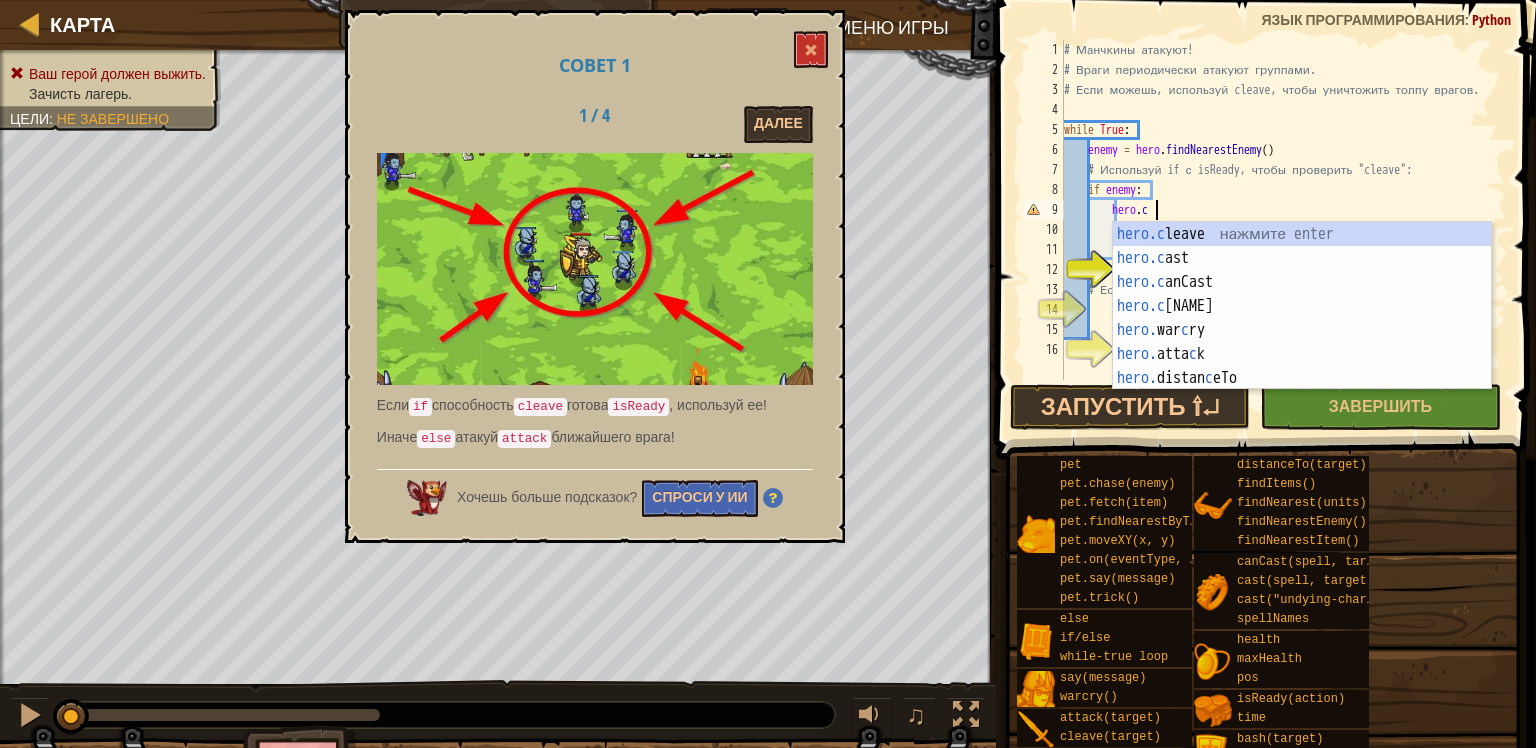 type on "hero.cleave(enemy)" 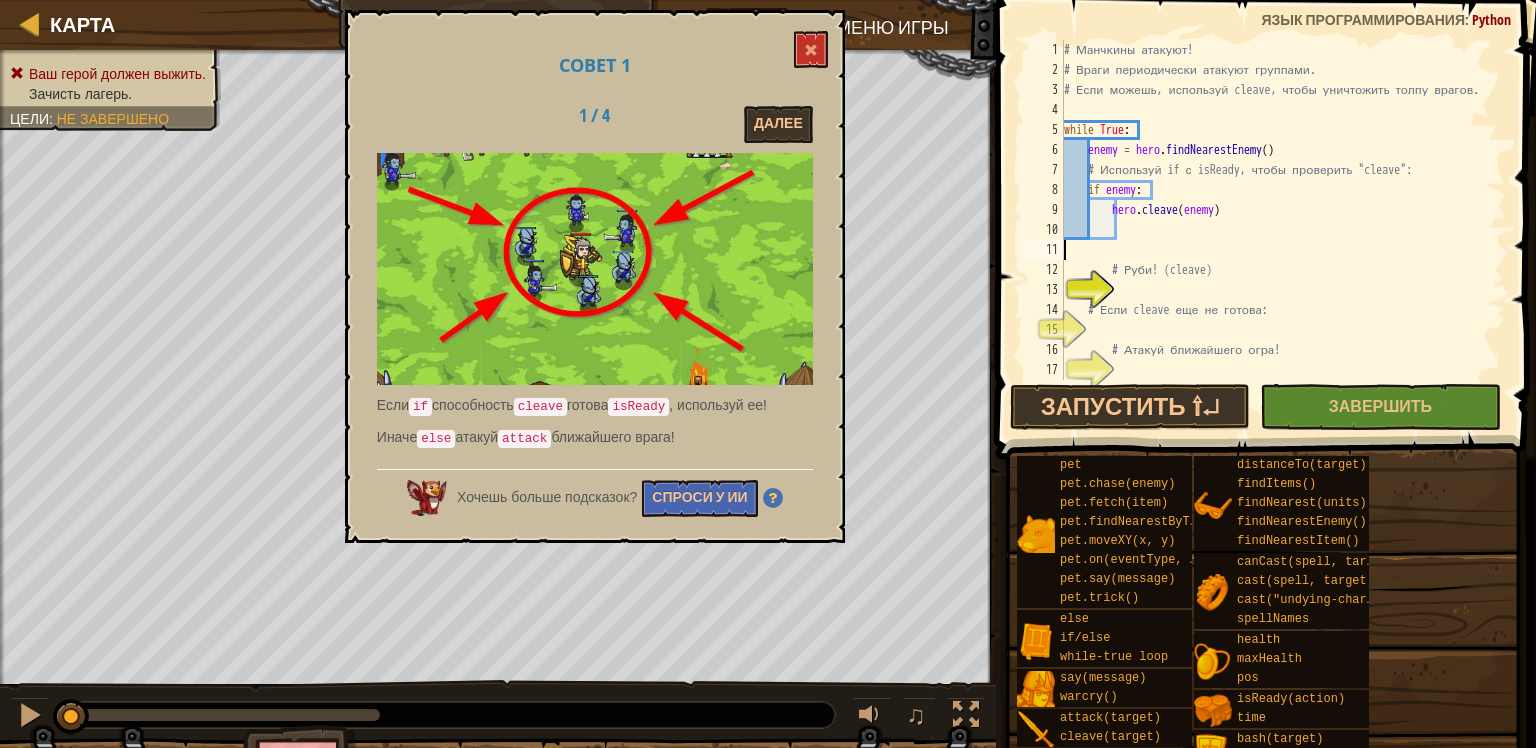 scroll, scrollTop: 9, scrollLeft: 0, axis: vertical 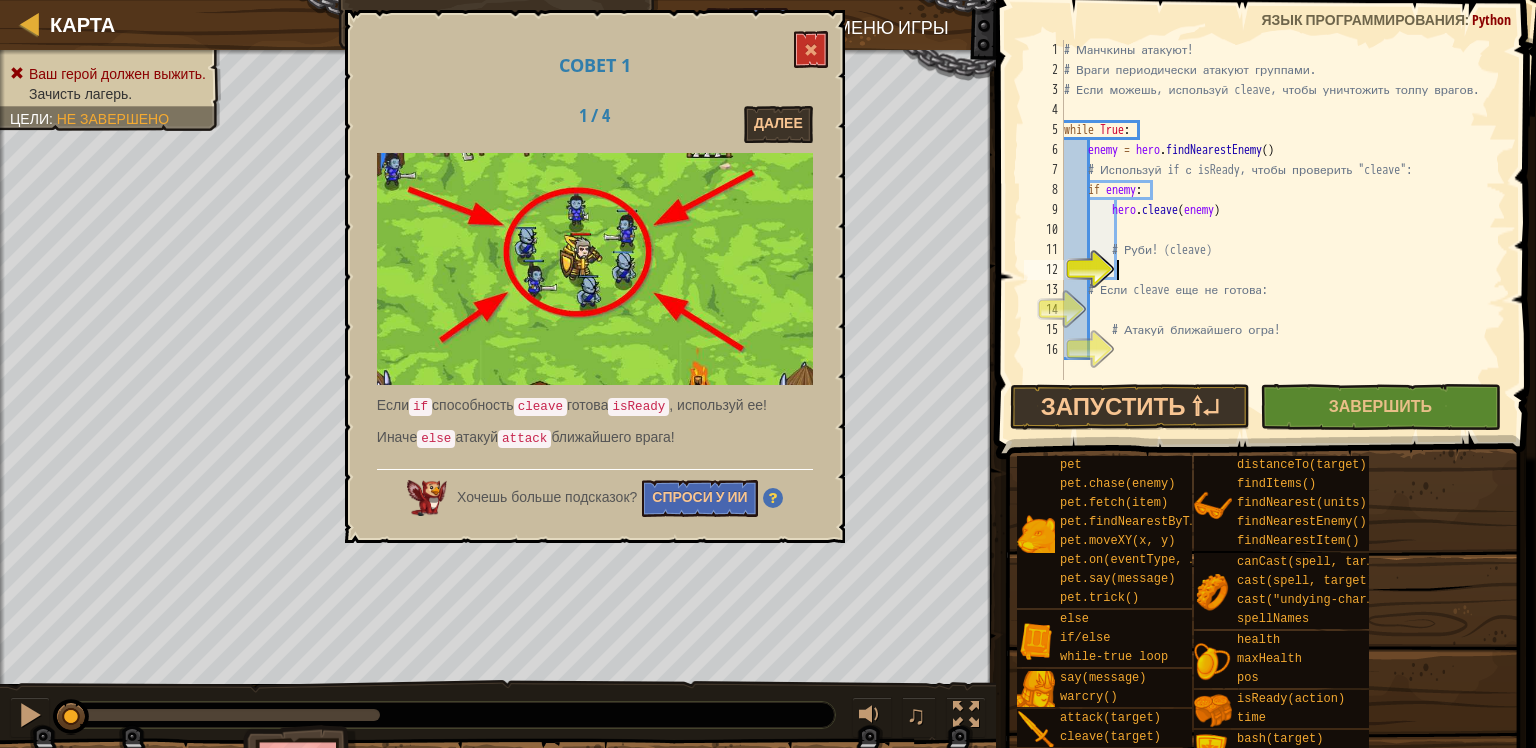 click on "# Манчкины атакуют! # Враги периодически атакуют группами. # Если можешь, используй cleave, чтобы уничтожить толпу врагов. while   True :      enemy   =   hero . findNearestEnemy ( )      # Используй if с isReady, чтобы проверить "cleave":      if   enemy :          hero . cleave ( enemy )                   # Руби! (cleave)               # Если cleave еще не готова:               # Атакуй ближайшего огра!" at bounding box center [1283, 230] 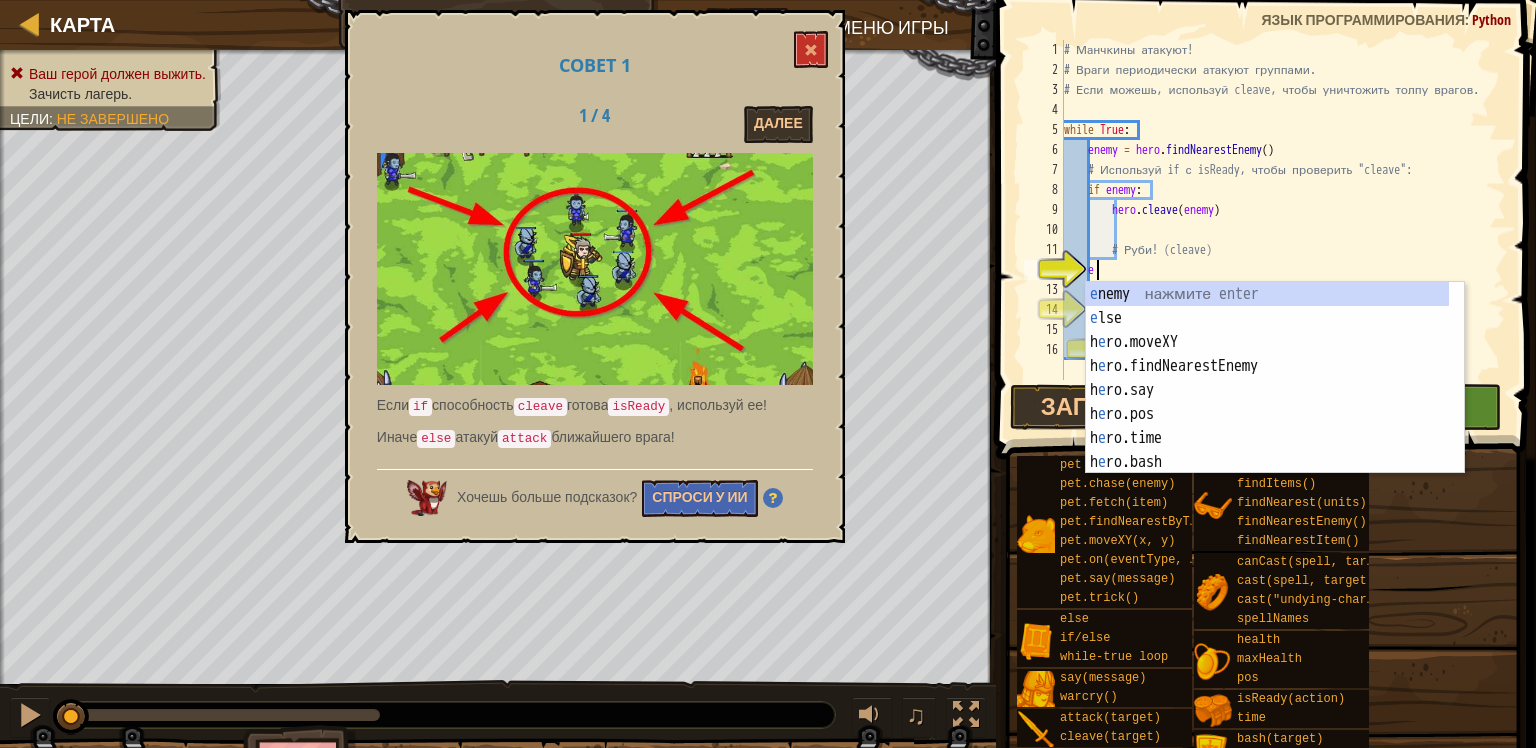 scroll, scrollTop: 9, scrollLeft: 1, axis: both 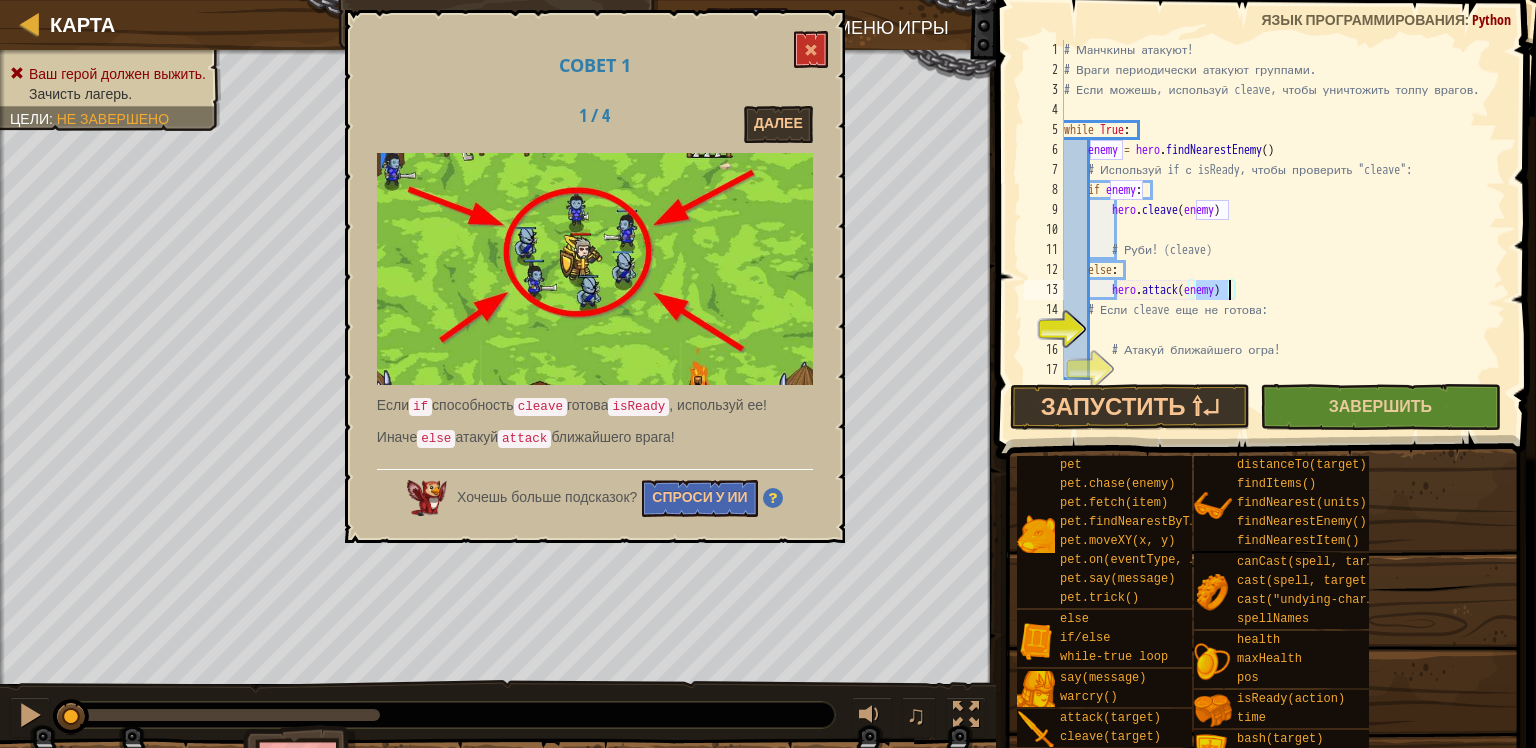 type on "hero.attack(enemy)" 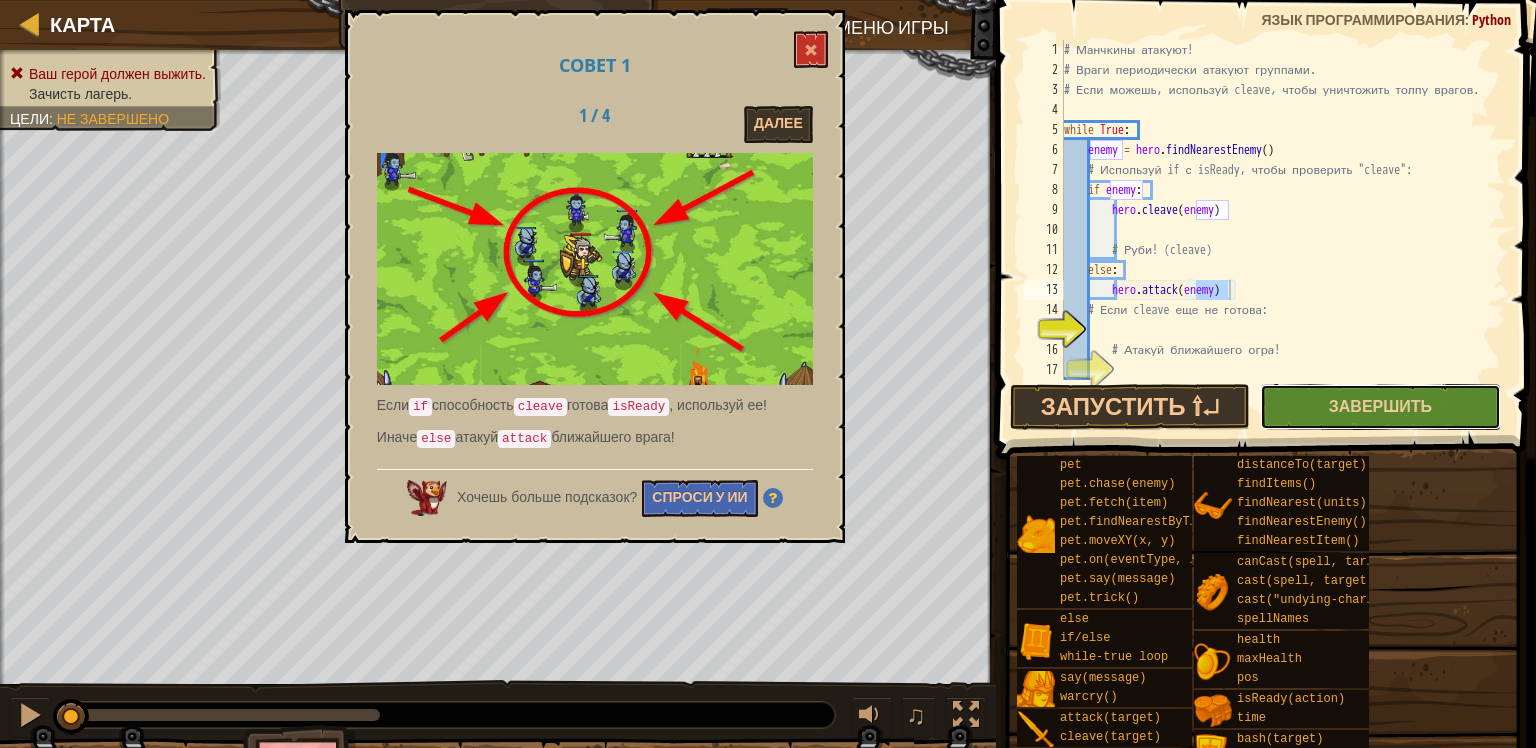 click on "Завершить" at bounding box center (1380, 407) 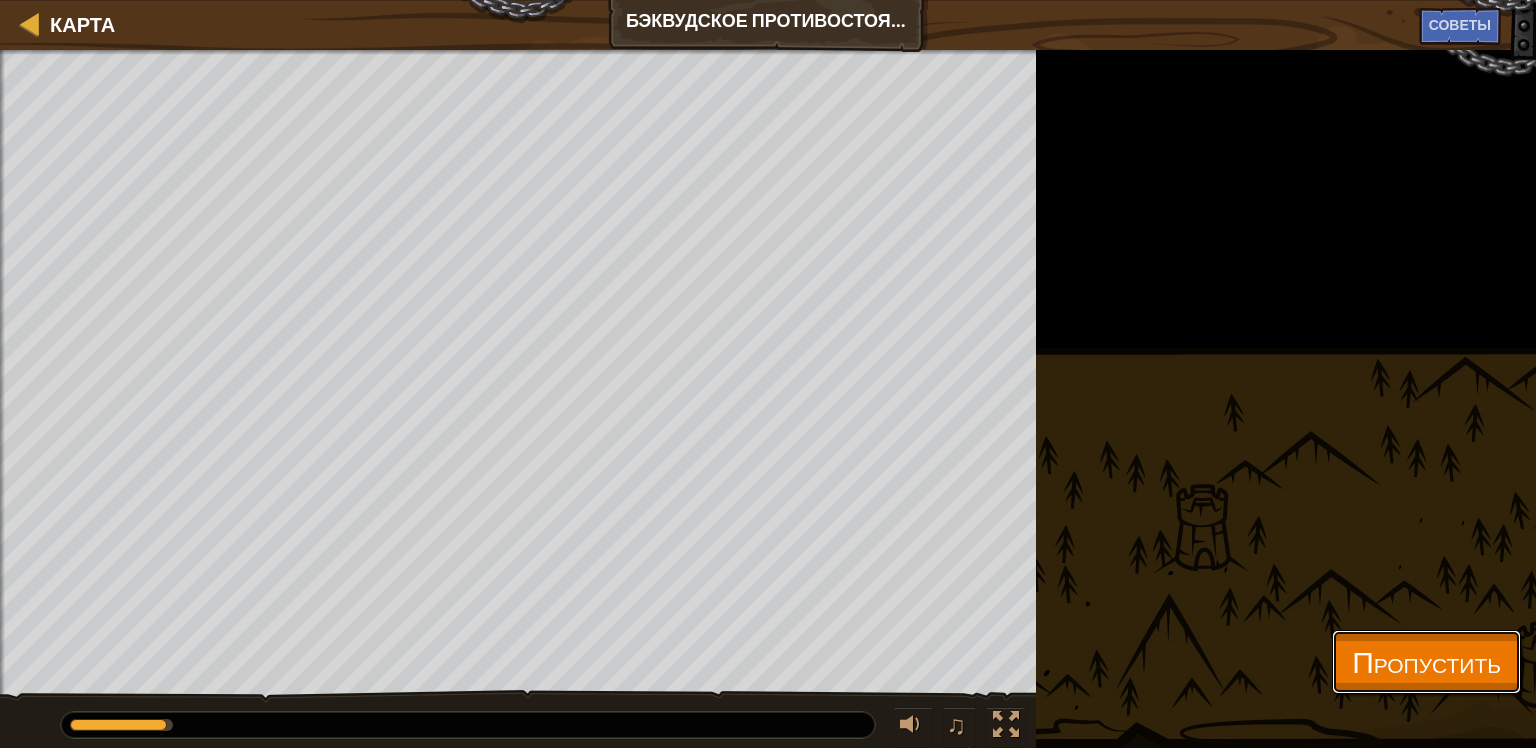 click on "Пропустить" at bounding box center [1426, 661] 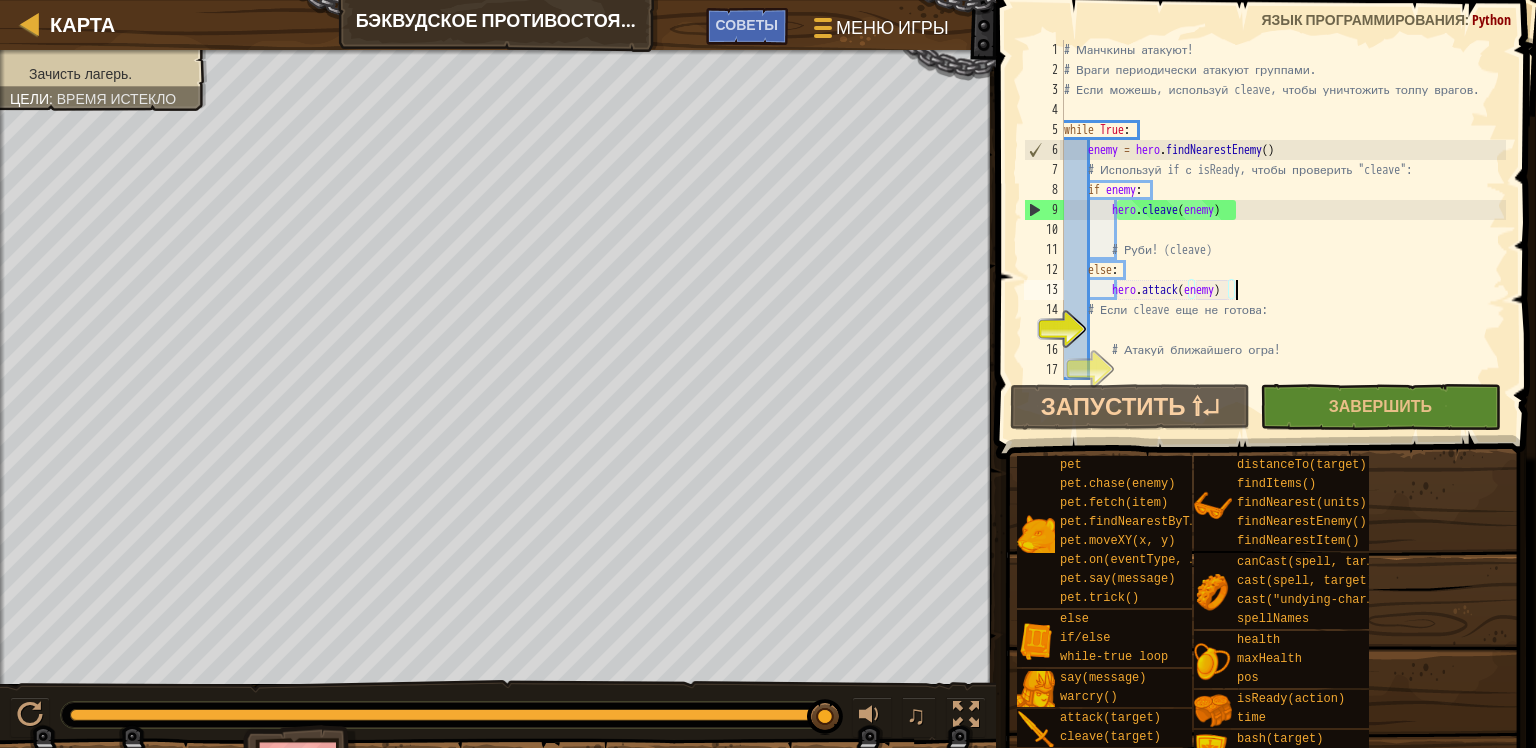 click on "# Манчкины атакуют! # Враги периодически атакуют группами. # Если можешь, используй cleave, чтобы уничтожить толпу врагов. while   True :      enemy   =   hero . findNearestEnemy ( )      # Используй if с isReady, чтобы проверить "cleave":      if   enemy :          hero . cleave ( enemy )                   # Руби! (cleave)      else :          hero . attack ( enemy )      # Если cleave еще не готова:               # Атакуй ближайшего огра!" at bounding box center [1283, 230] 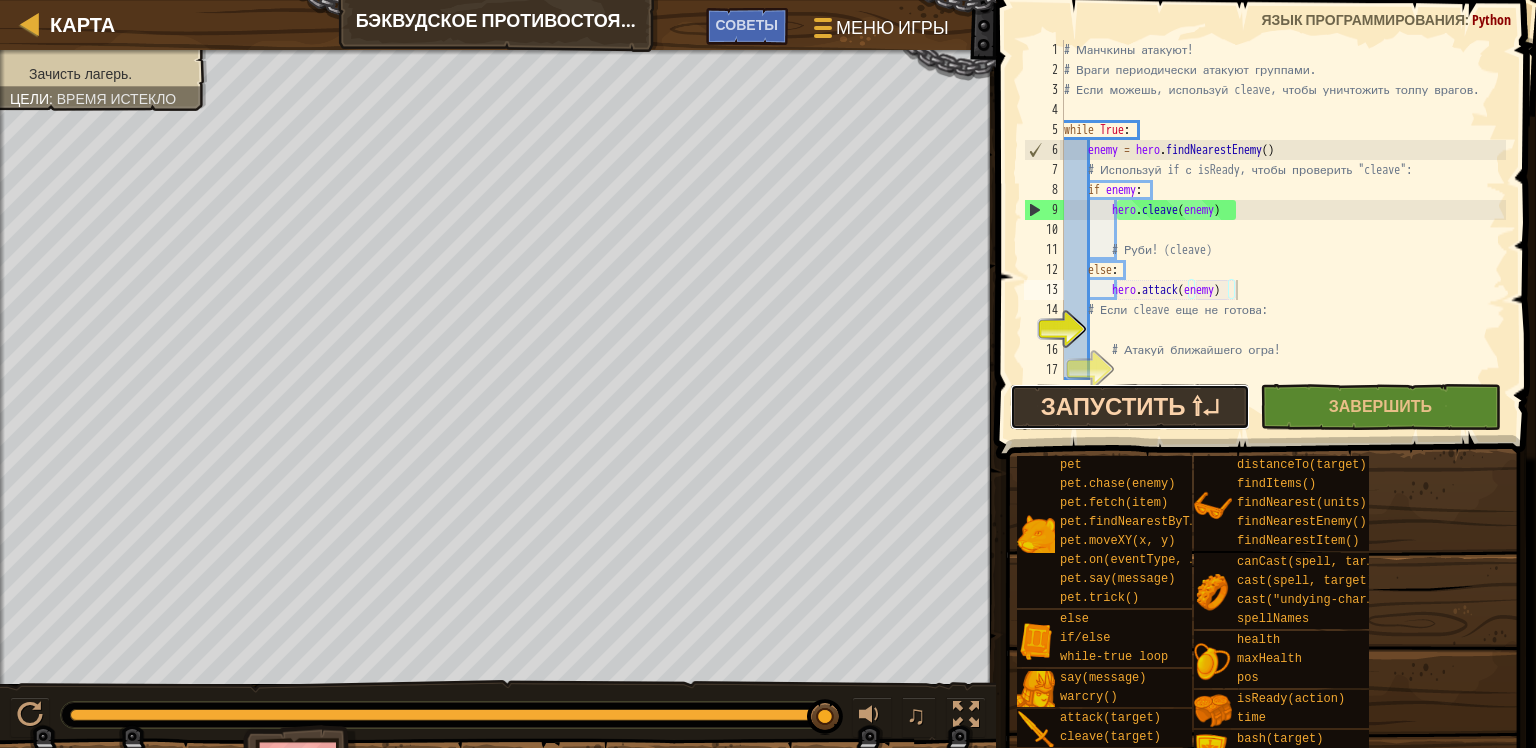 click on "Запустить ⇧↵" at bounding box center (1130, 407) 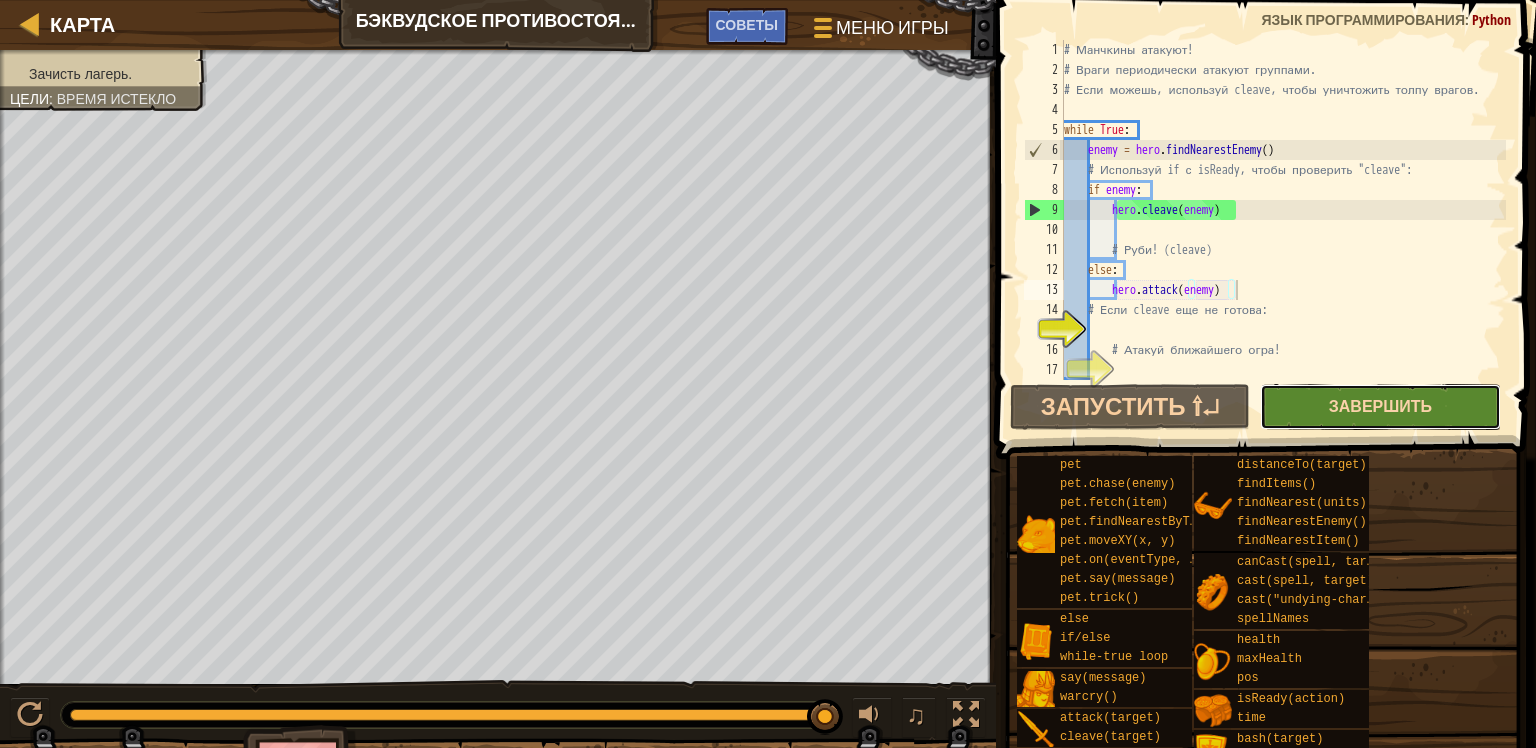 click on "Завершить" at bounding box center [1380, 406] 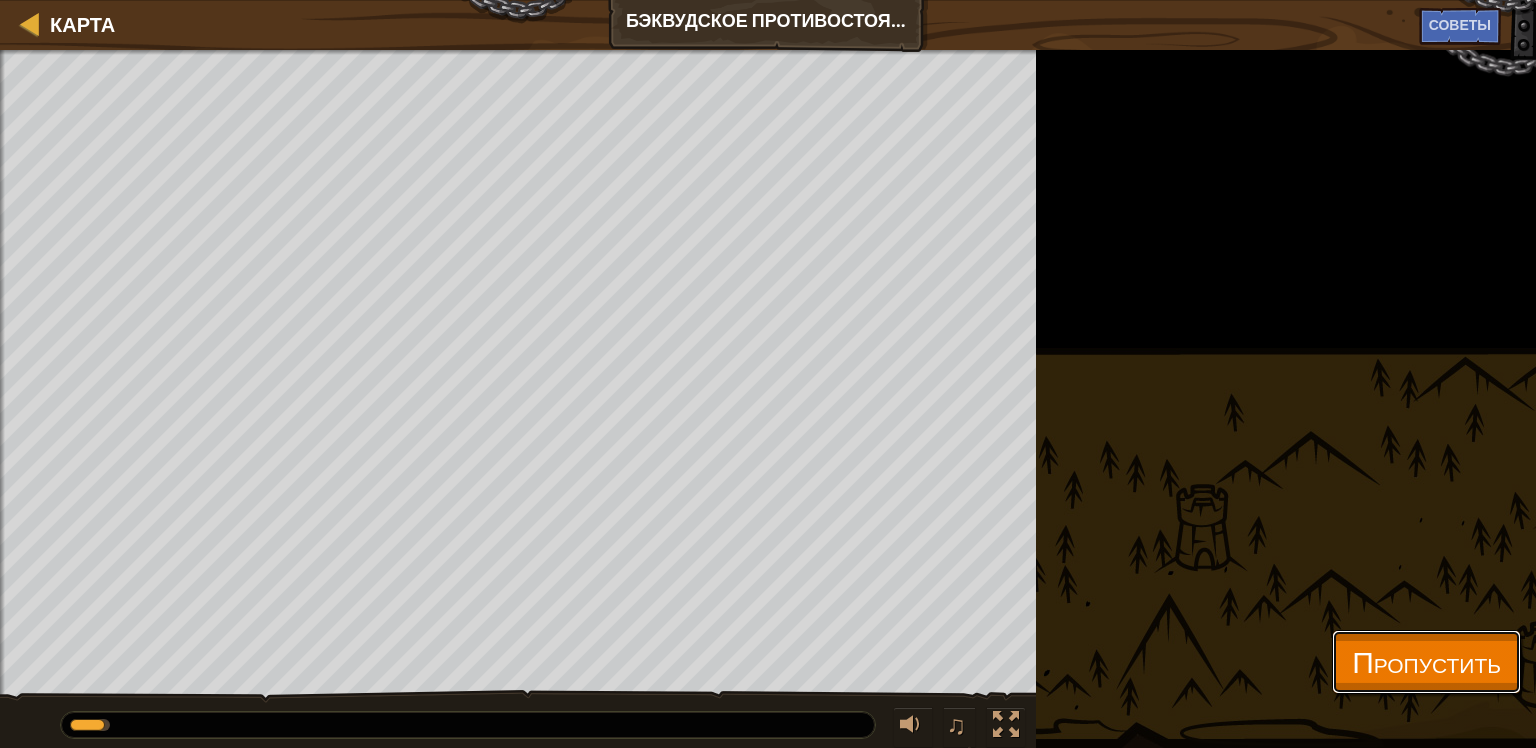 click on "Пропустить" at bounding box center [1426, 661] 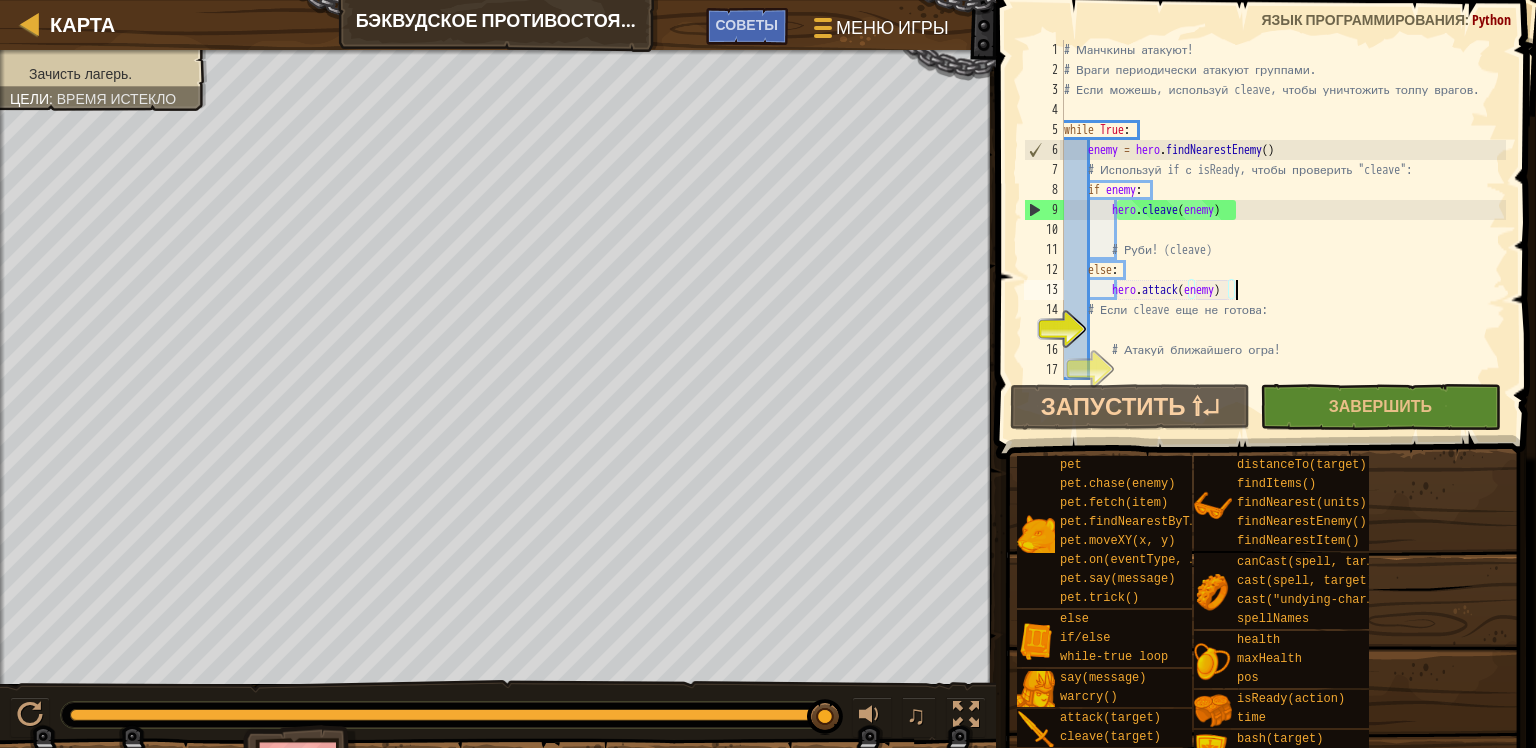 click on "# Манчкины атакуют! # Враги периодически атакуют группами. # Если можешь, используй cleave, чтобы уничтожить толпу врагов. while   True :      enemy   =   hero . findNearestEnemy ( )      # Используй if с isReady, чтобы проверить "cleave":      if   enemy :          hero . cleave ( enemy )                   # Руби! (cleave)      else :          hero . attack ( enemy )      # Если cleave еще не готова:               # Атакуй ближайшего огра!" at bounding box center (1283, 230) 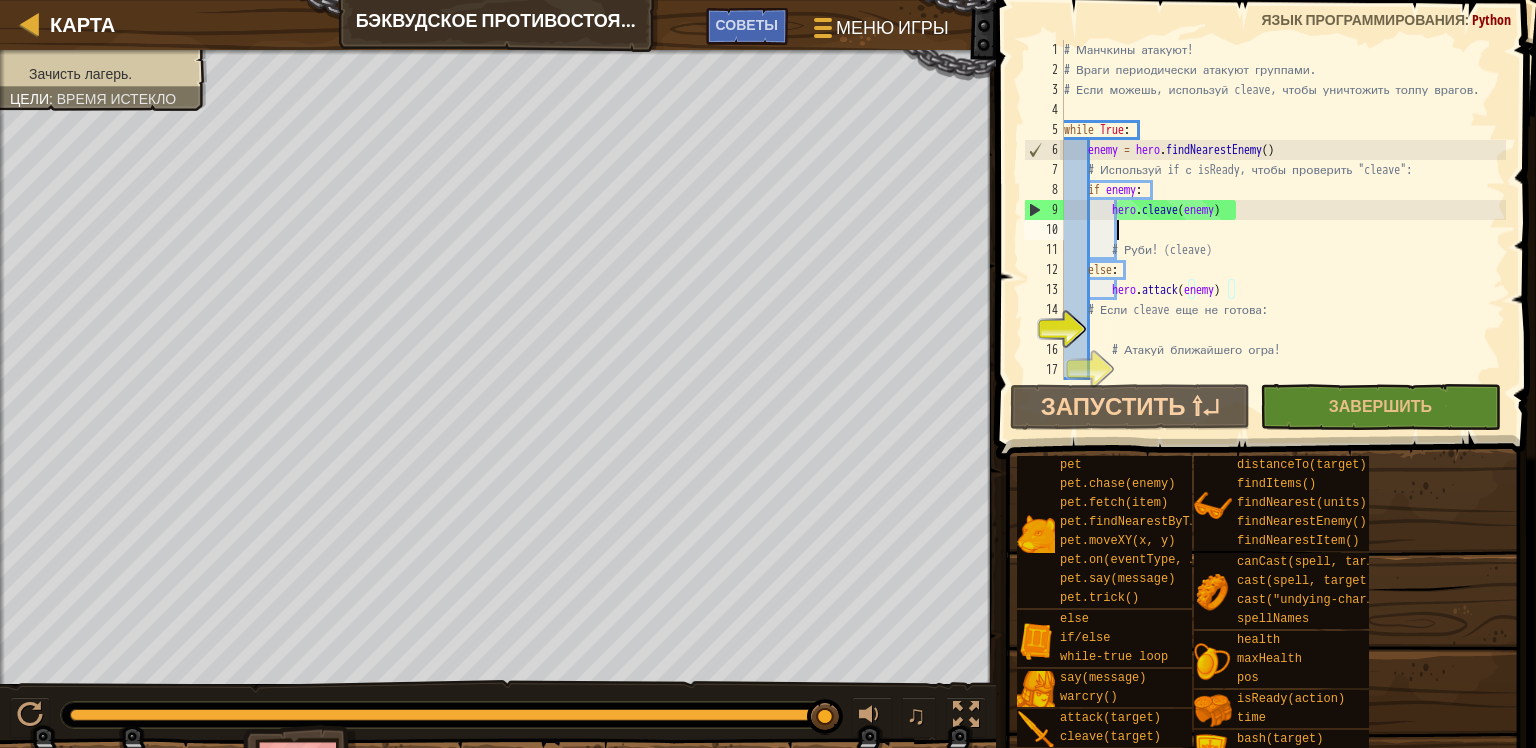 click on "# Манчкины атакуют! # Враги периодически атакуют группами. # Если можешь, используй cleave, чтобы уничтожить толпу врагов. while   True :      enemy   =   hero . findNearestEnemy ( )      # Используй if с isReady, чтобы проверить "cleave":      if   enemy :          hero . cleave ( enemy )                   # Руби! (cleave)      else :          hero . attack ( enemy )      # Если cleave еще не готова:               # Атакуй ближайшего огра!" at bounding box center [1283, 230] 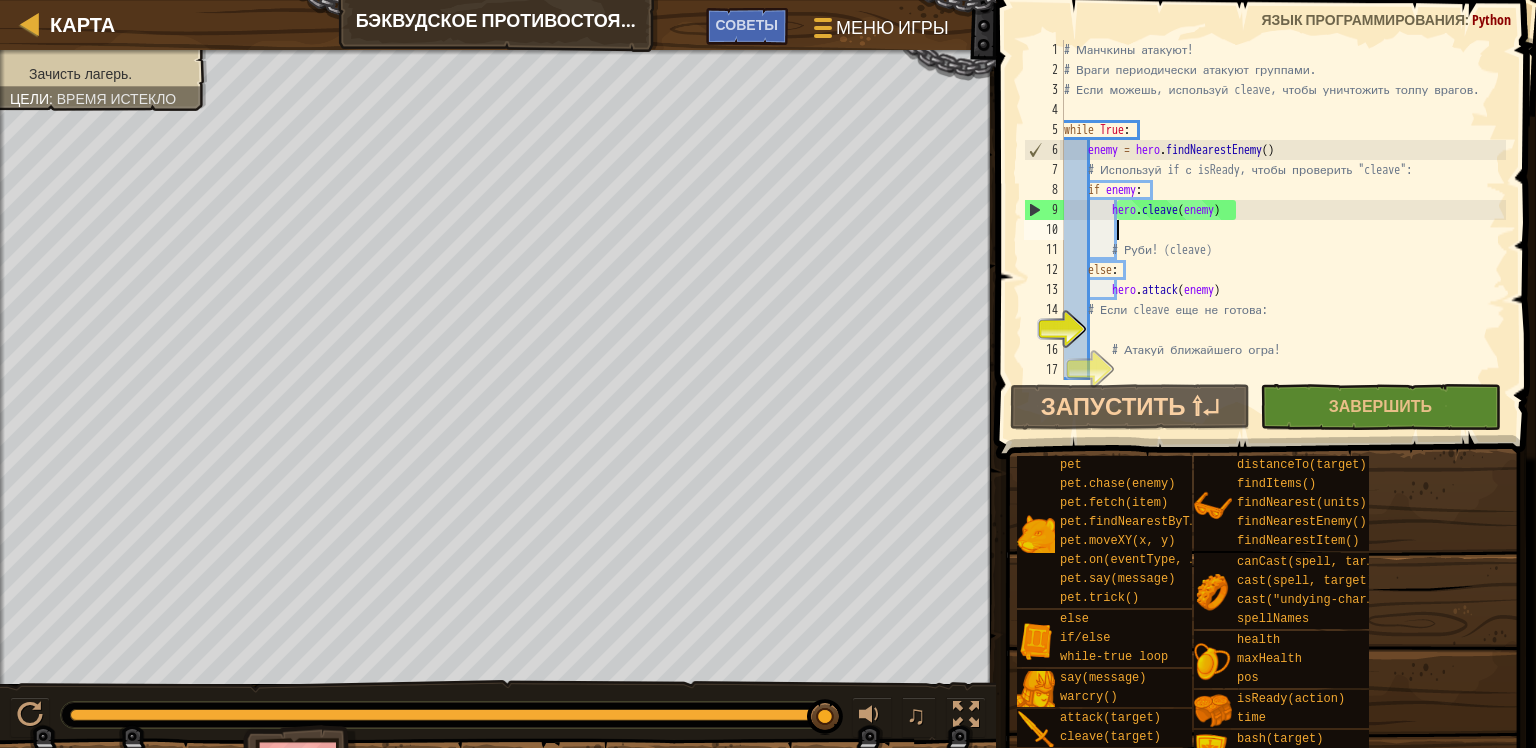 scroll, scrollTop: 9, scrollLeft: 3, axis: both 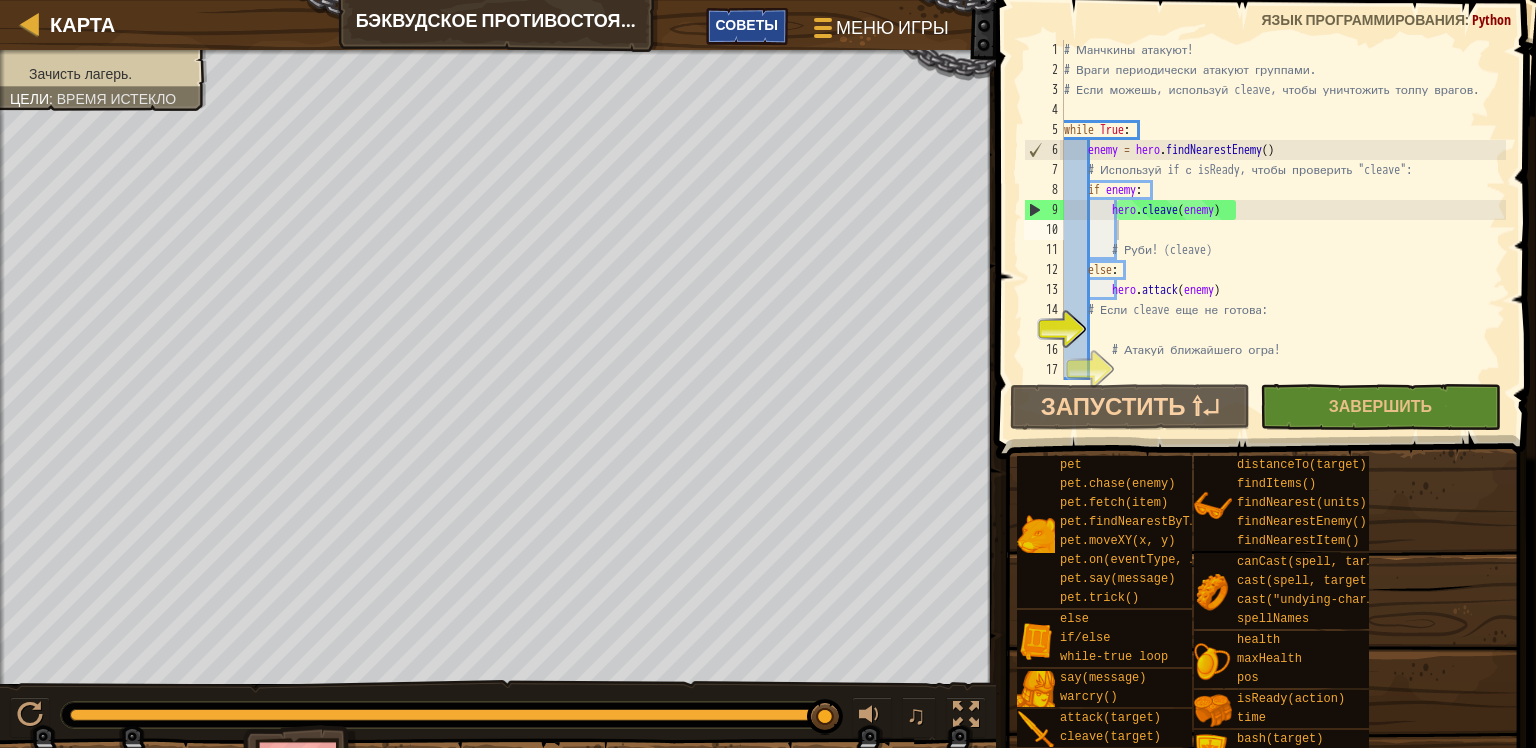 click on "Советы" at bounding box center (747, 24) 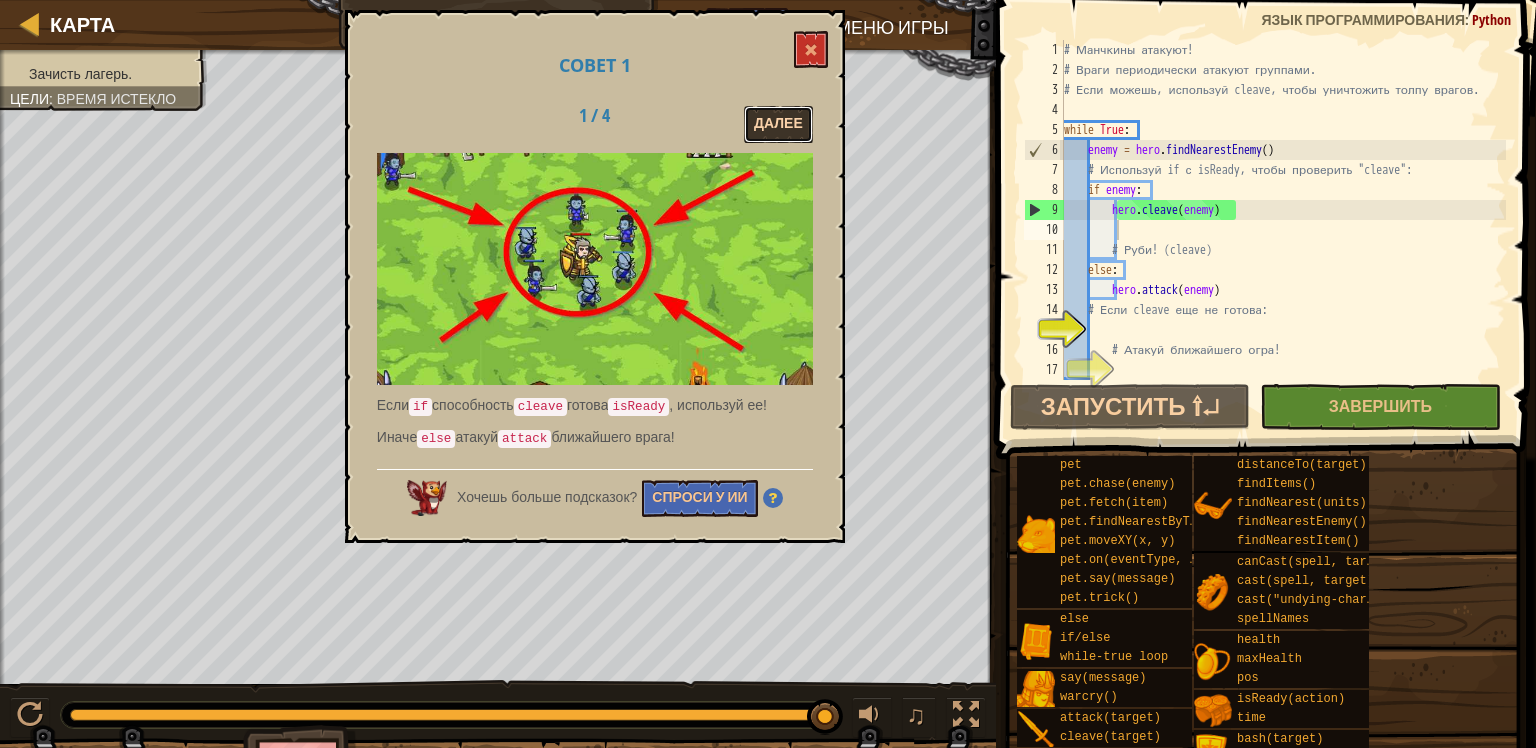 click on "Далее" at bounding box center (778, 124) 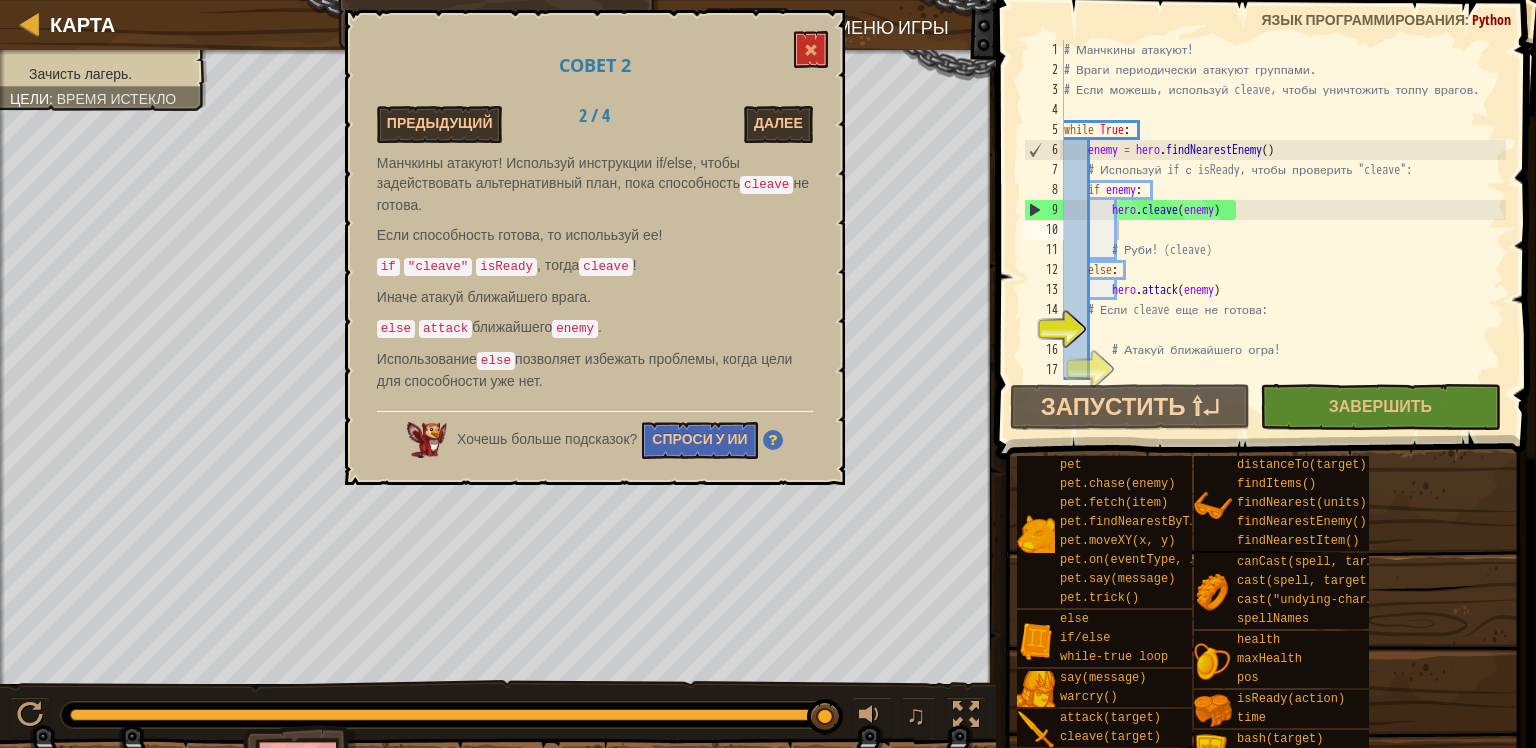 type on "else:" 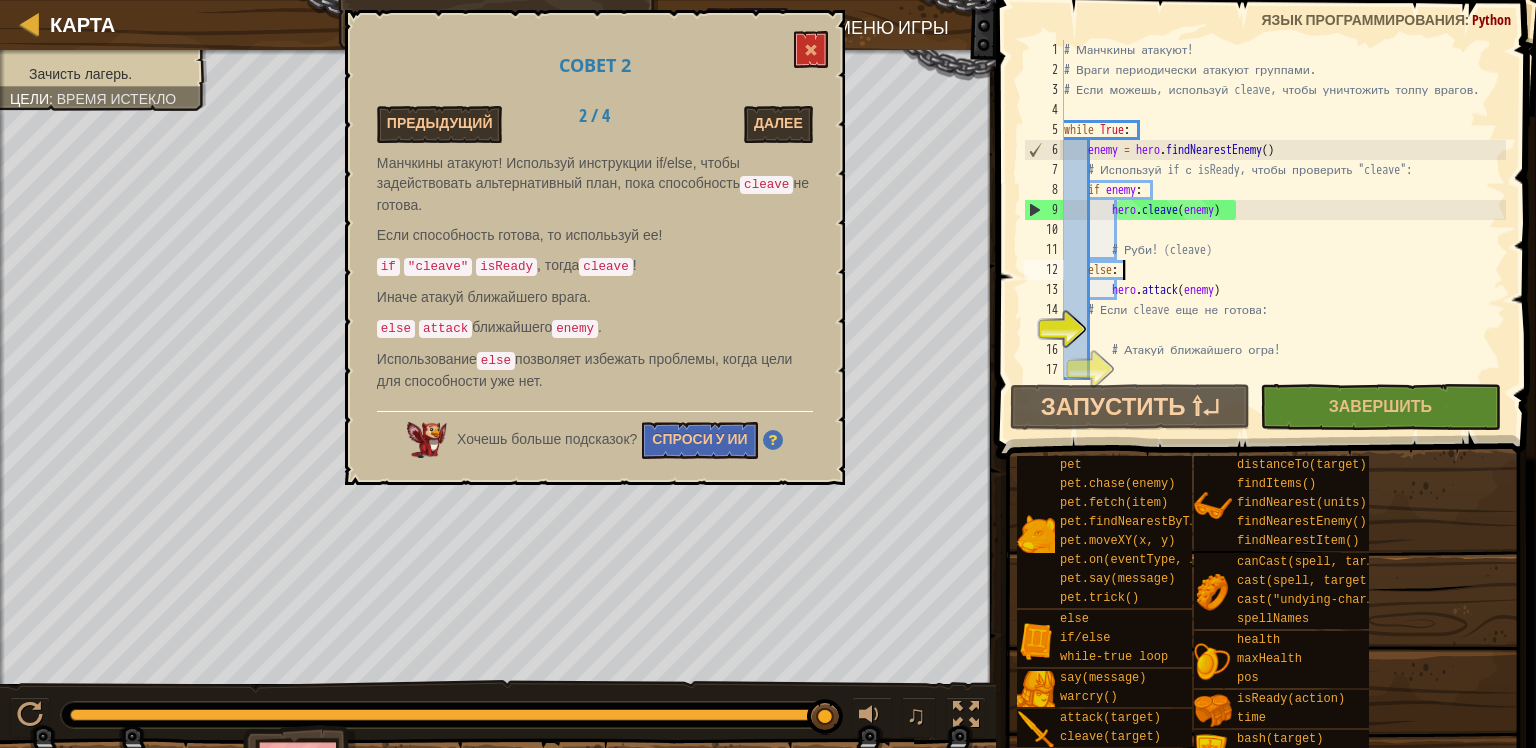 click on "# Манчкины атакуют! # Враги периодически атакуют группами. # Если можешь, используй cleave, чтобы уничтожить толпу врагов. while   True :      enemy   =   hero . findNearestEnemy ( )      # Используй if с isReady, чтобы проверить "cleave":      if   enemy :          hero . cleave ( enemy )                   # Руби! (cleave)      else :          hero . attack ( enemy )      # Если cleave еще не готова:               # Атакуй ближайшего огра!" at bounding box center (1283, 230) 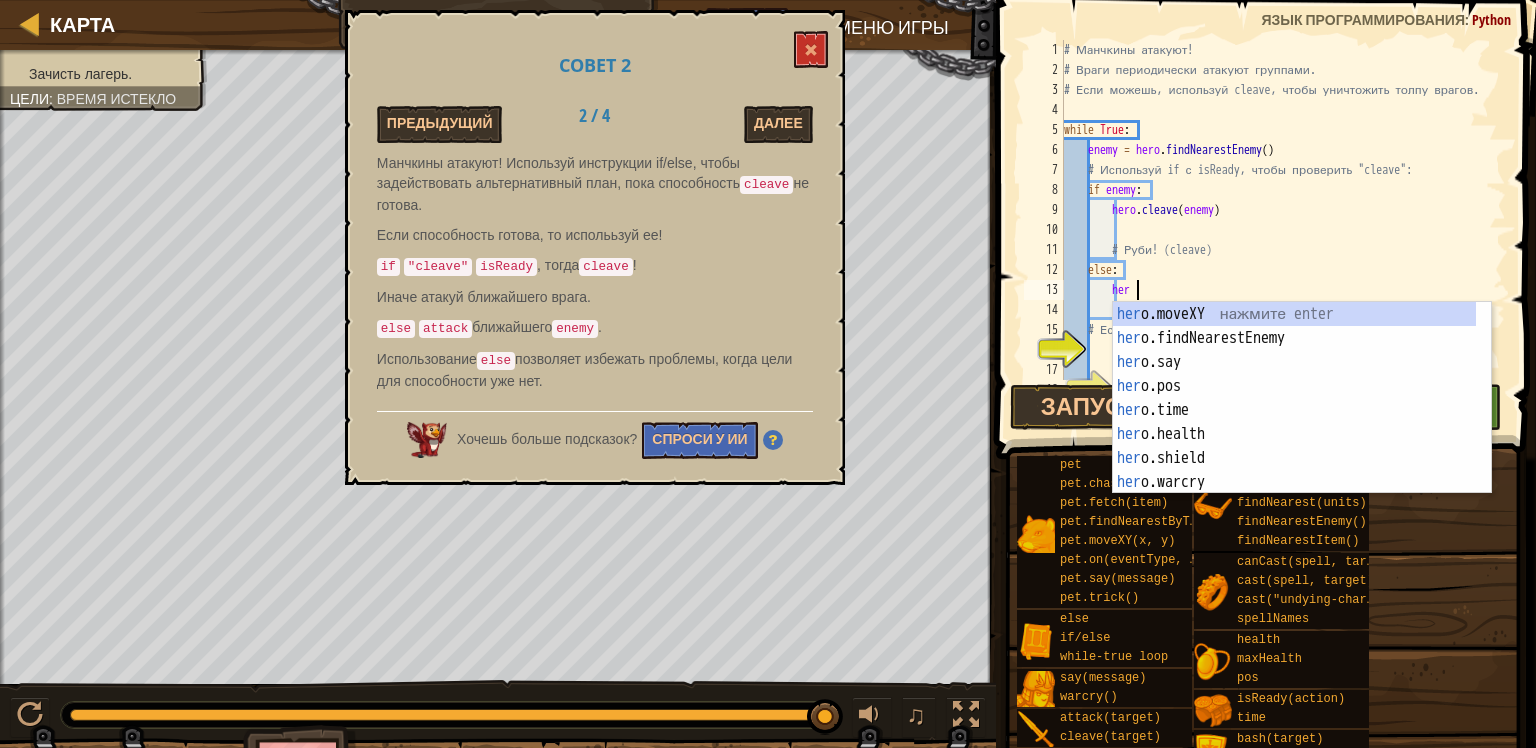type on "hero" 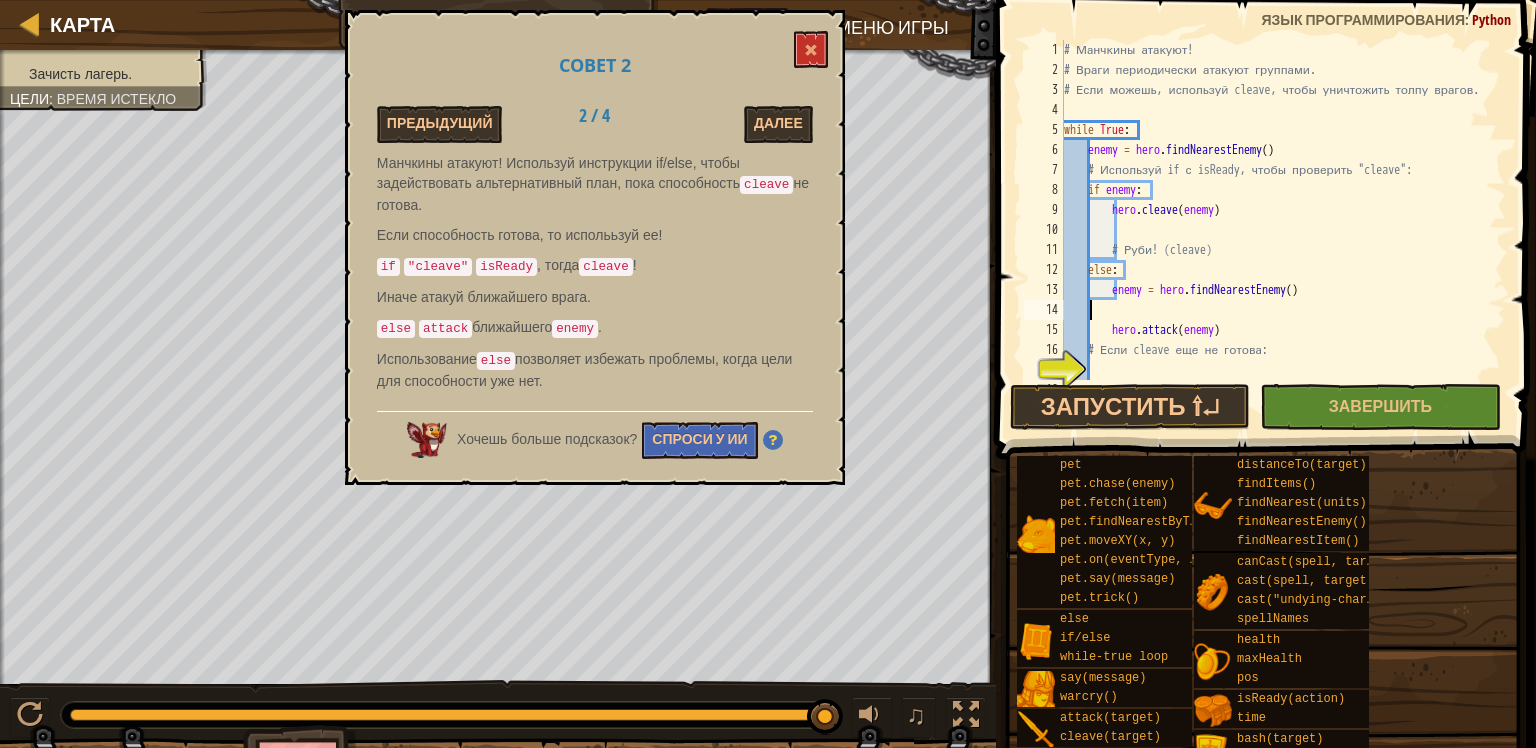 scroll, scrollTop: 9, scrollLeft: 0, axis: vertical 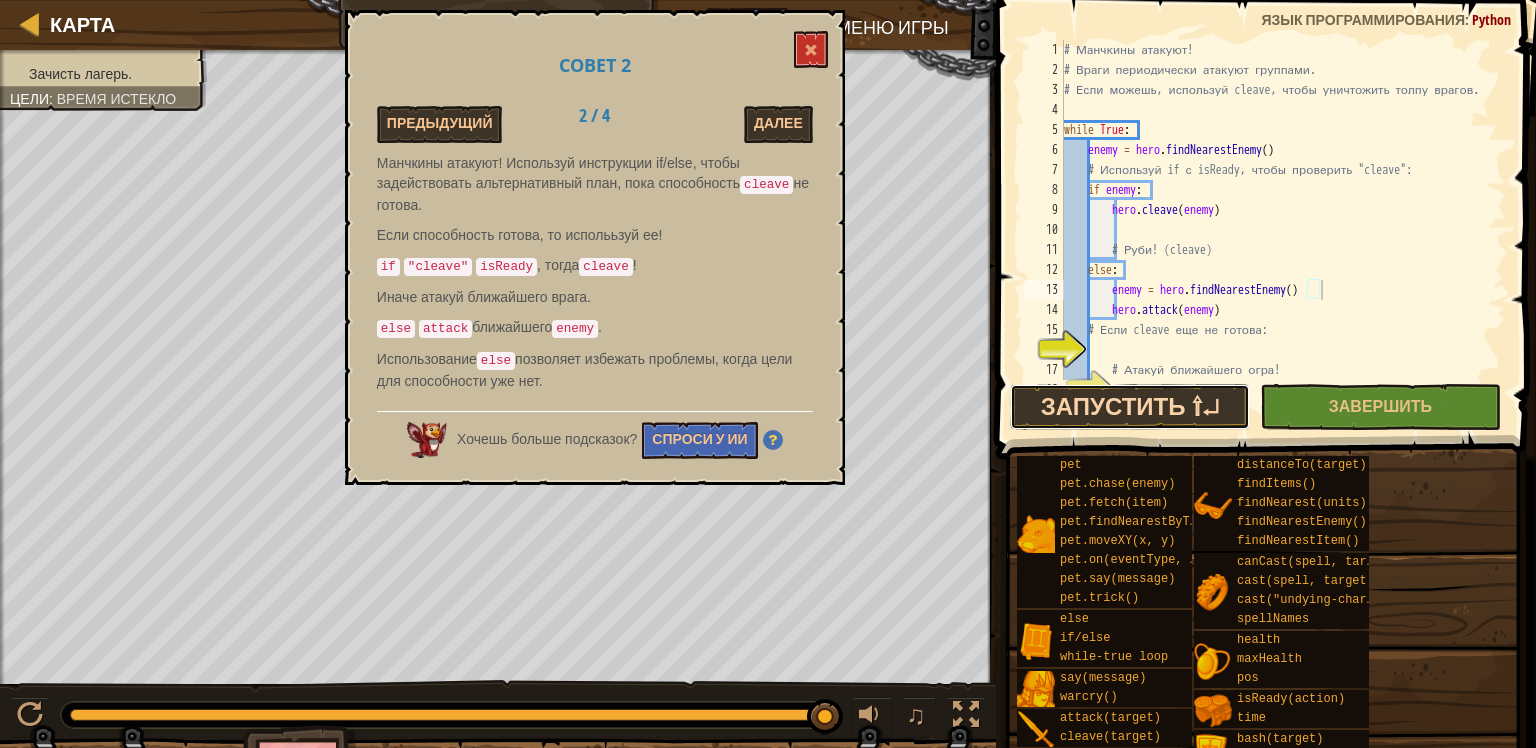 click on "Запустить ⇧↵" at bounding box center [1130, 407] 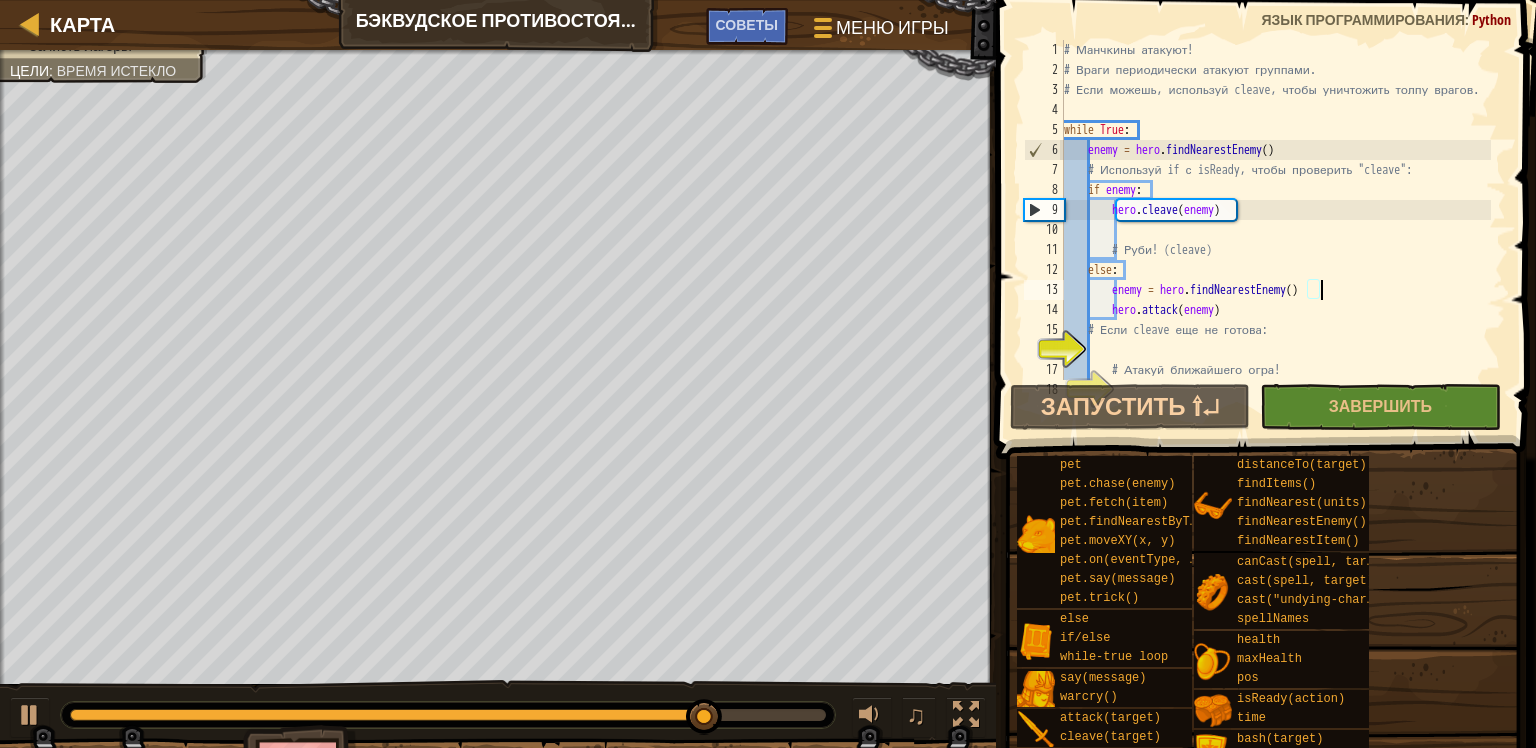 click on "# Манчкины атакуют! # Враги периодически атакуют группами. # Если можешь, используй cleave, чтобы уничтожить толпу врагов. while   True :      enemy   =   hero . findNearestEnemy ( )      # Используй if с isReady, чтобы проверить "cleave":      if   enemy :          hero . cleave ( enemy )                   # Руби! (cleave)      else :          enemy   =   hero . findNearestEnemy ( )          hero . attack ( enemy )      # Если cleave еще не готова:               # Атакуй ближайшего огра!" at bounding box center (1275, 230) 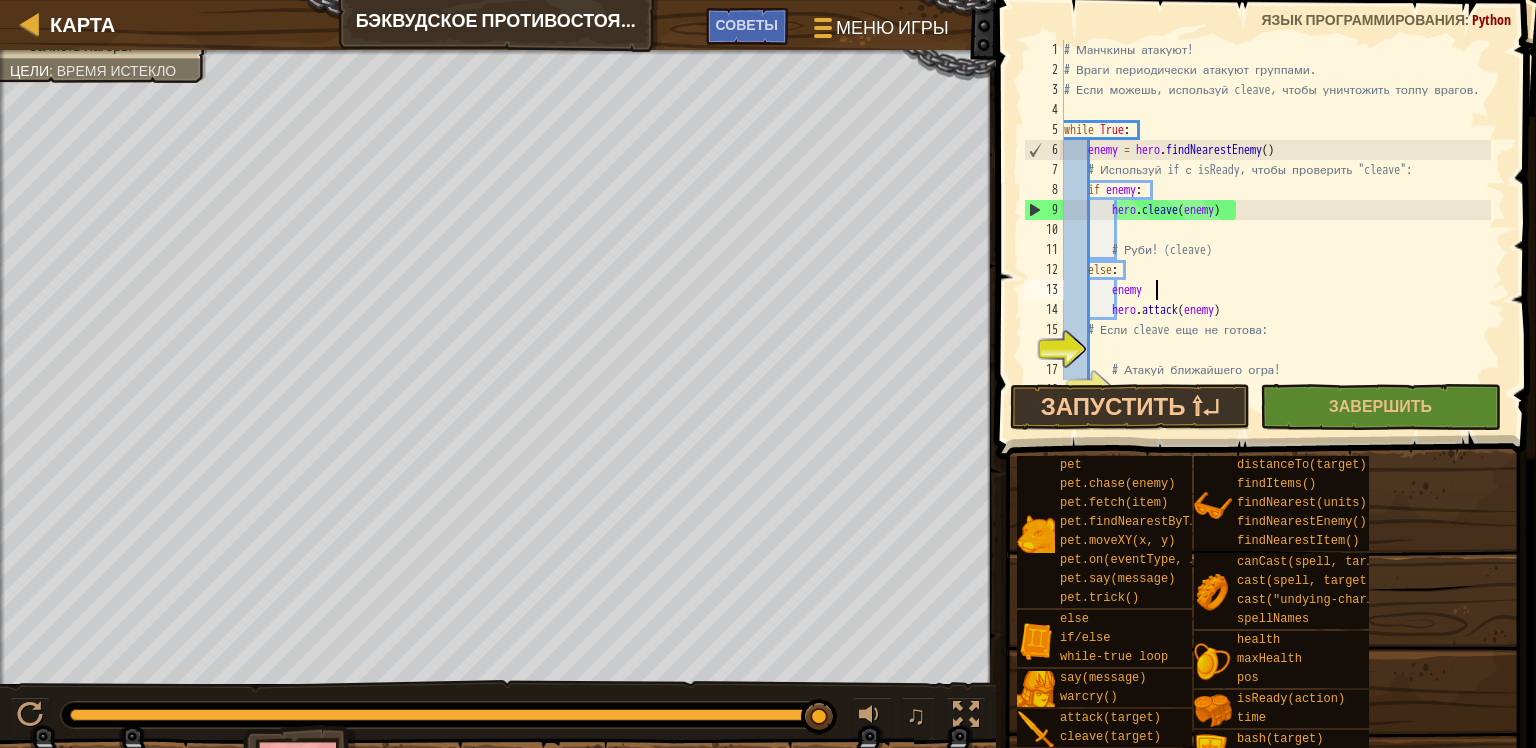 type on "e" 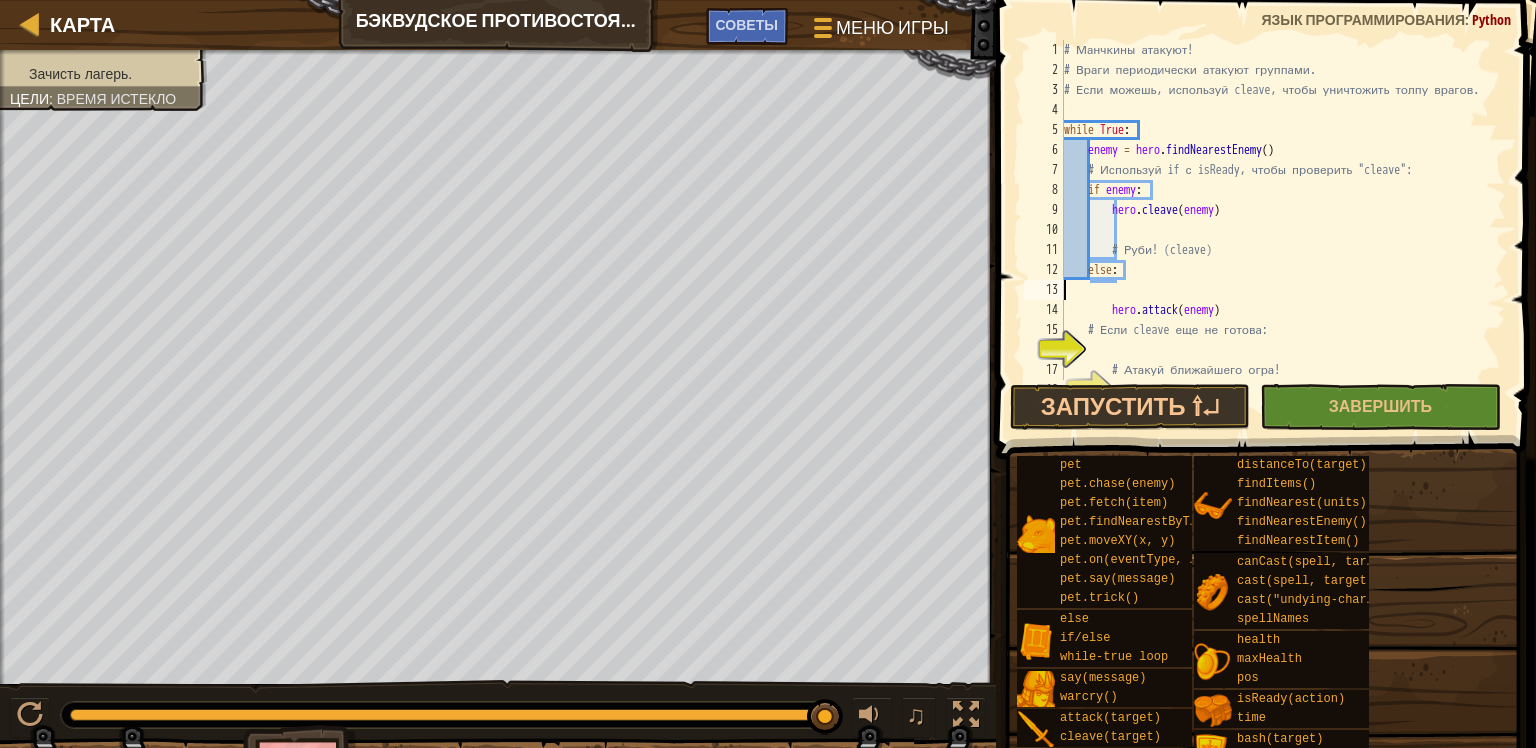 type on "else:" 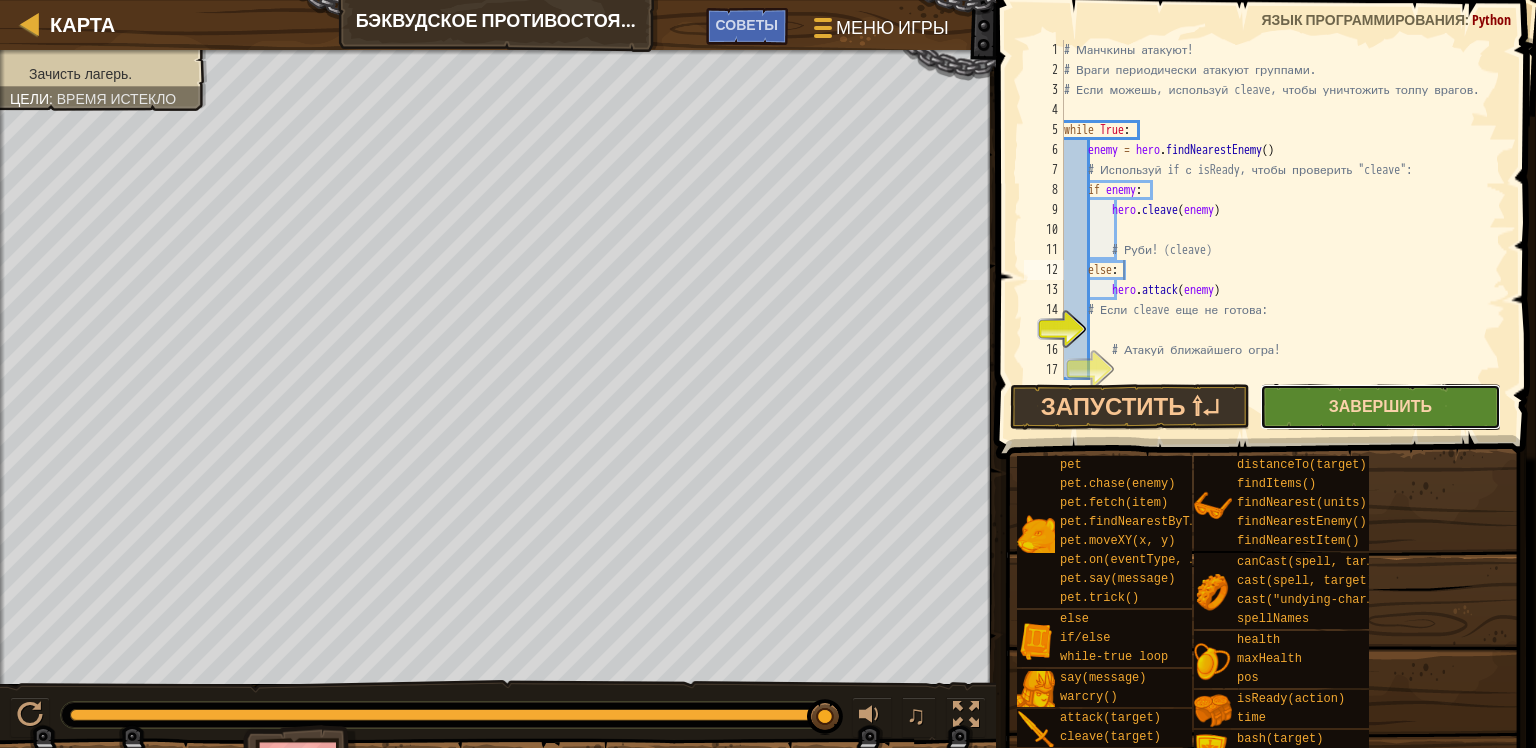 click on "Завершить" at bounding box center (1380, 406) 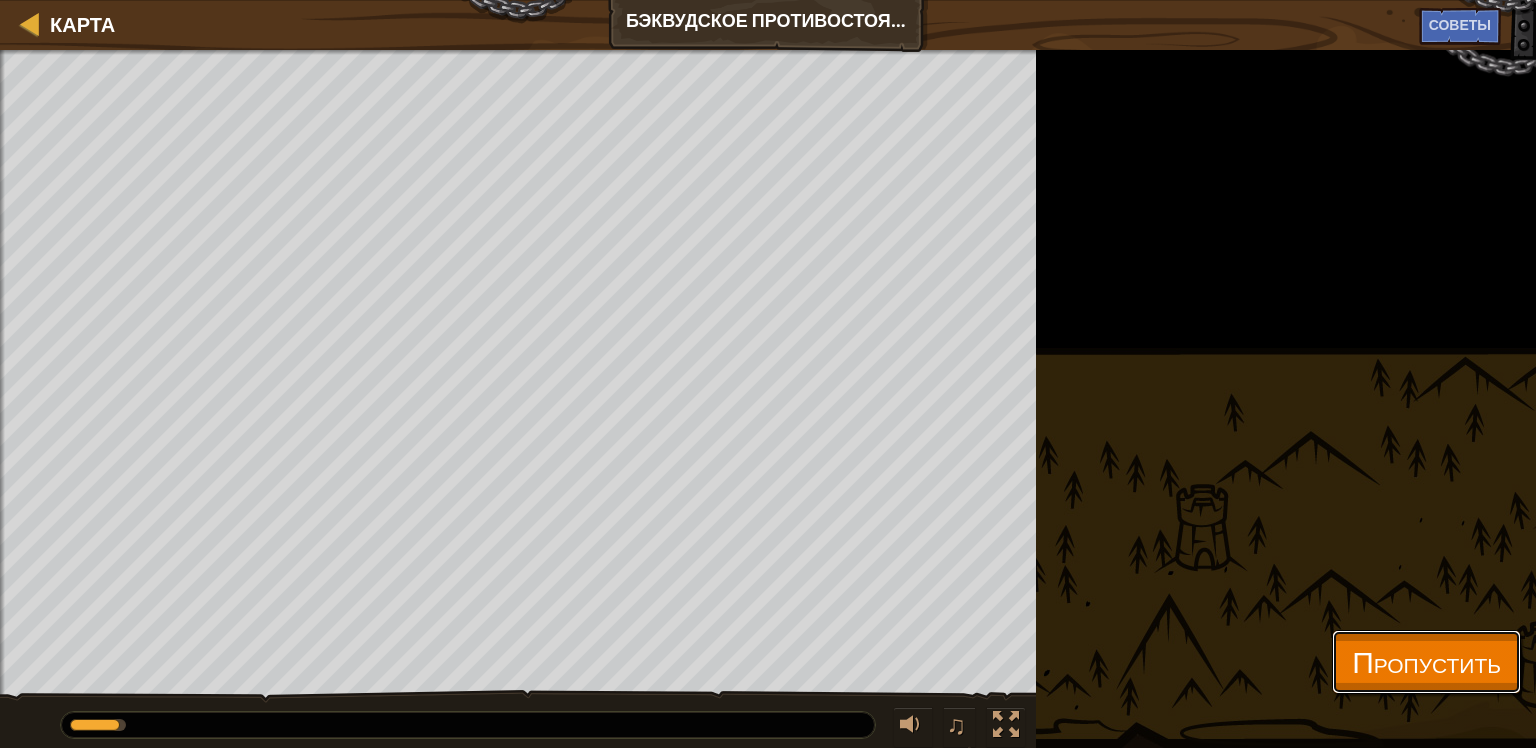 click on "Пропустить" at bounding box center [1426, 661] 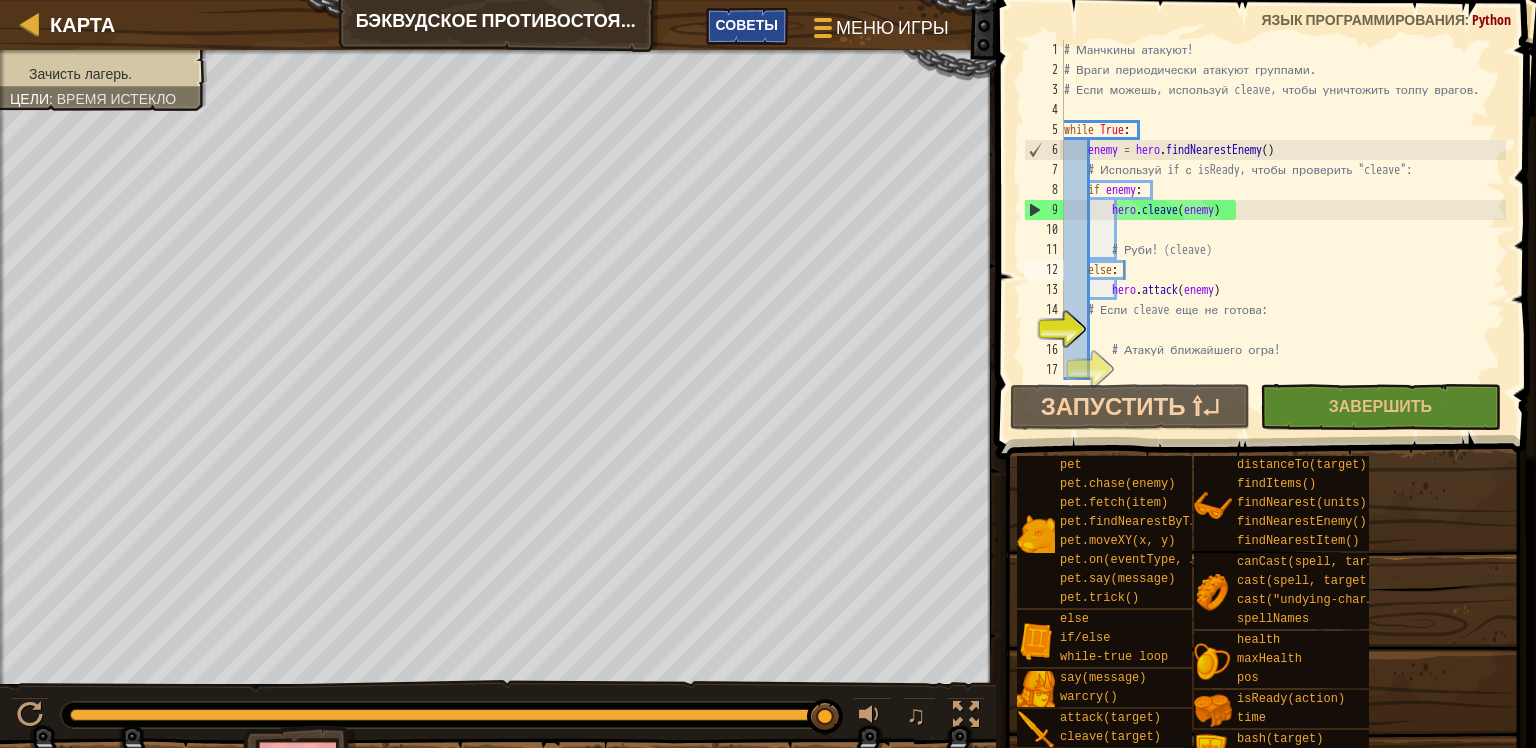 click on "Советы" at bounding box center [747, 24] 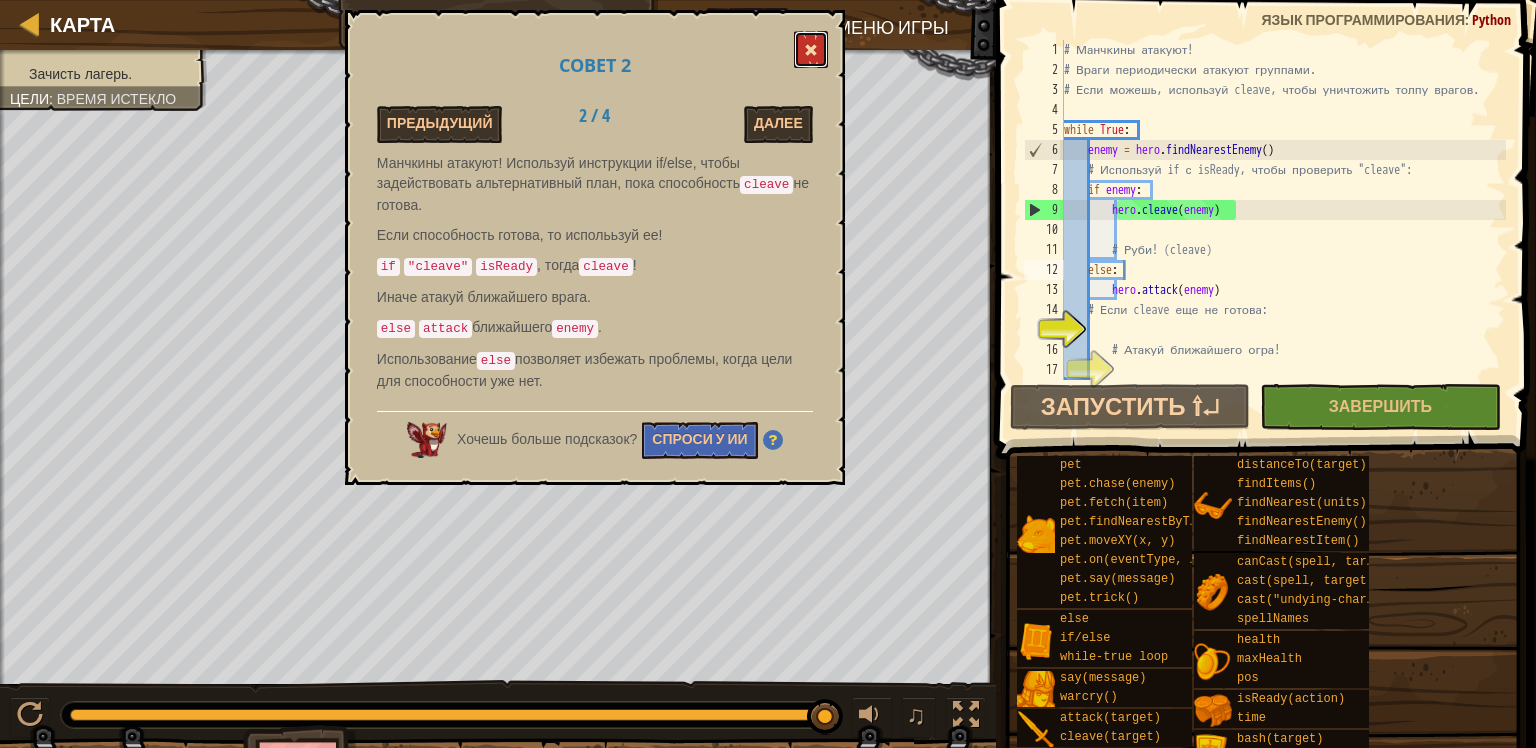 click at bounding box center [811, 50] 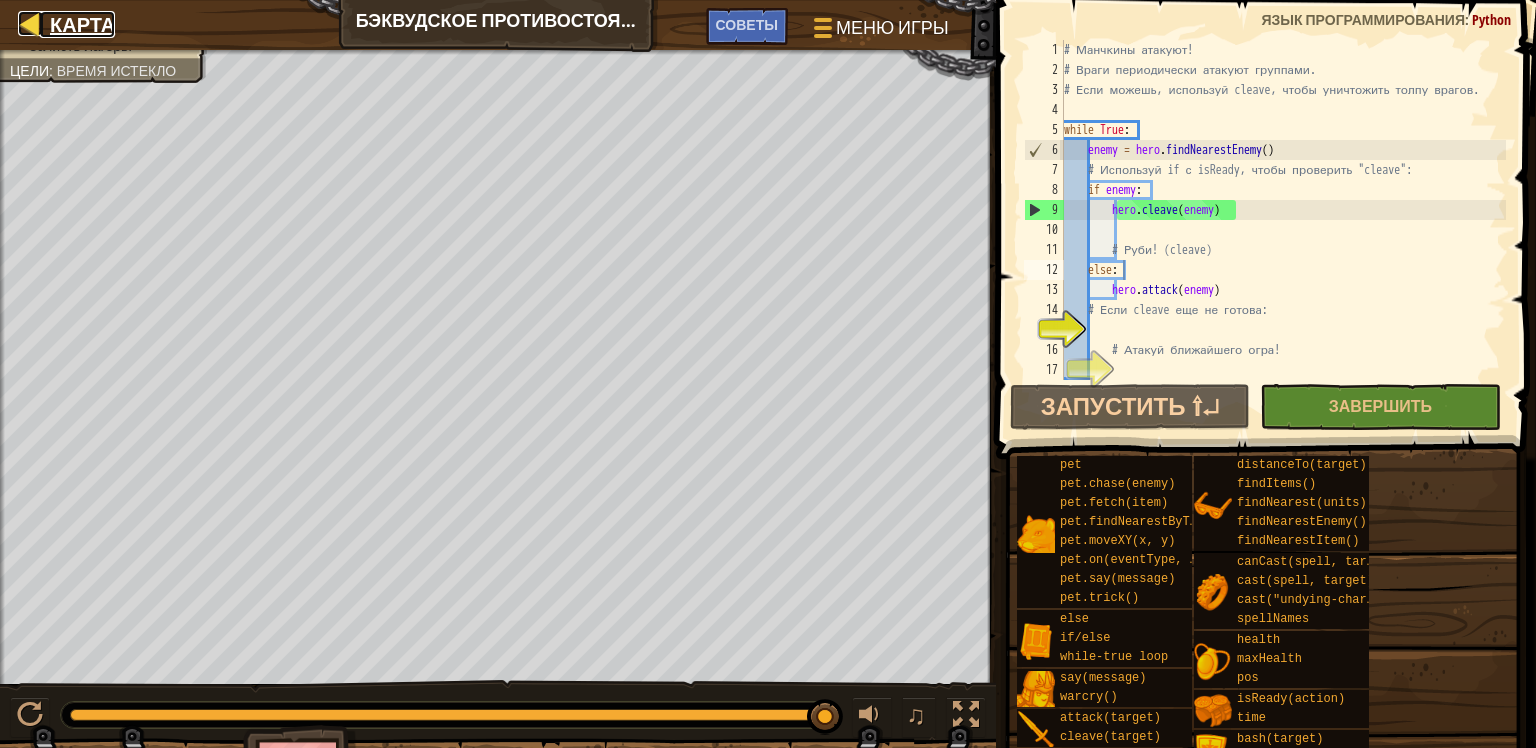 click on "Карта" at bounding box center (82, 24) 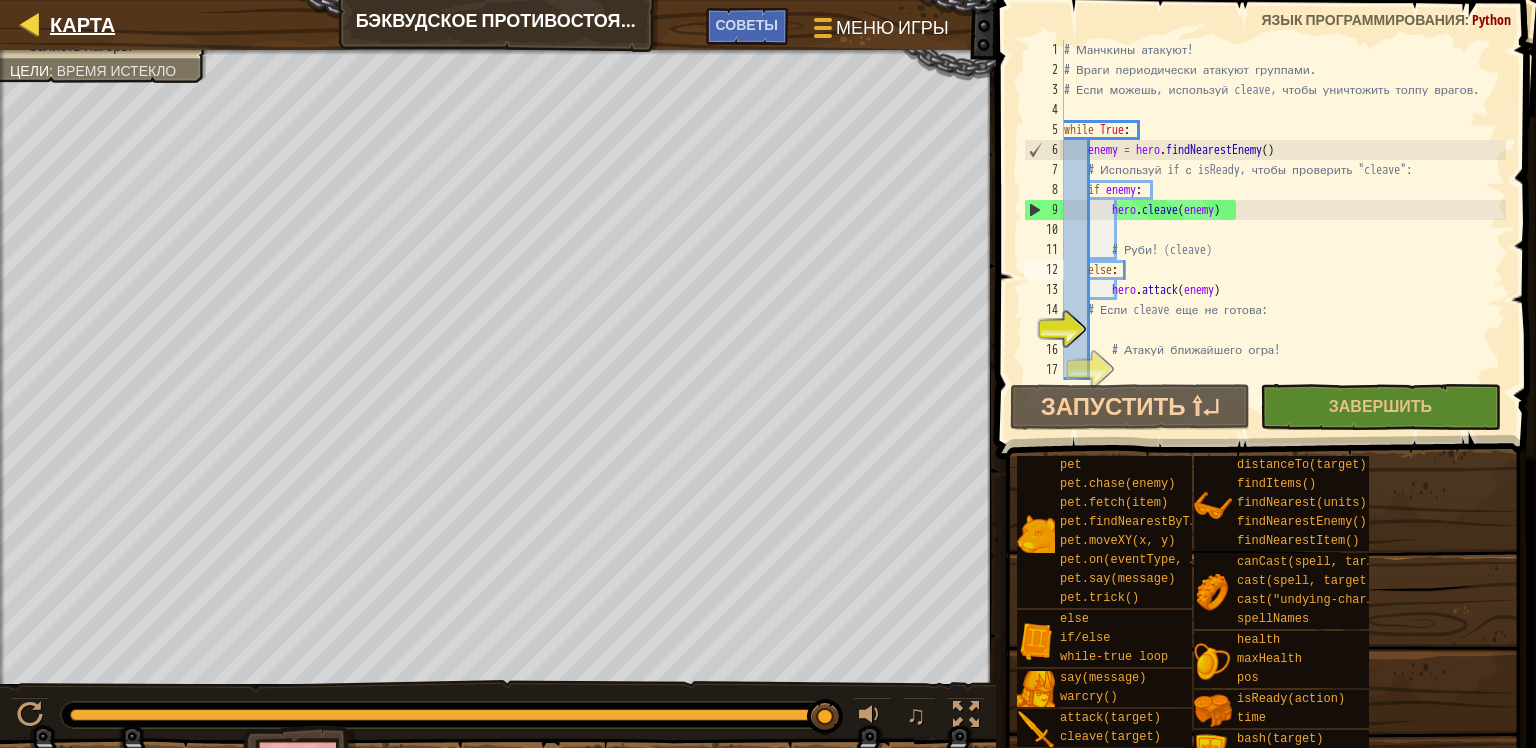 select on "ru" 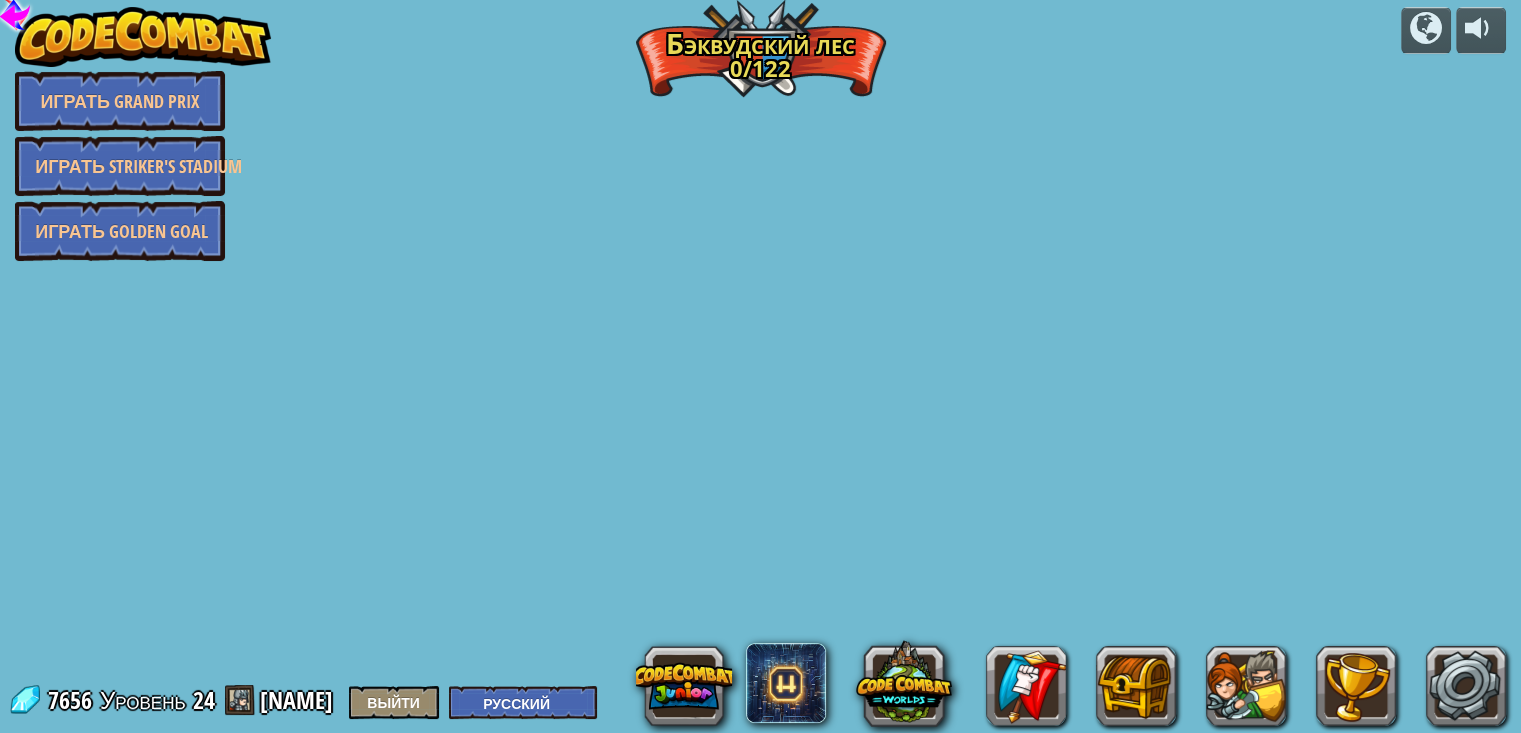 select on "ru" 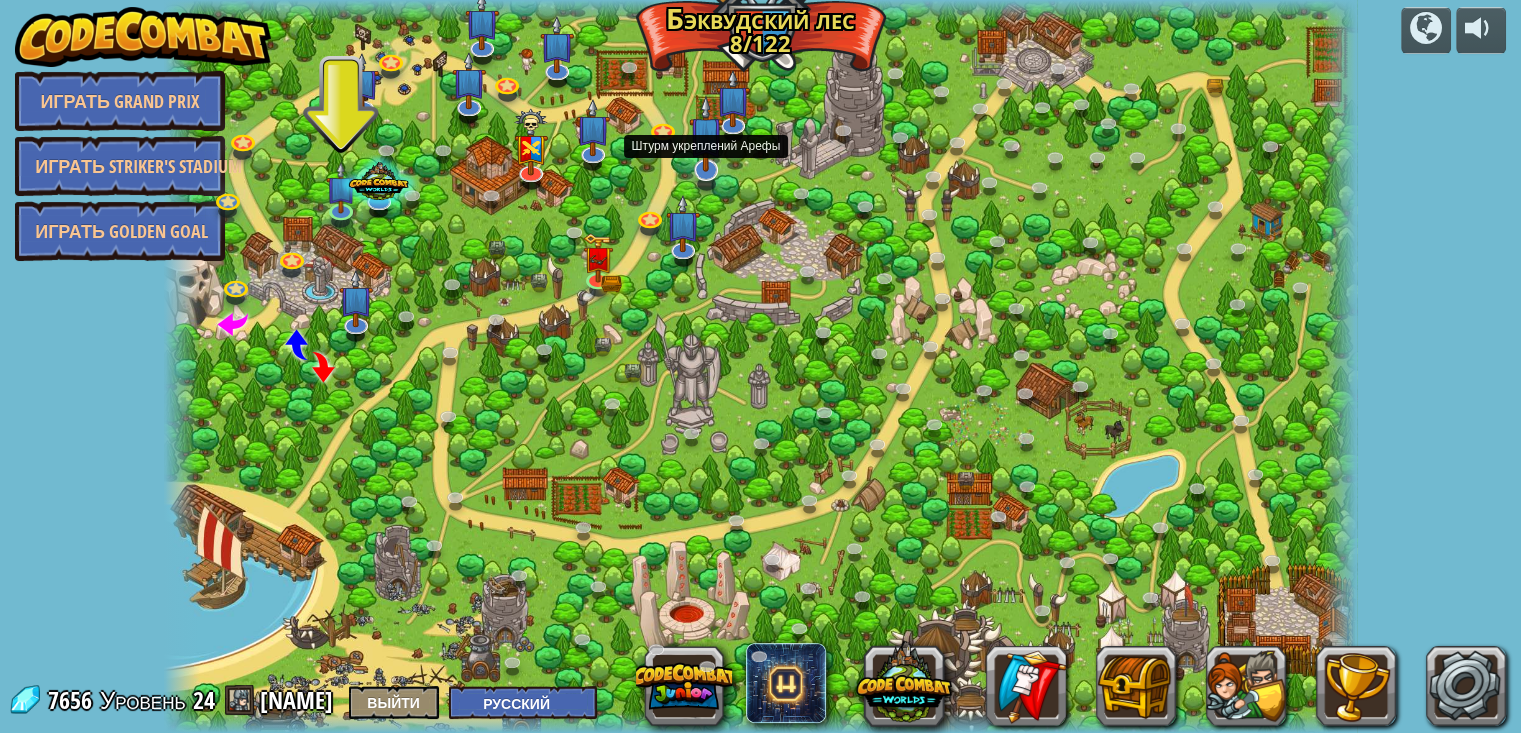 click at bounding box center (706, 133) 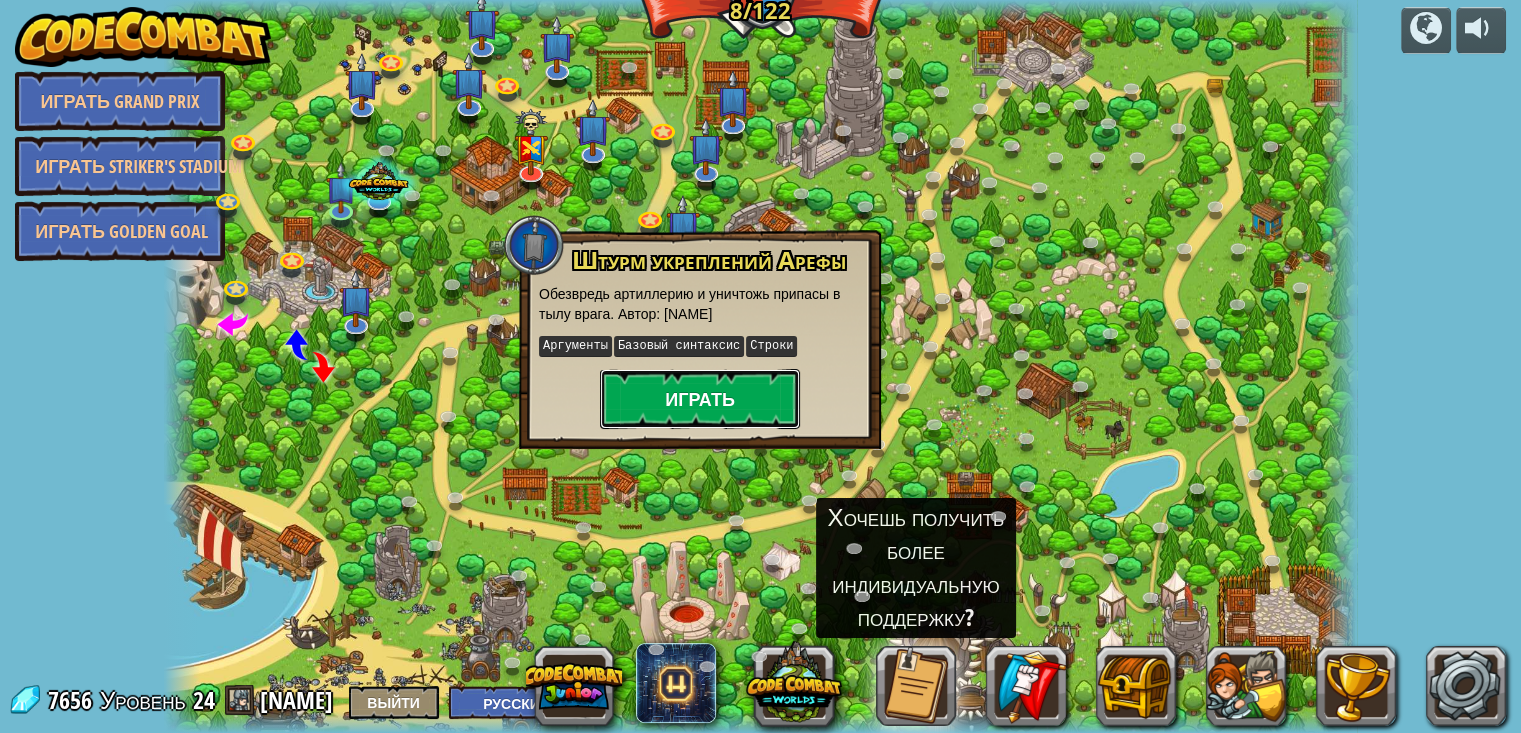 click on "Играть" at bounding box center (700, 399) 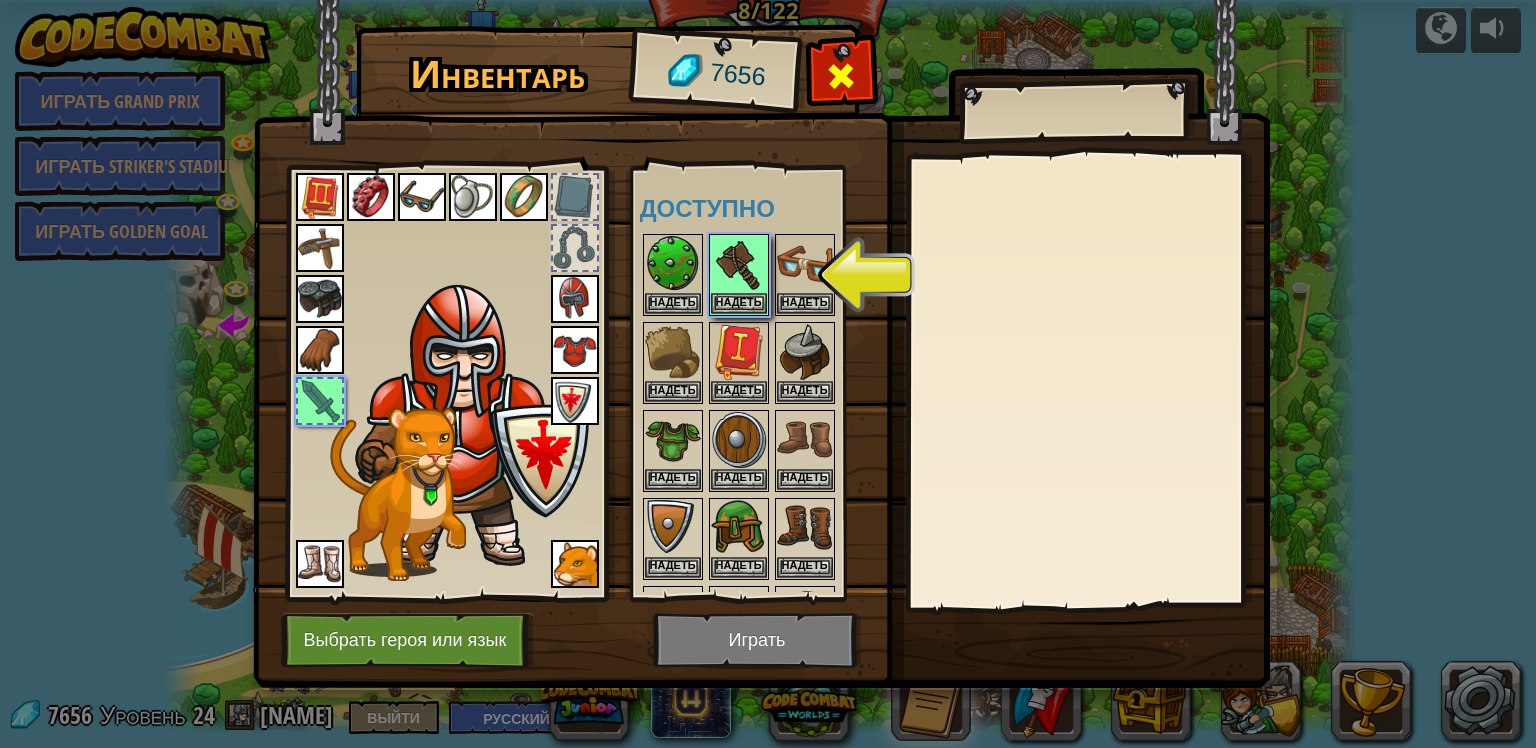 click at bounding box center [841, 76] 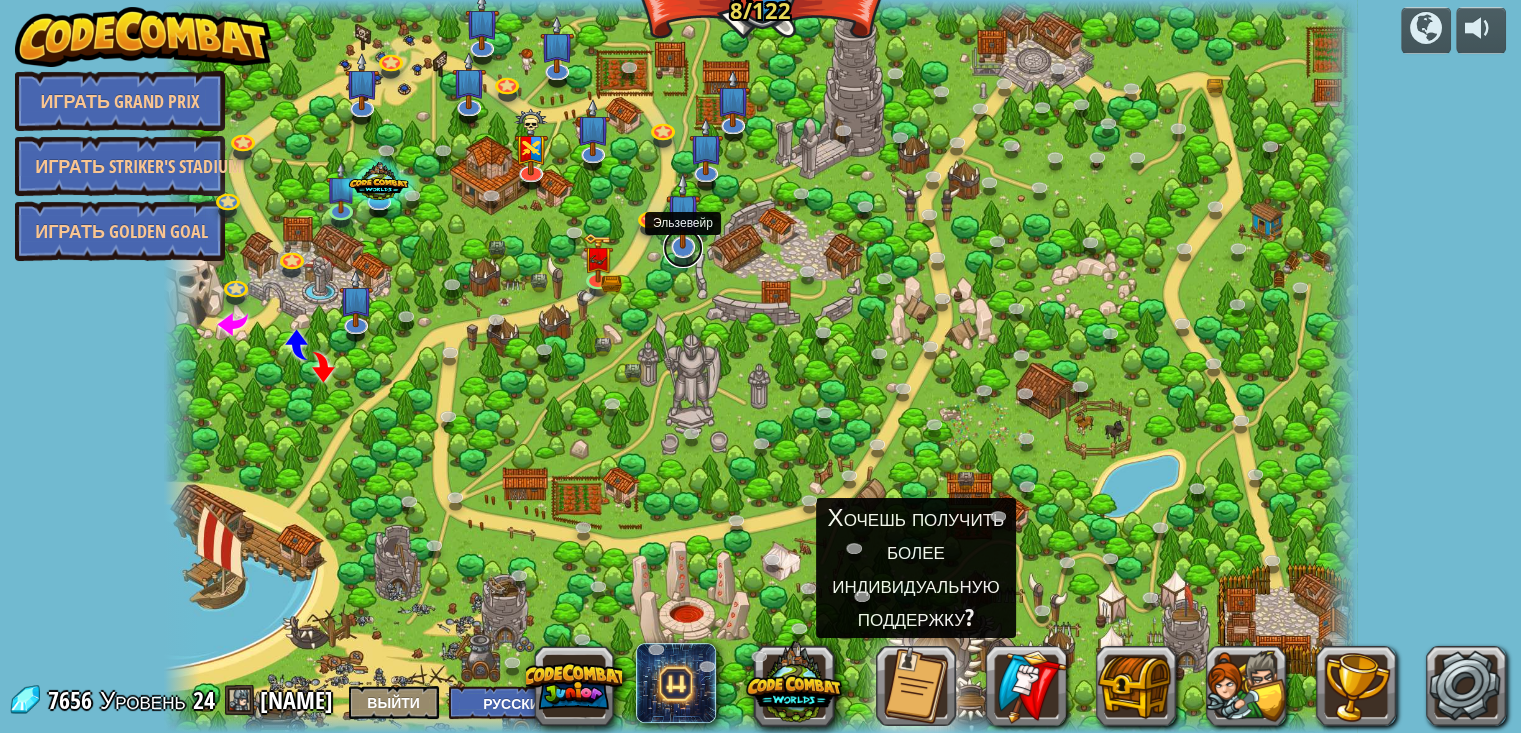 click at bounding box center [683, 248] 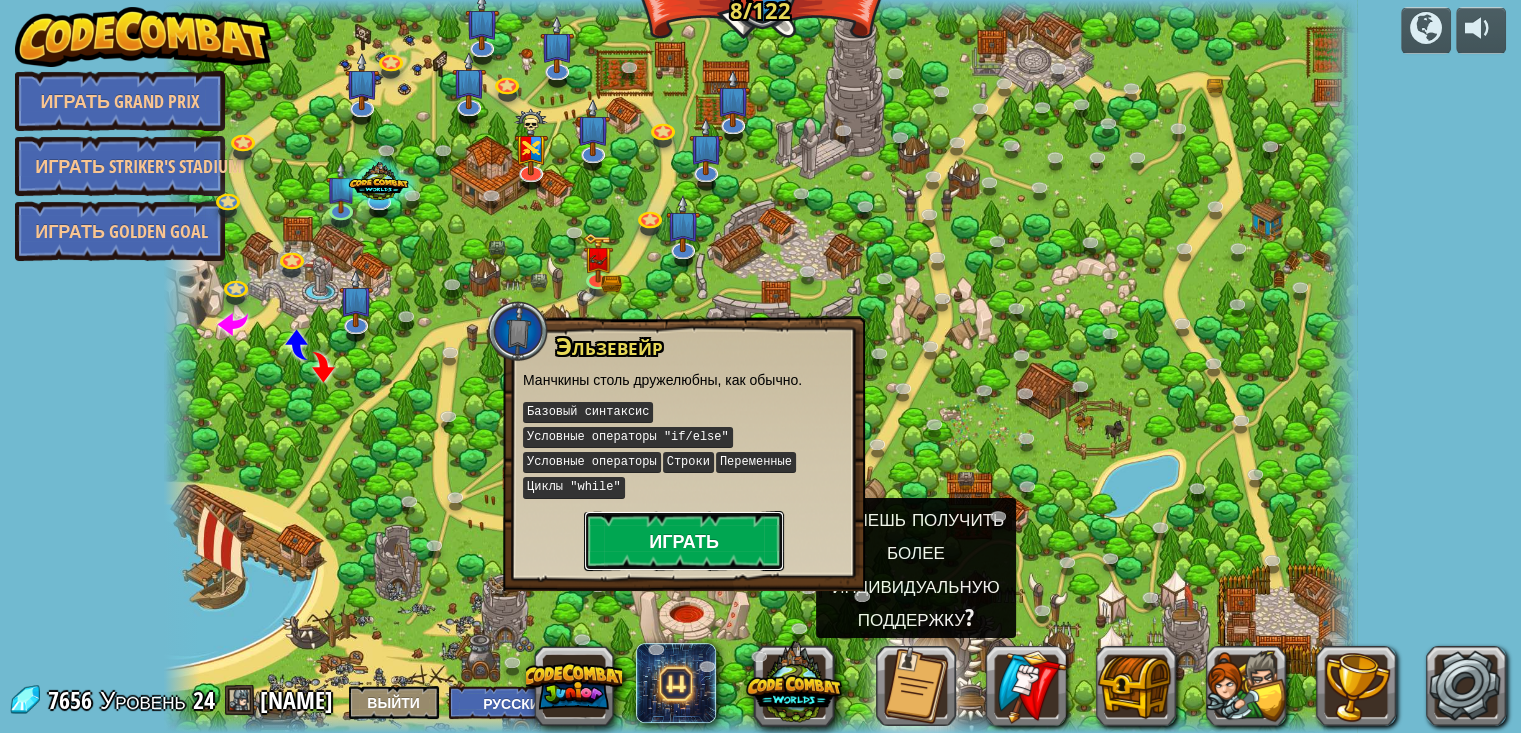 click on "Играть" at bounding box center [684, 541] 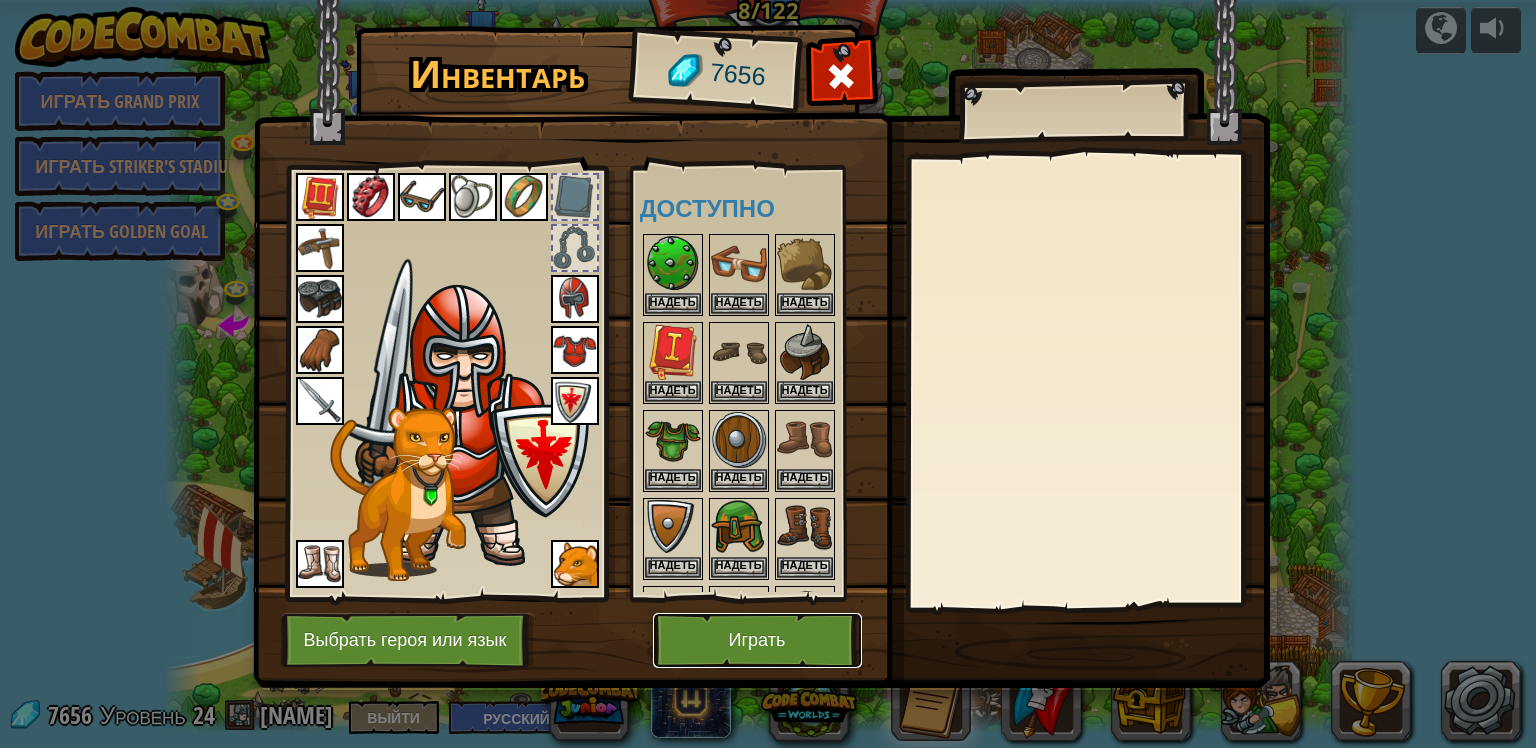click on "Играть" at bounding box center (757, 640) 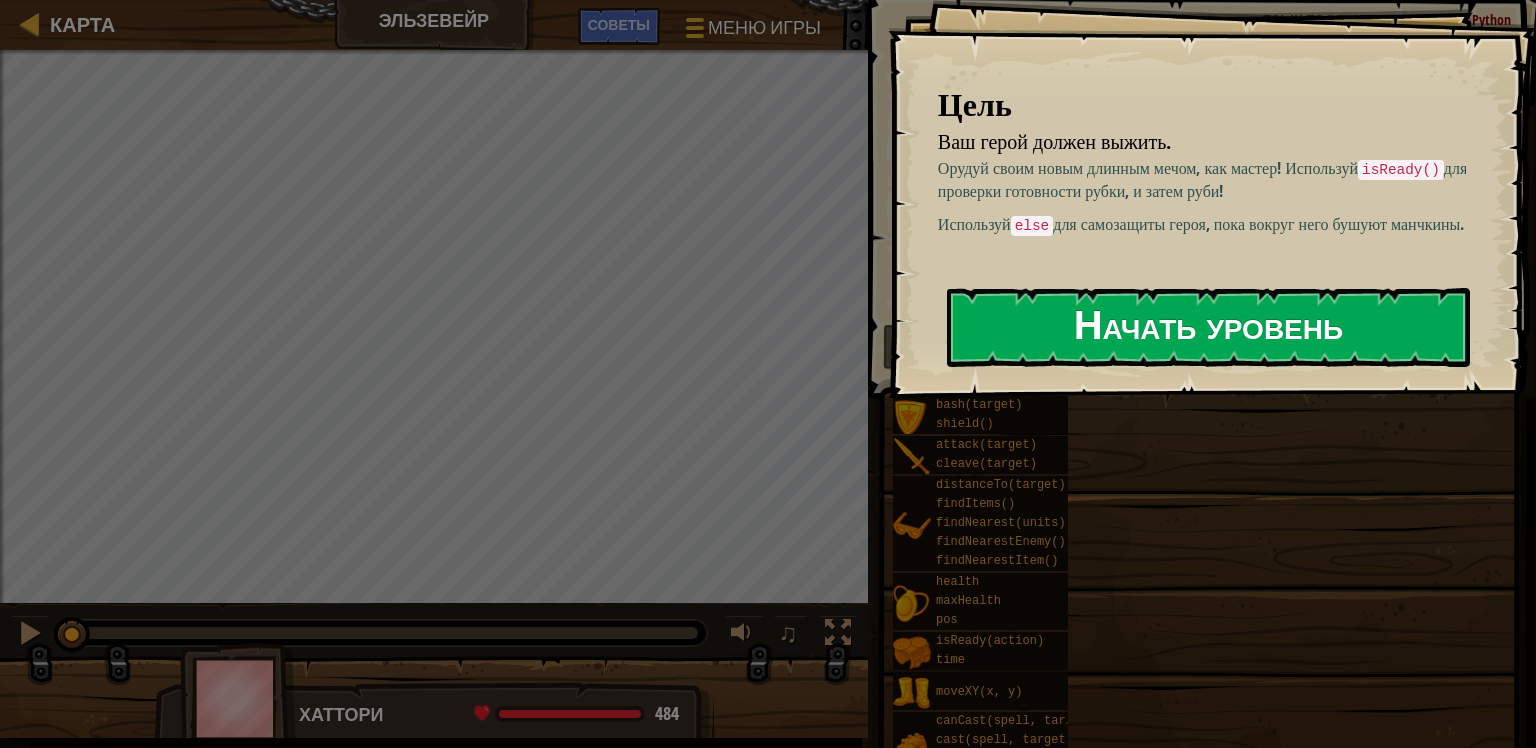 click on "Начать уровень" at bounding box center (1208, 327) 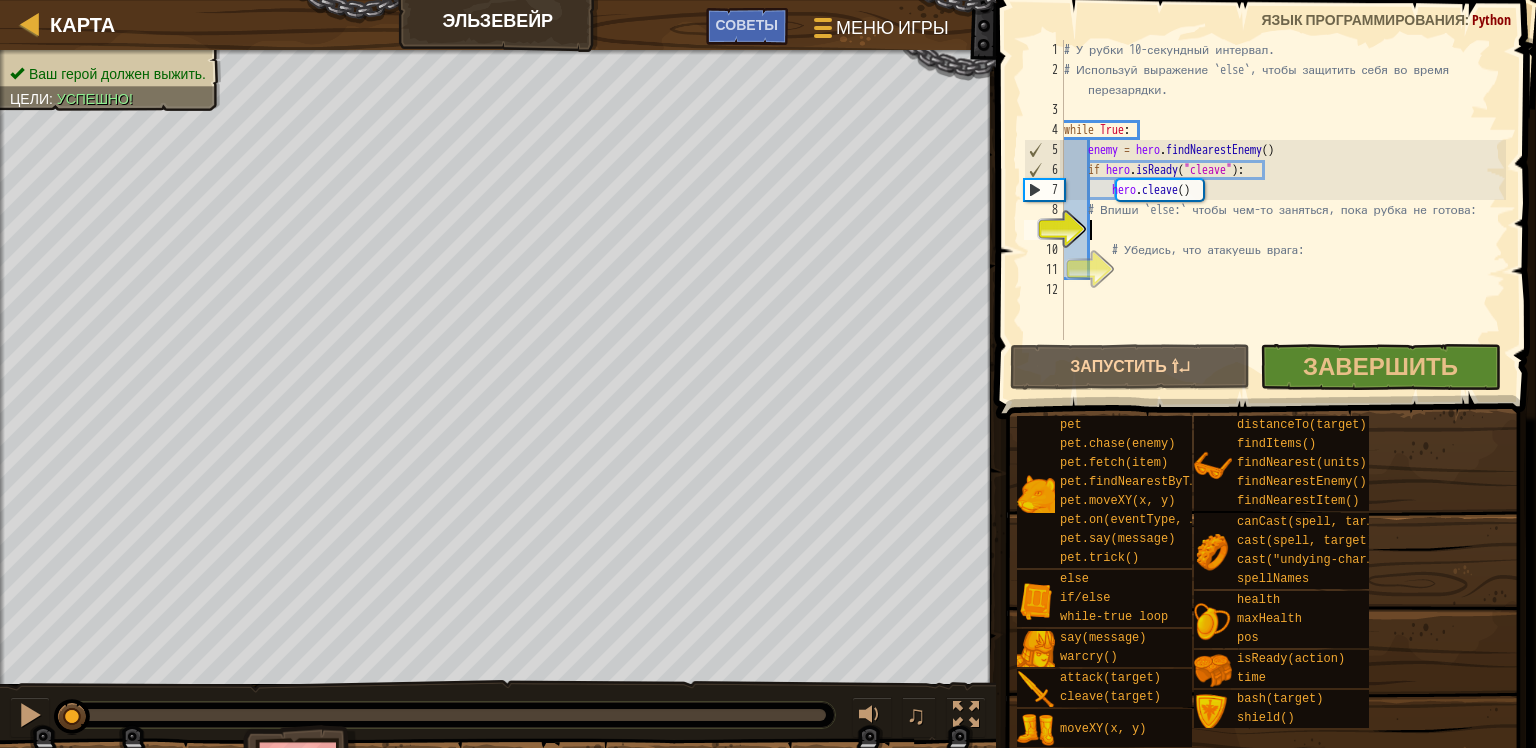 click on "# У рубки 10-секундный интервал. # Используй выражение `else`, чтобы защитить себя во время       перезарядки. while   True :      enemy   =   hero . findNearestEnemy ( )      if   hero . isReady ( "cleave" ) :          hero . cleave ( )      # Впиши `else:` чтобы чем-то заняться, пока рубка не готова:               # Убедись, что атакуешь врага:" at bounding box center [1283, 210] 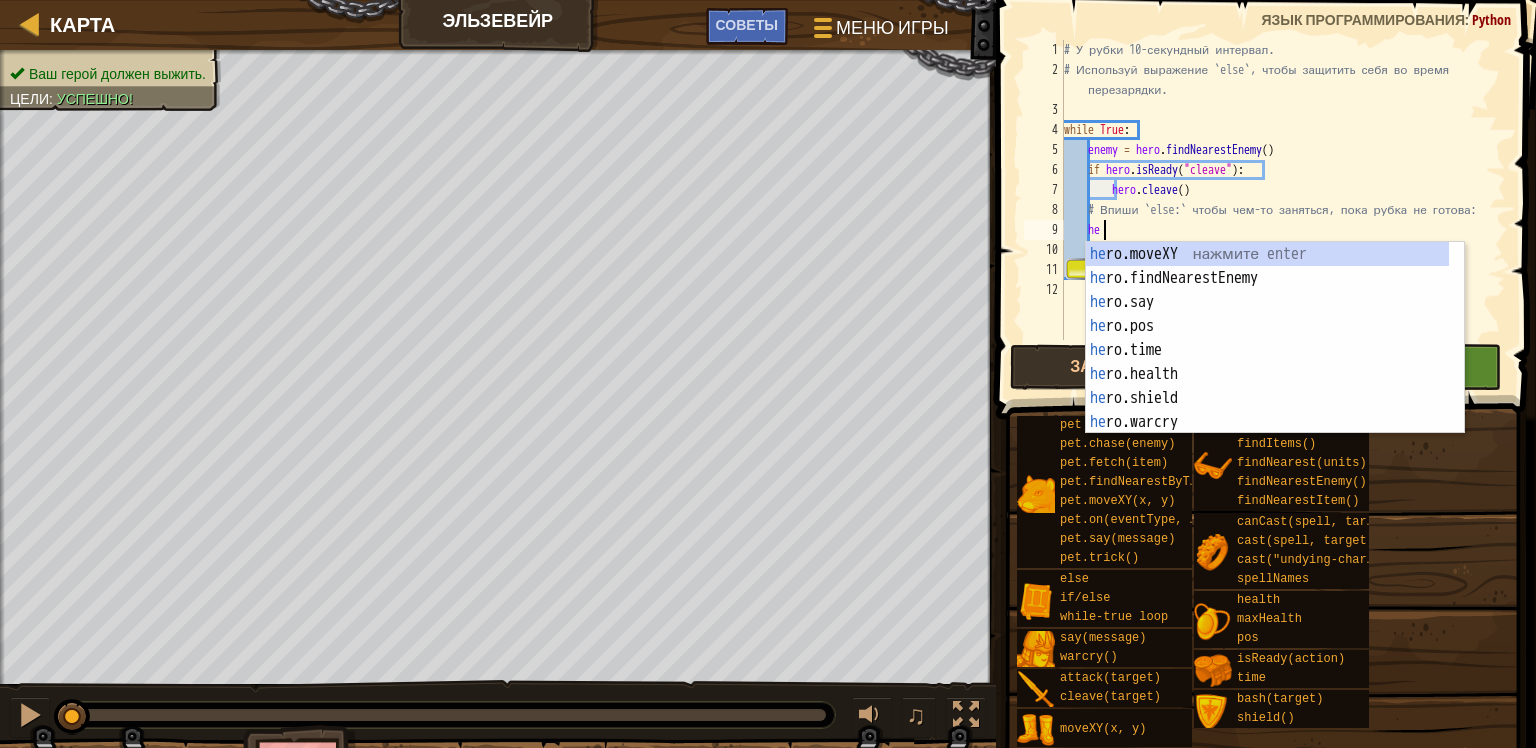 scroll, scrollTop: 9, scrollLeft: 1, axis: both 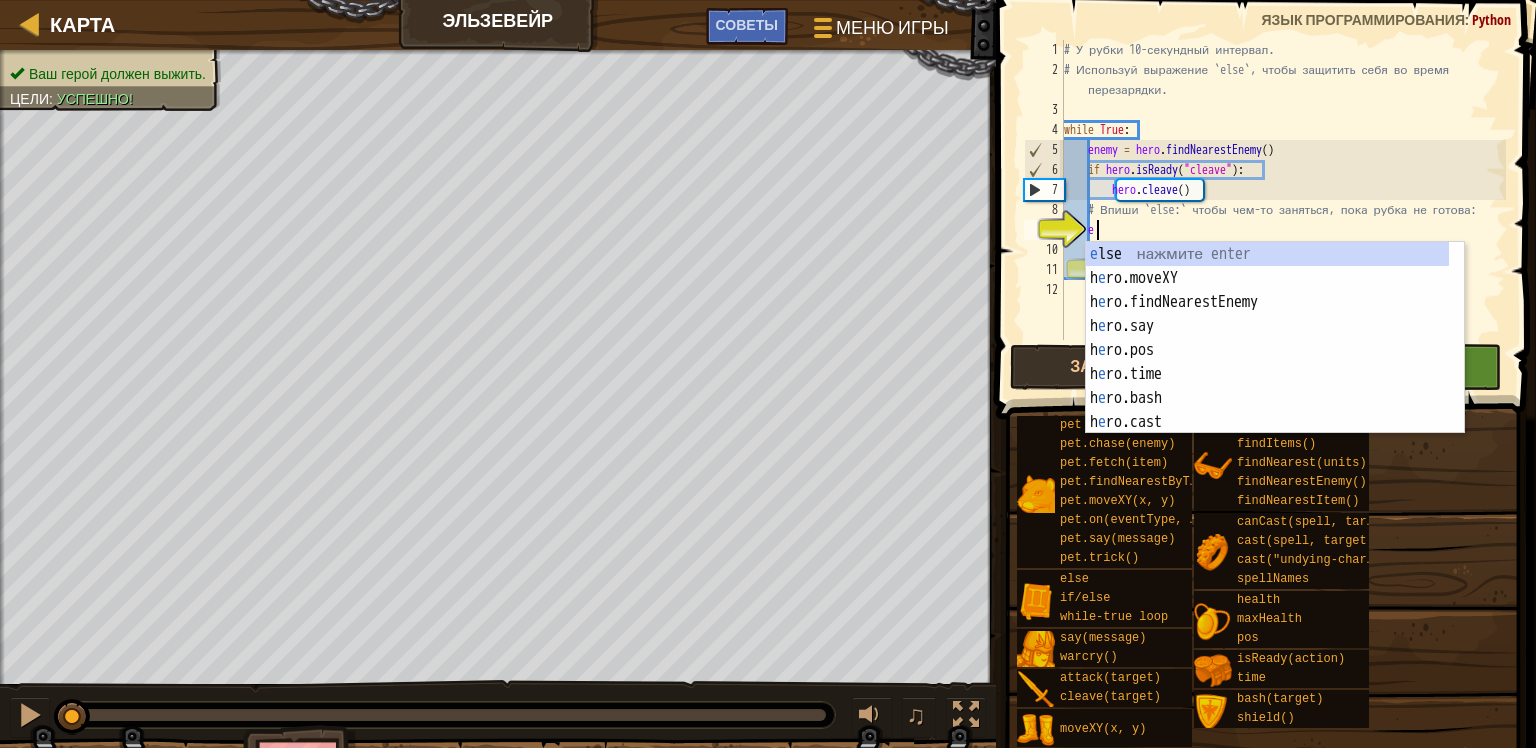 type on "el" 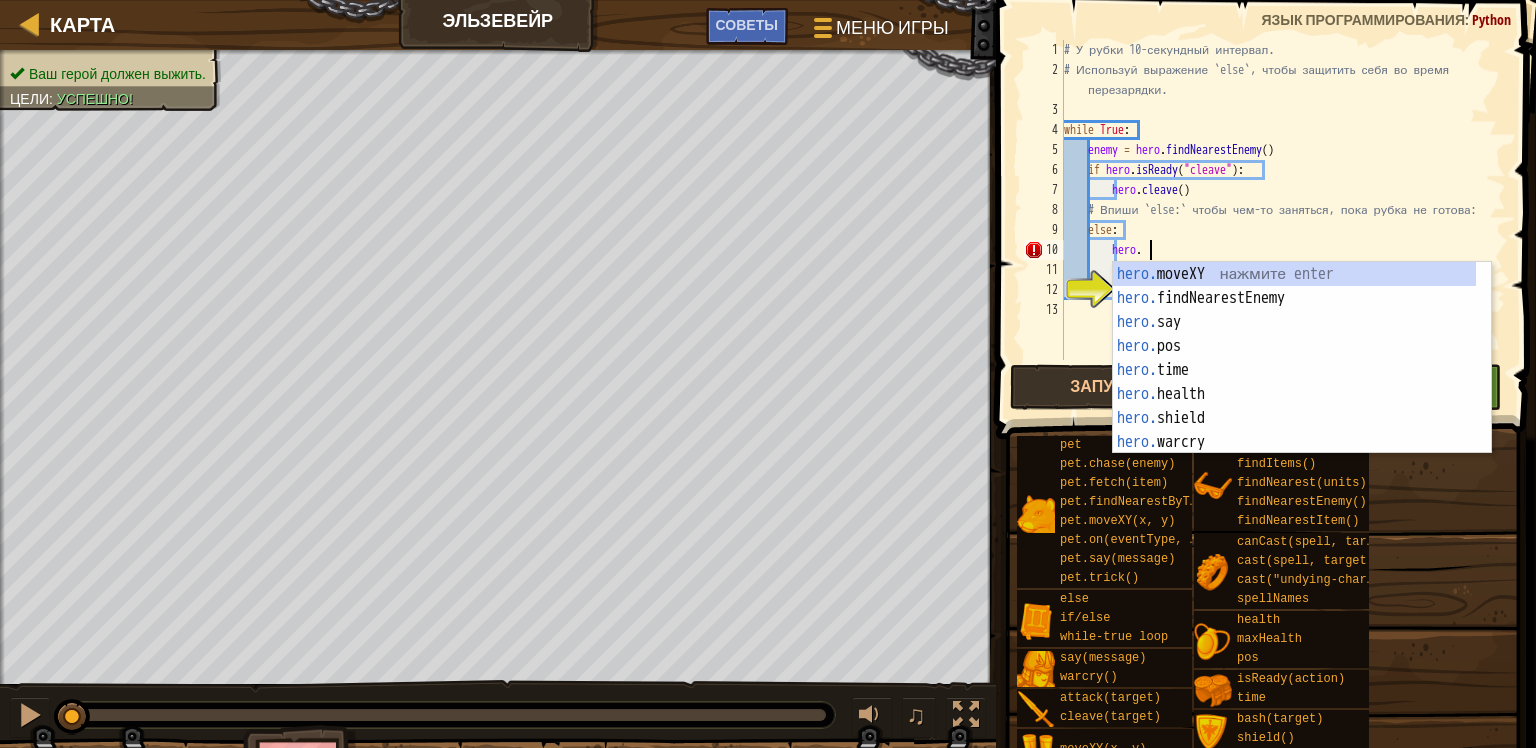 scroll, scrollTop: 9, scrollLeft: 6, axis: both 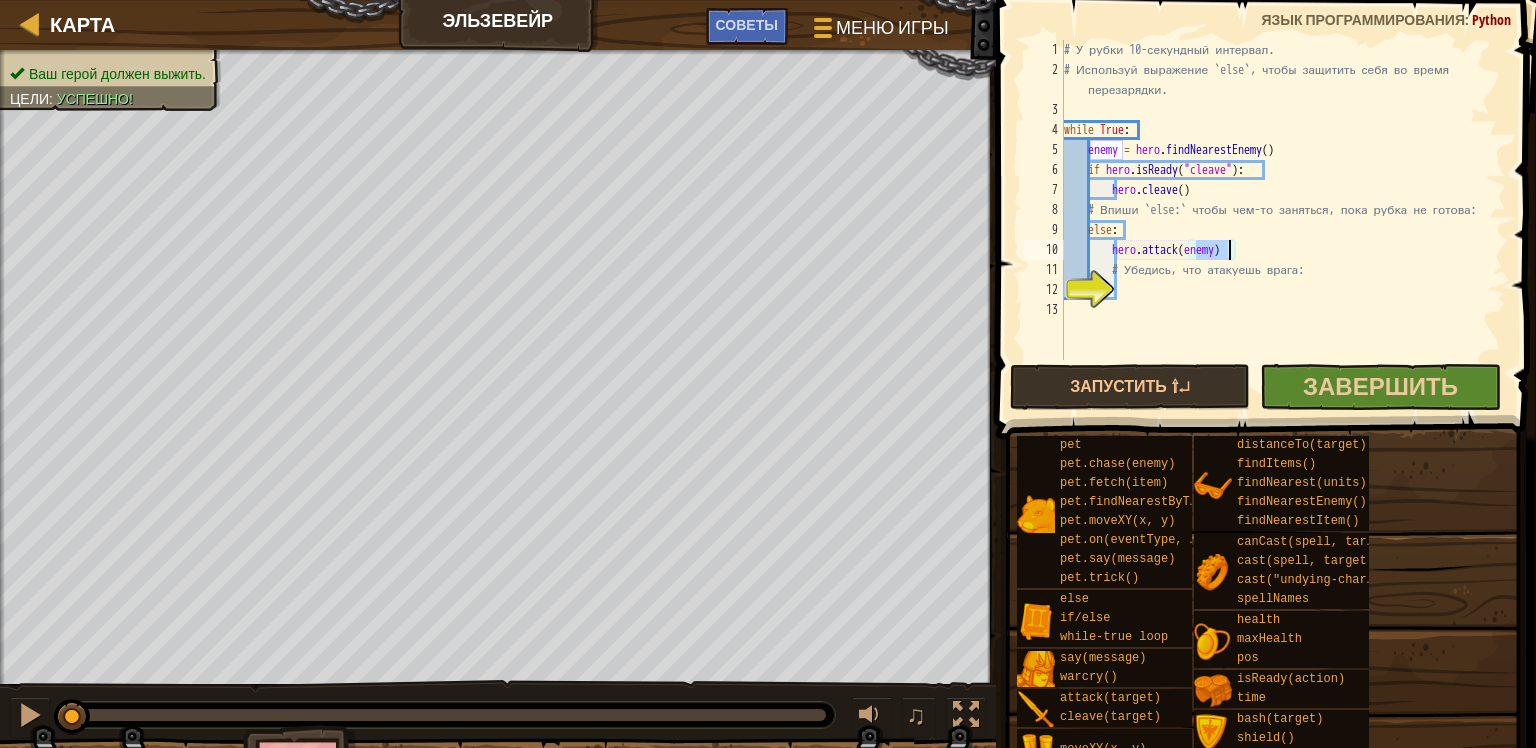 type on "hero.attack(enemy)" 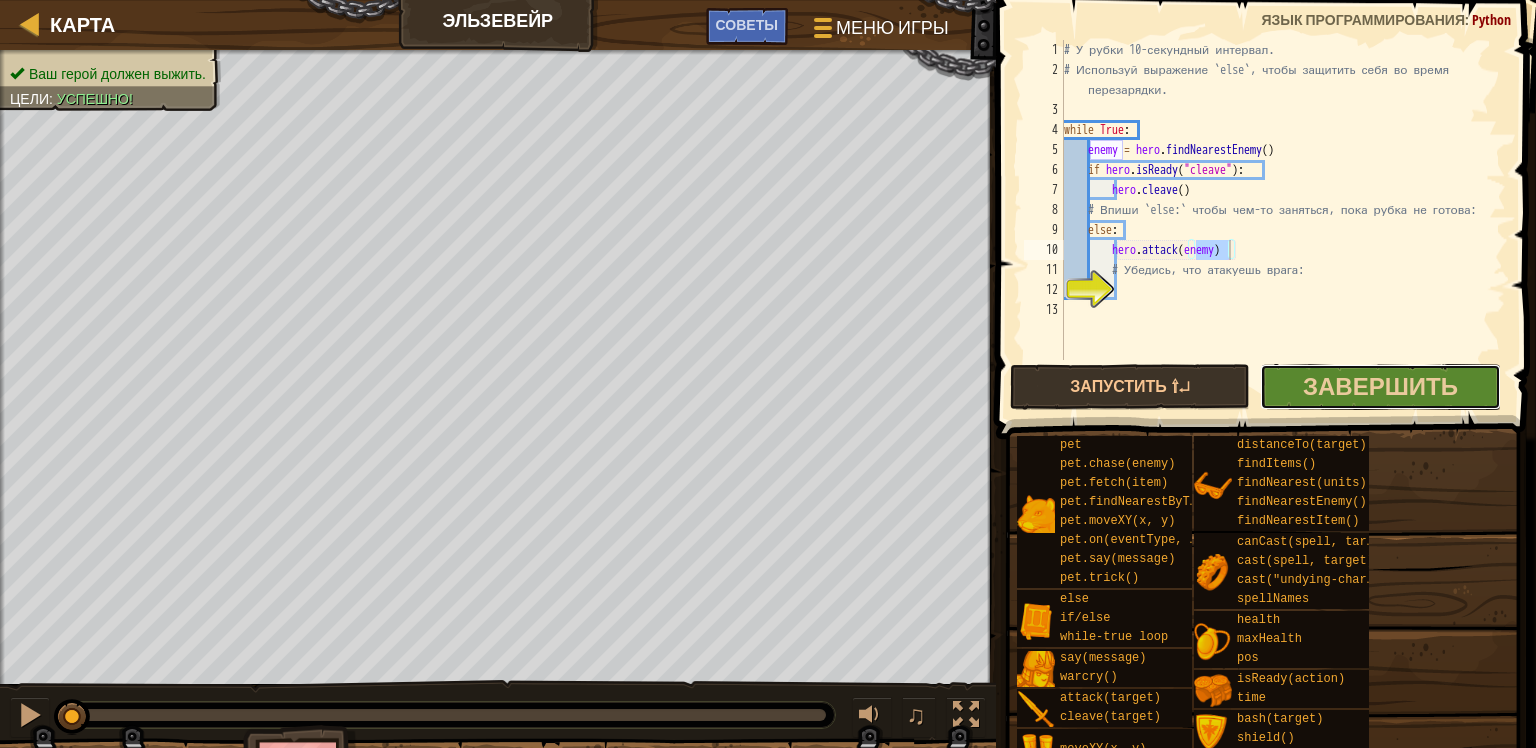 click on "Завершить" at bounding box center [1380, 387] 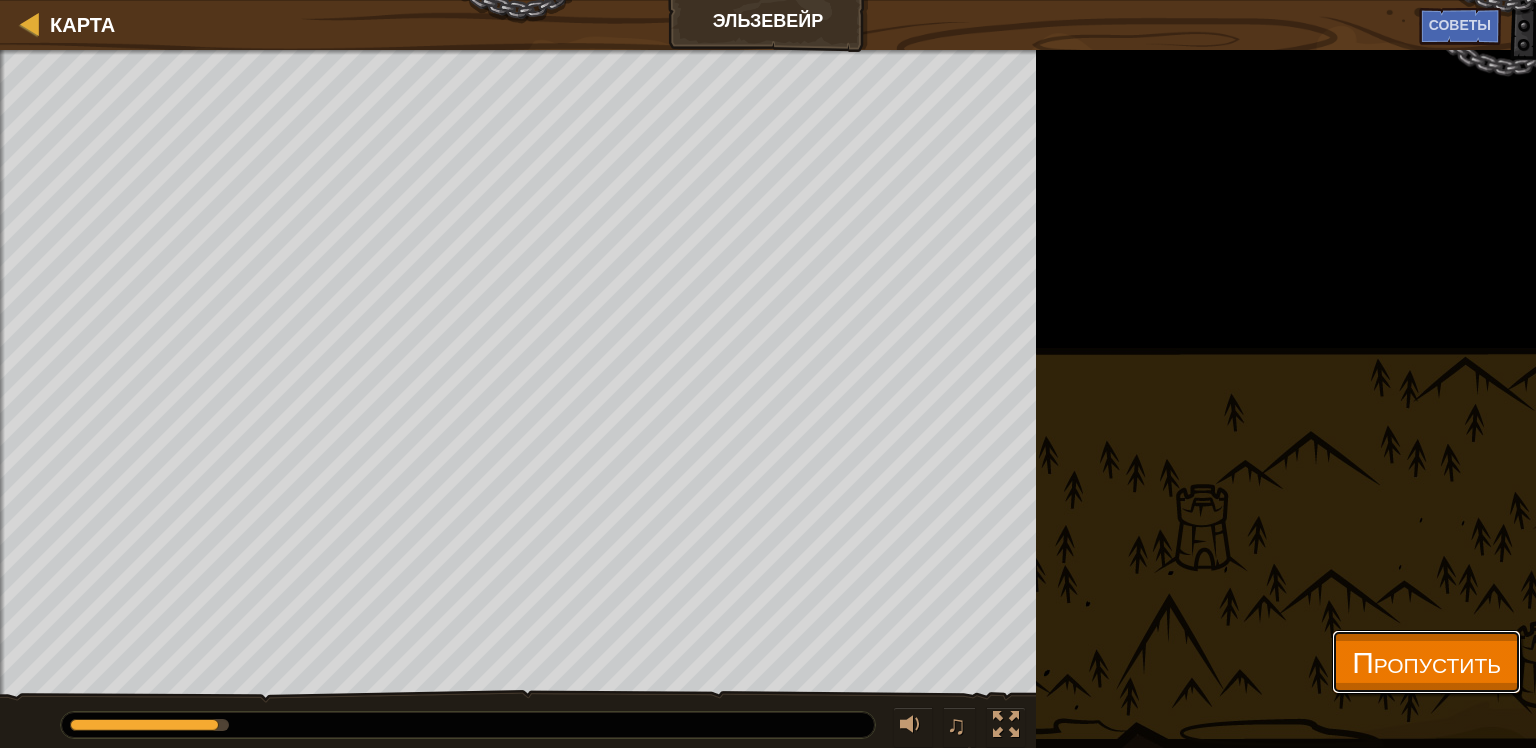 click on "Пропустить" at bounding box center (1426, 661) 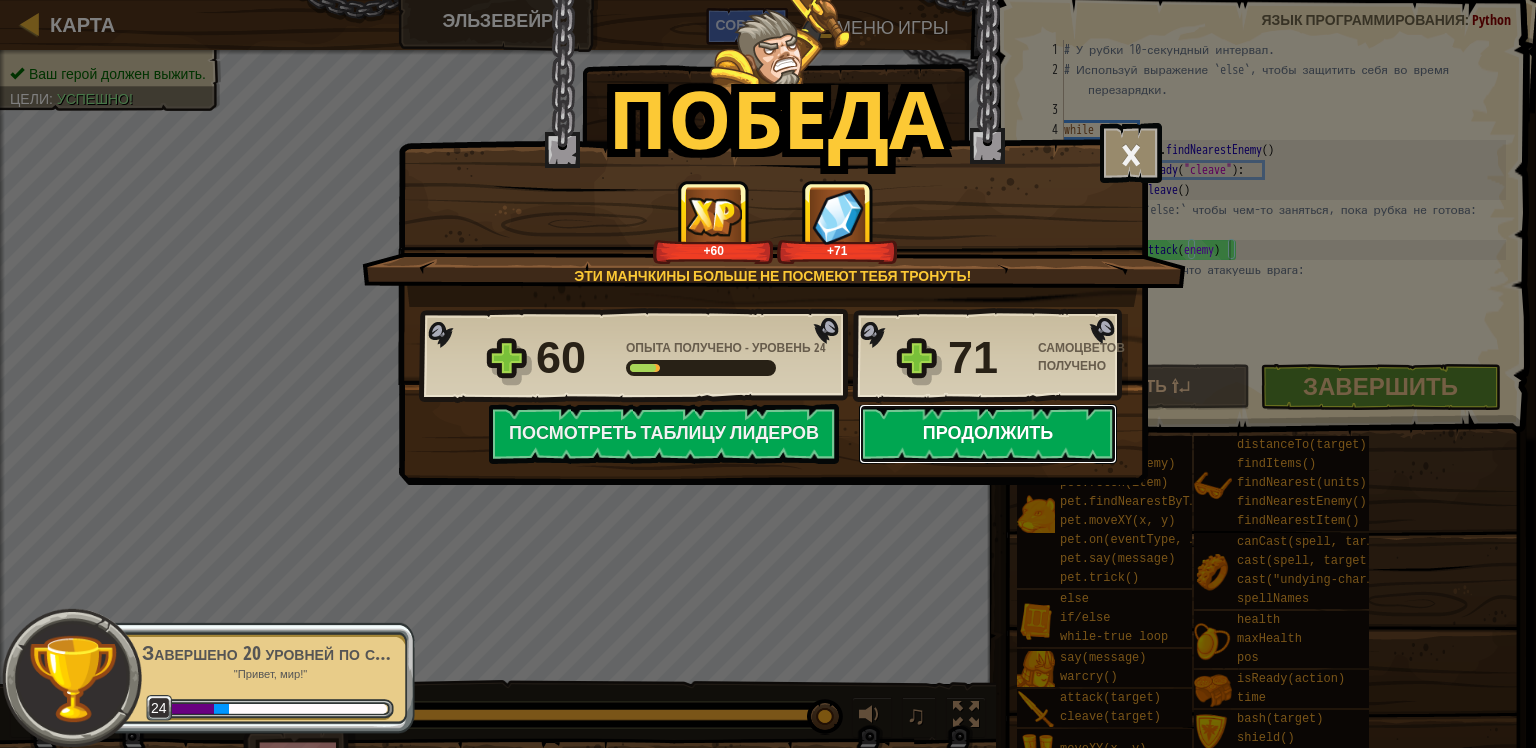 click on "Продолжить" at bounding box center (988, 434) 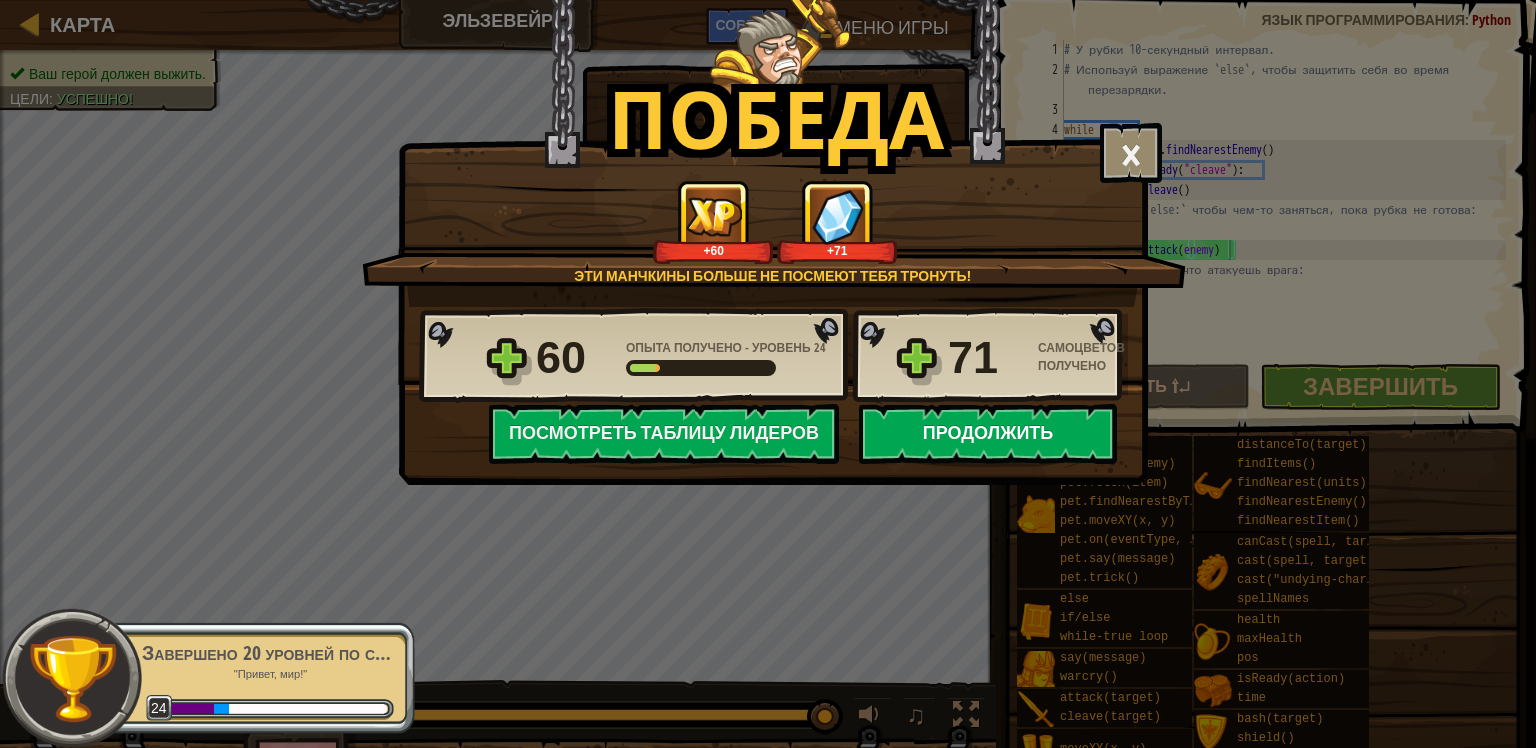 select on "ru" 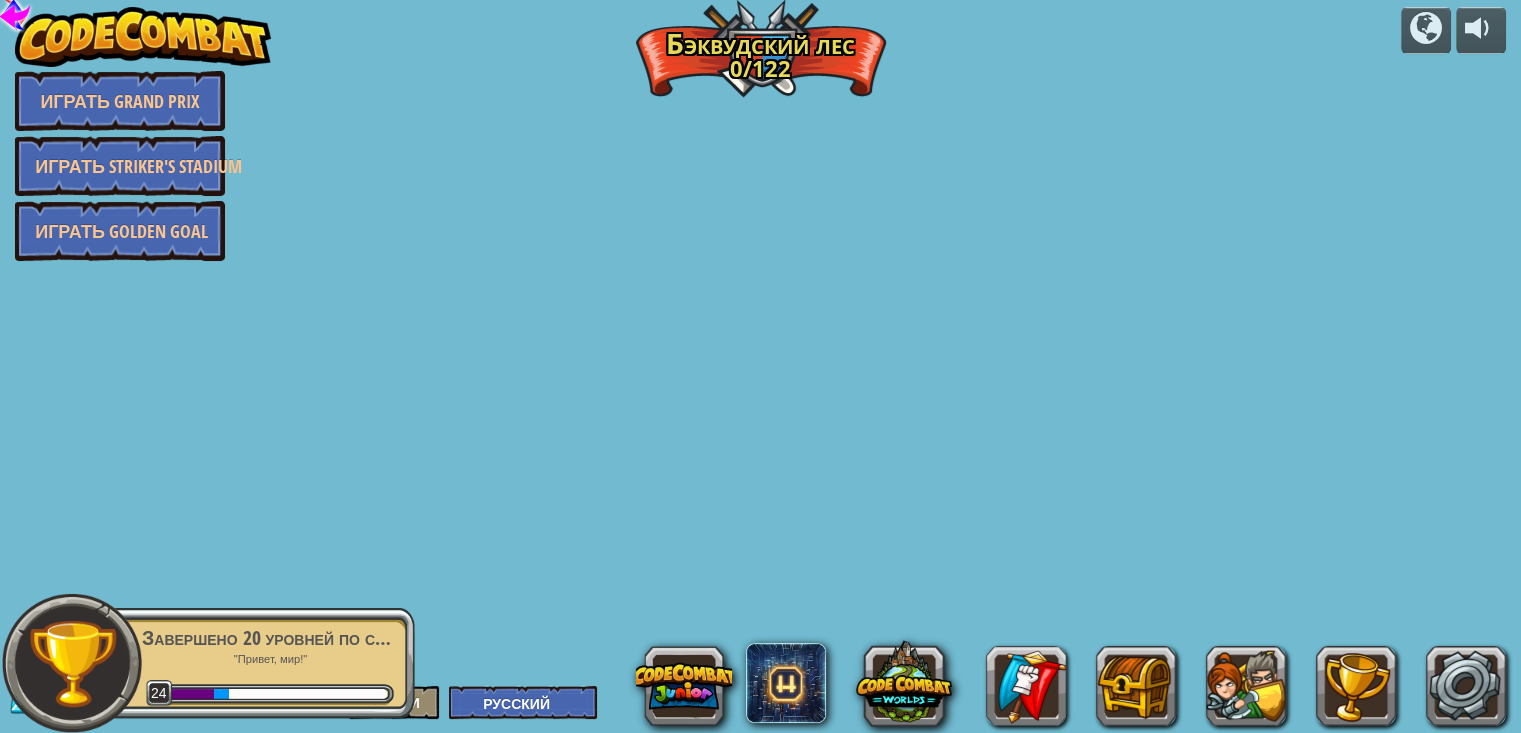 select on "ru" 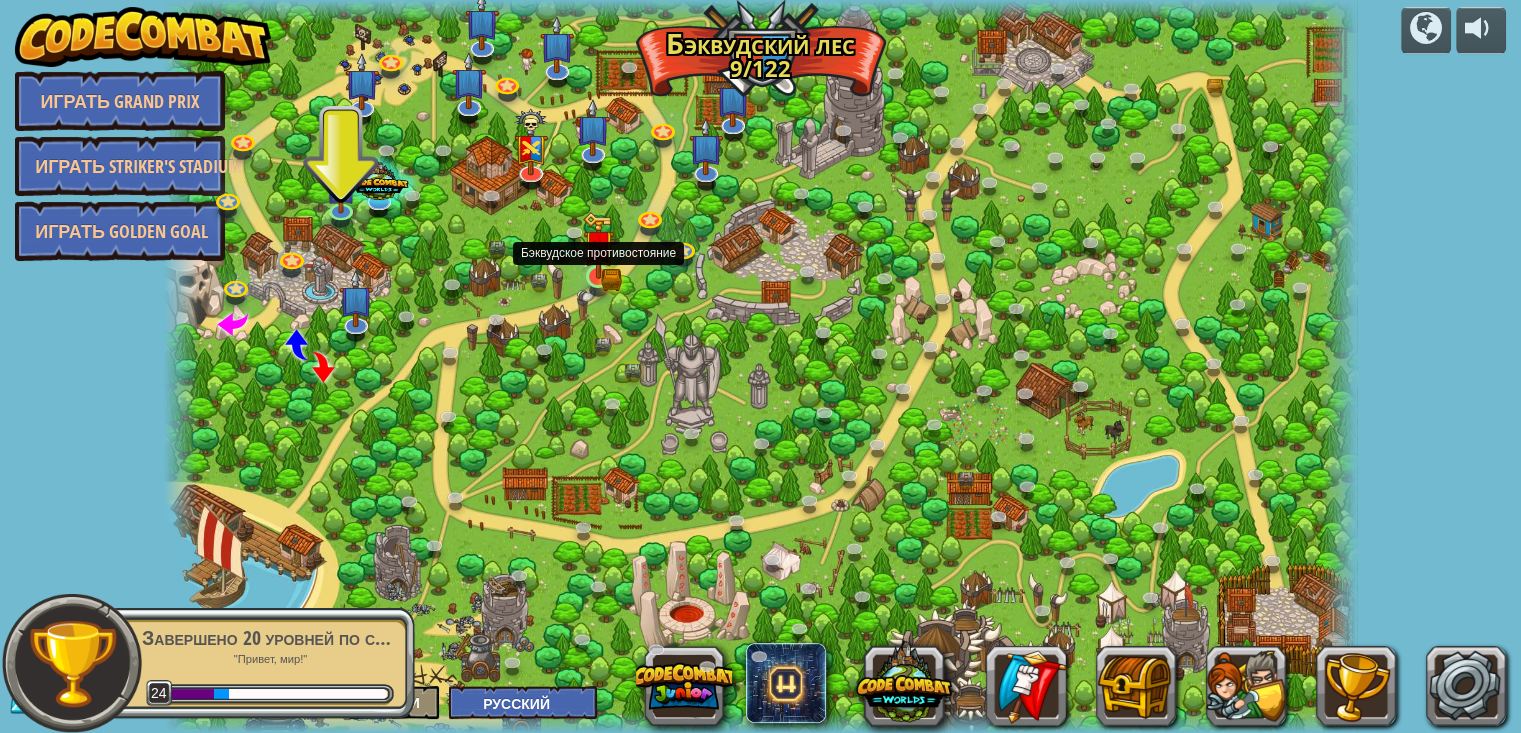 click at bounding box center [598, 245] 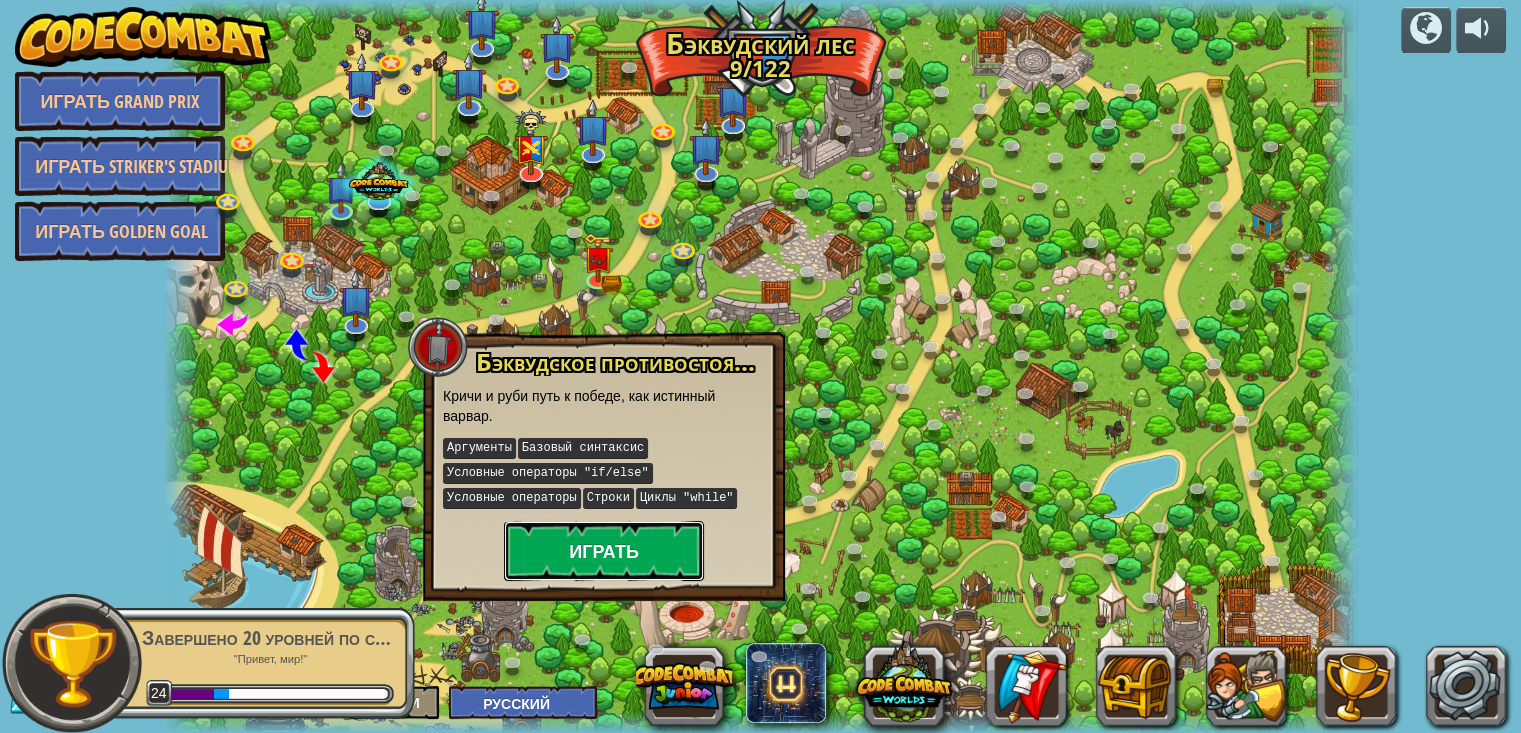 click on "Играть" at bounding box center [604, 551] 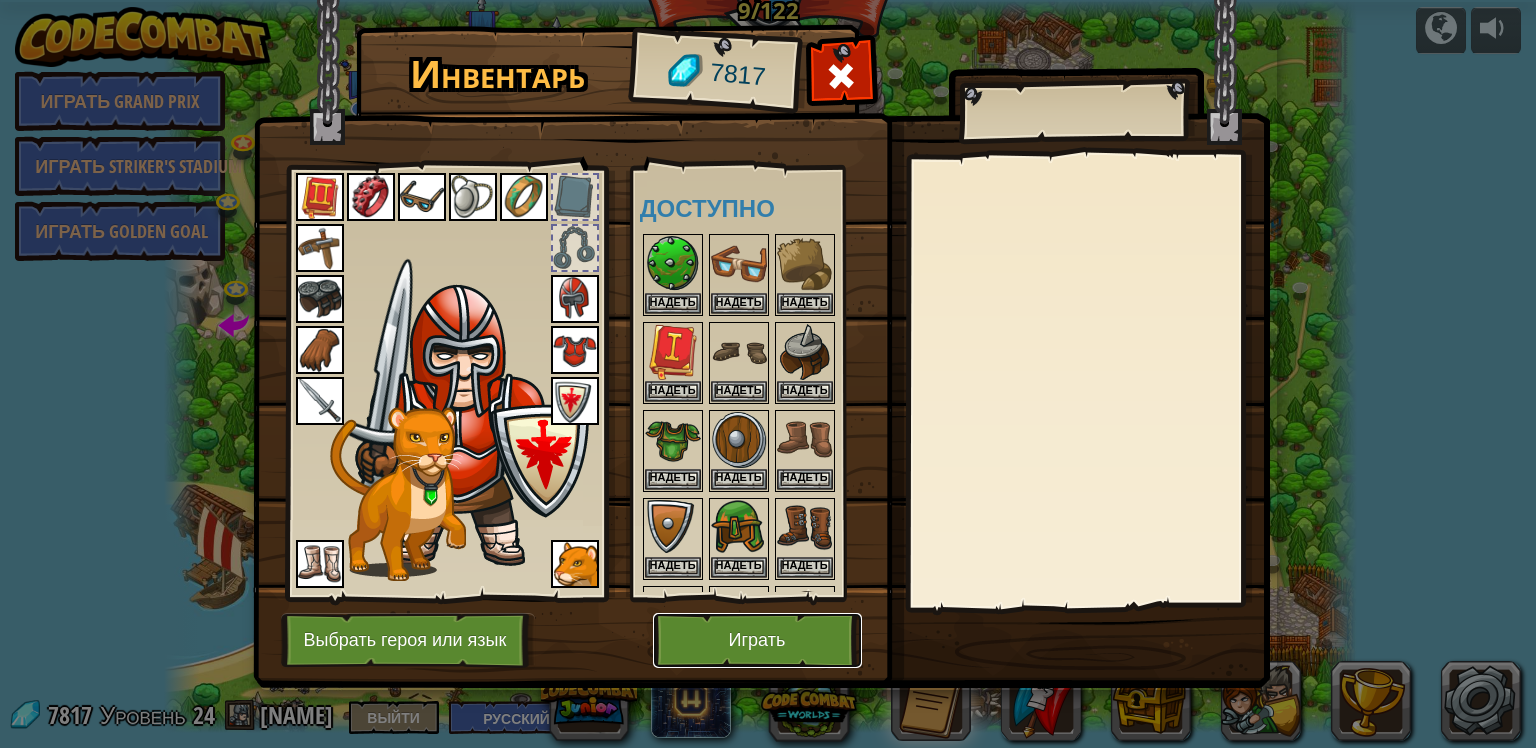 click on "Играть" at bounding box center (757, 640) 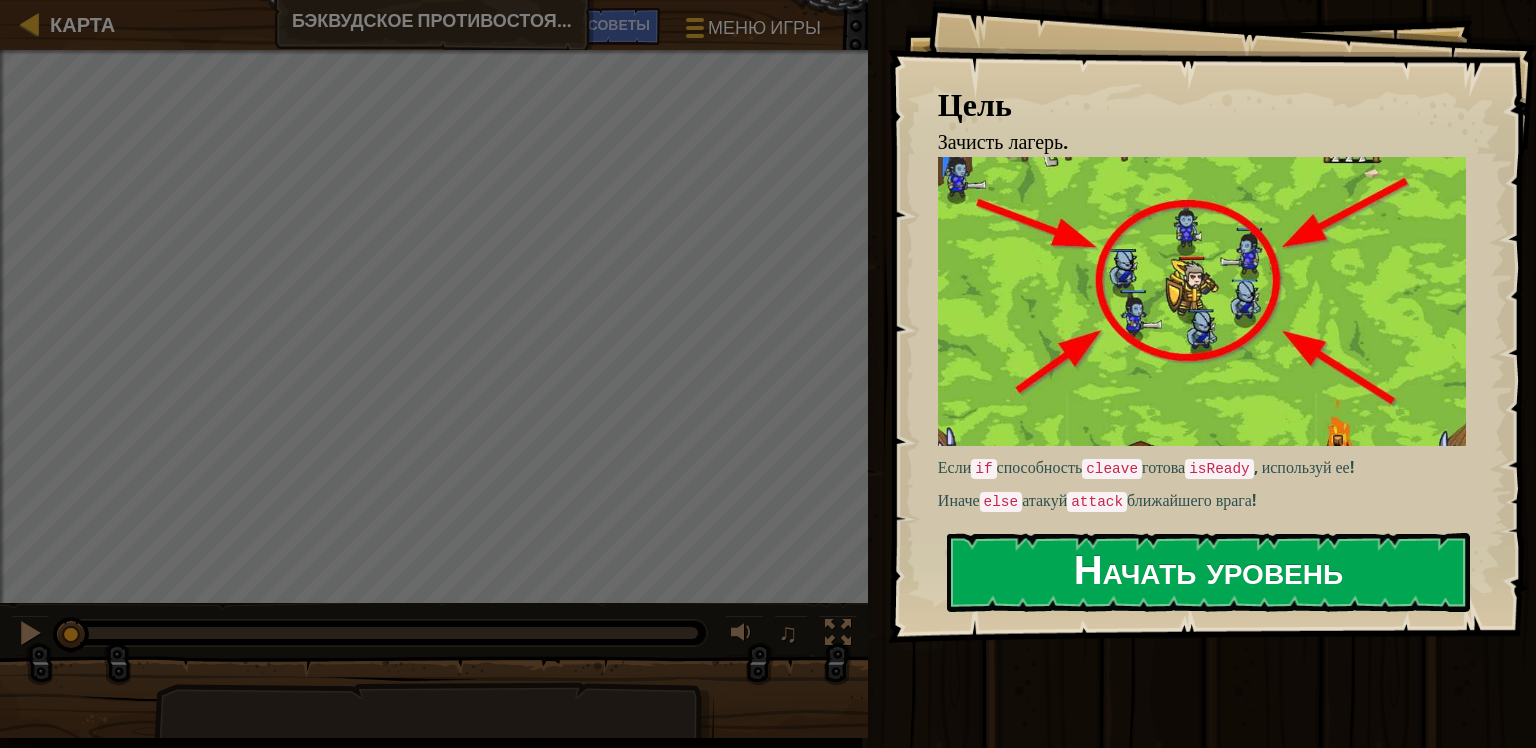 click on "Начать уровень" at bounding box center (1208, 572) 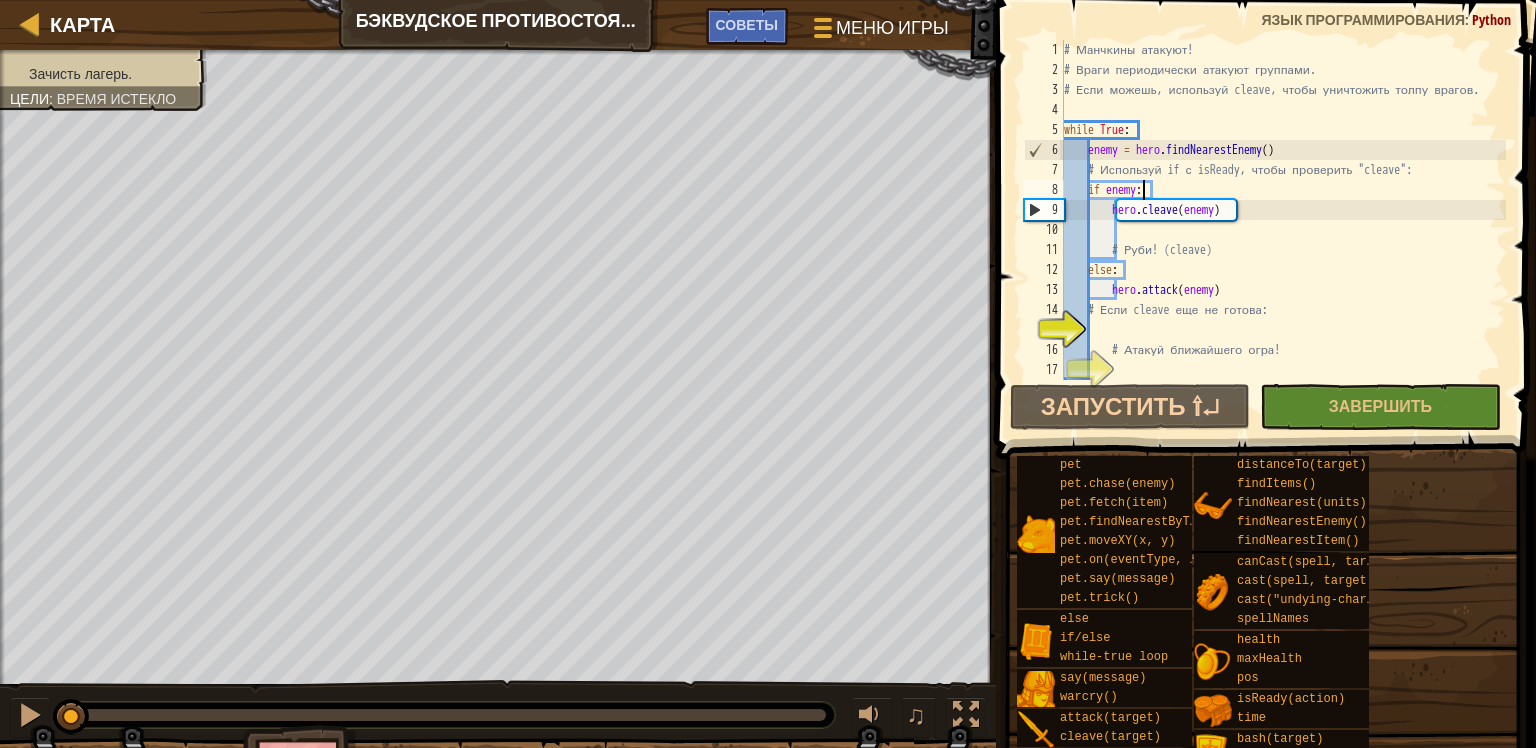 click on "# Манчкины атакуют! # Враги периодически атакуют группами. # Если можешь, используй cleave, чтобы уничтожить толпу врагов. while   True :      enemy   =   hero . findNearestEnemy ( )      # Используй if с isReady, чтобы проверить "cleave":      if   enemy :          hero . cleave ( enemy )                   # Руби! (cleave)      else :          hero . attack ( enemy )      # Если cleave еще не готова:               # Атакуй ближайшего огра!" at bounding box center [1283, 230] 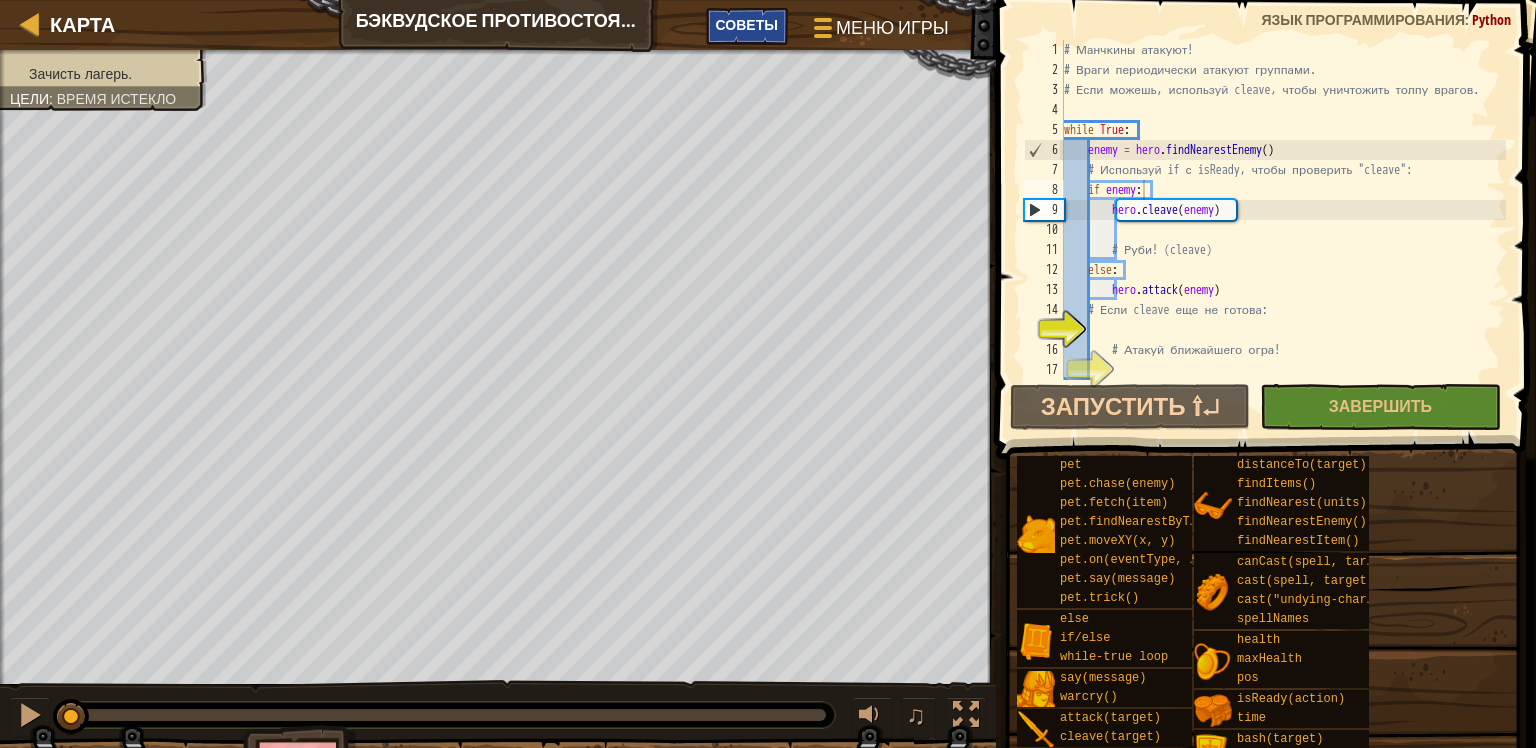 drag, startPoint x: 756, startPoint y: 31, endPoint x: 757, endPoint y: 20, distance: 11.045361 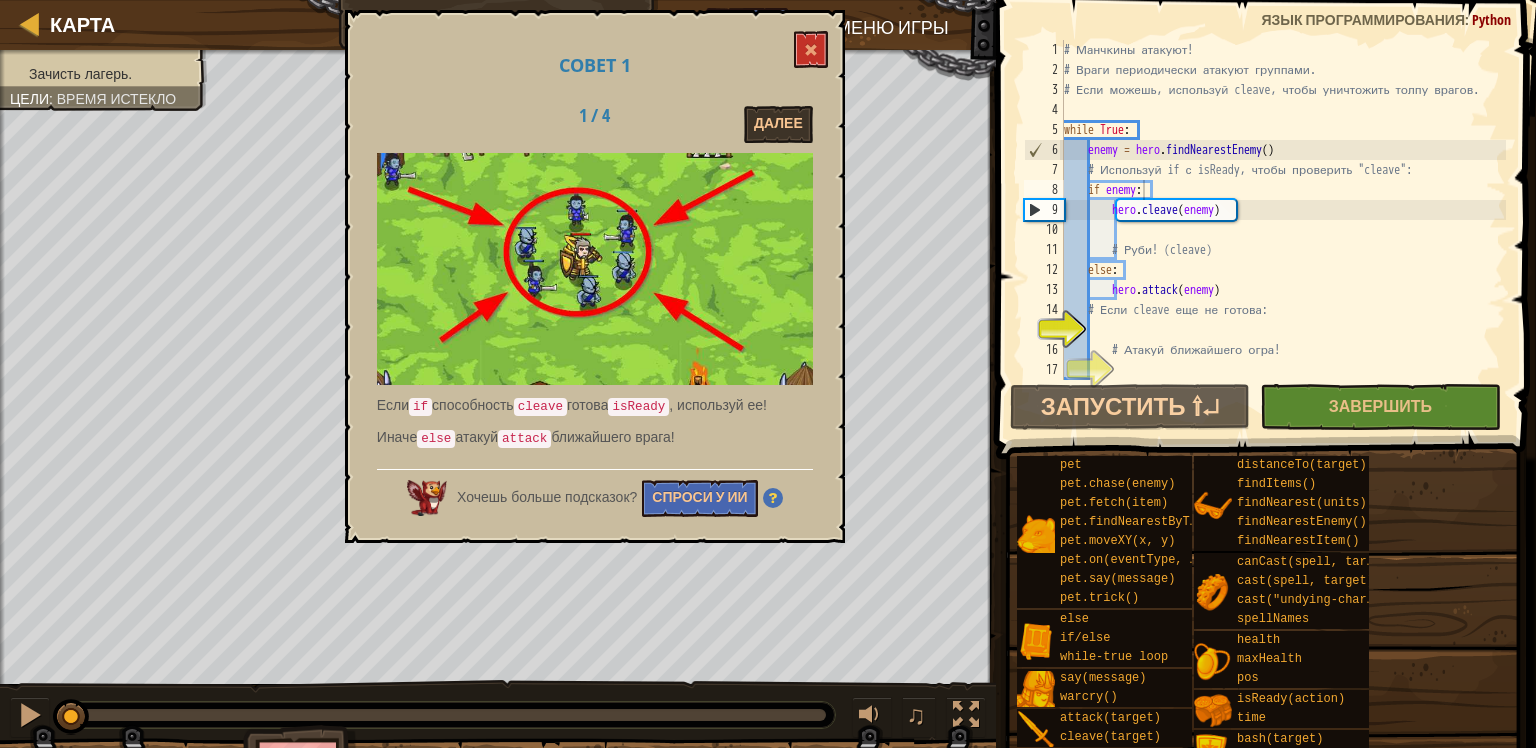 click on "Совет 1 1 / 4 Далее
Если  if  способность  cleave  готова  isReady , используй ее!
Иначе  else  атакуй  attack  ближайшего врага!
Хочешь больше подсказок? Спроси у ИИ" at bounding box center [595, 276] 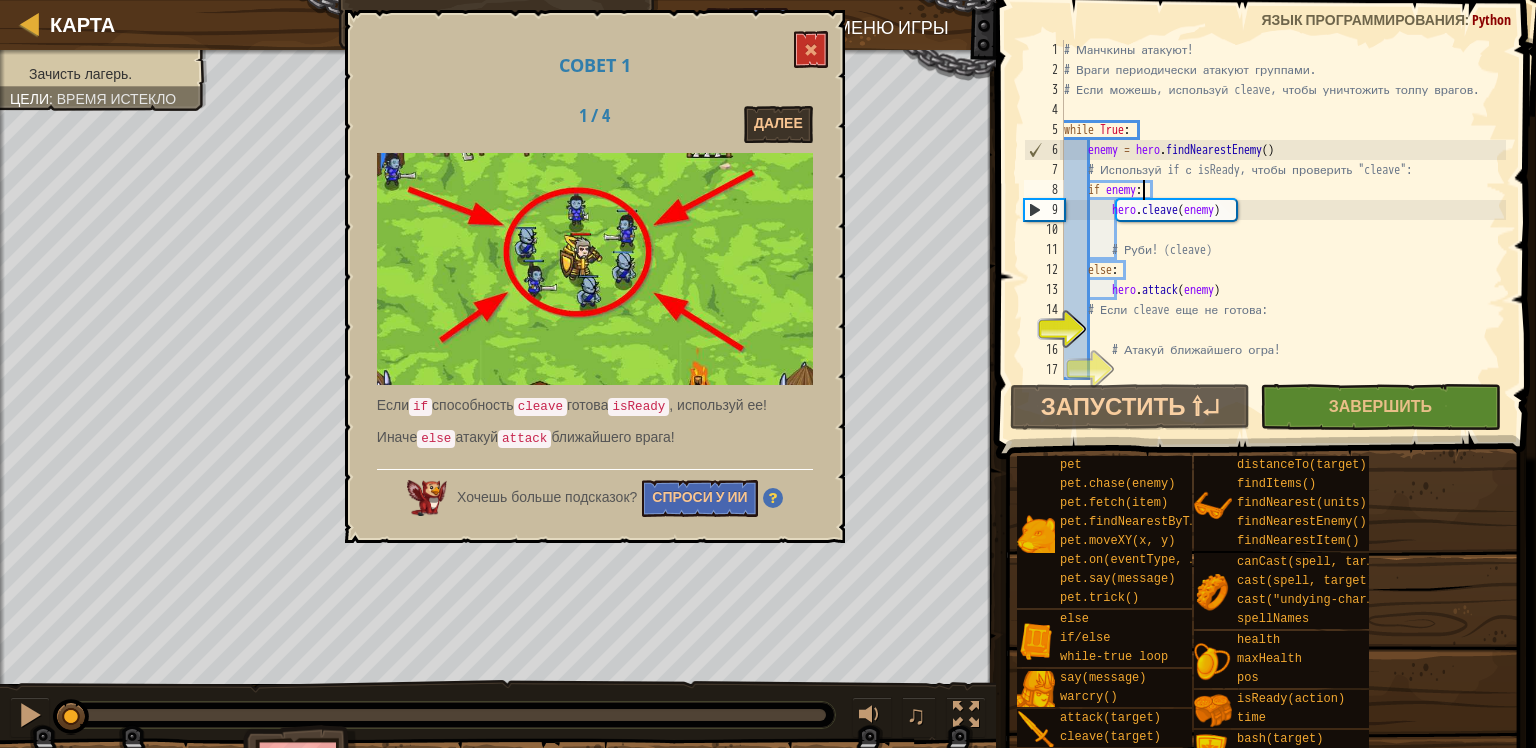 click on "# Манчкины атакуют! # Враги периодически атакуют группами. # Если можешь, используй cleave, чтобы уничтожить толпу врагов. while   True :      enemy   =   hero . findNearestEnemy ( )      # Используй if с isReady, чтобы проверить "cleave":      if   enemy :          hero . cleave ( enemy )                   # Руби! (cleave)      else :          hero . attack ( enemy )      # Если cleave еще не готова:               # Атакуй ближайшего огра!" at bounding box center (1283, 230) 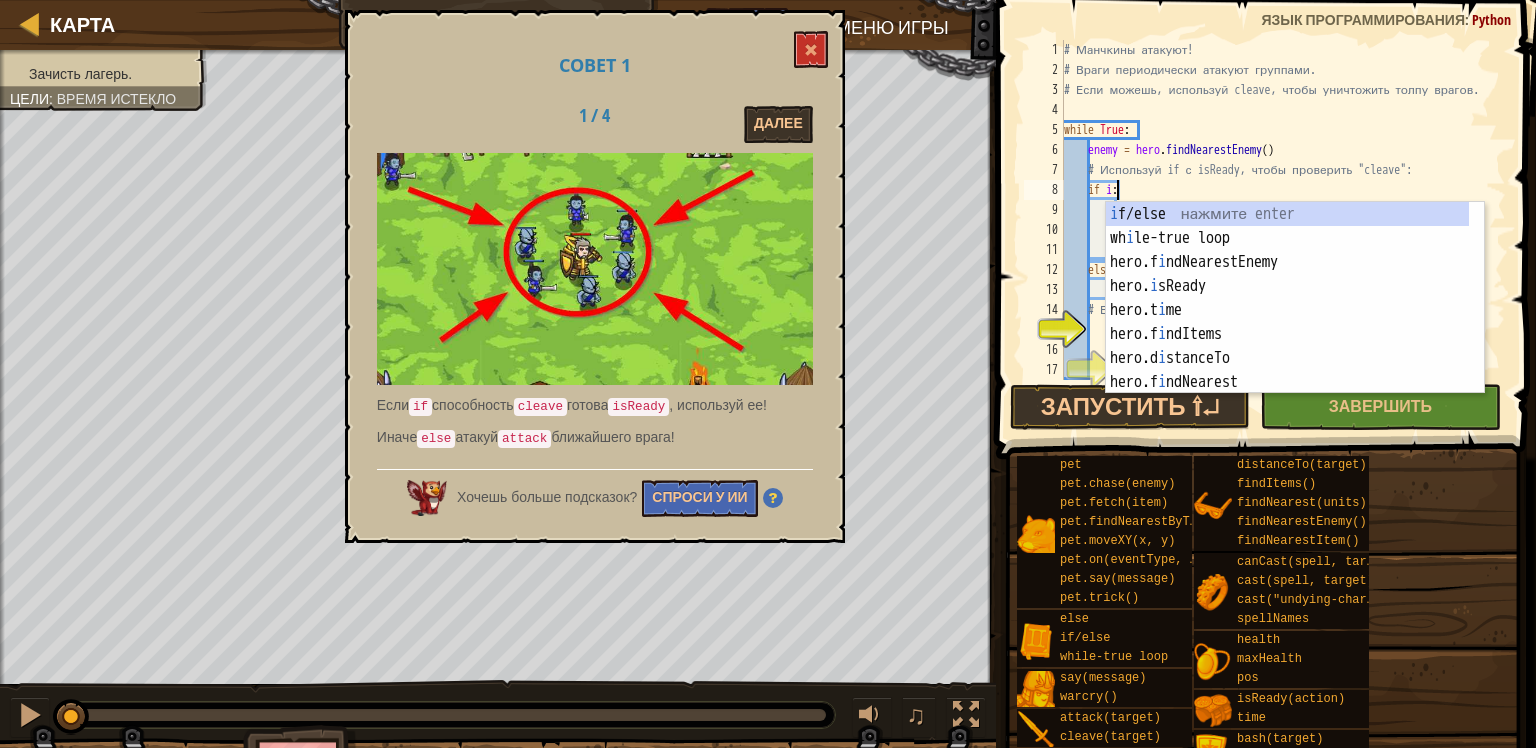 scroll, scrollTop: 9, scrollLeft: 4, axis: both 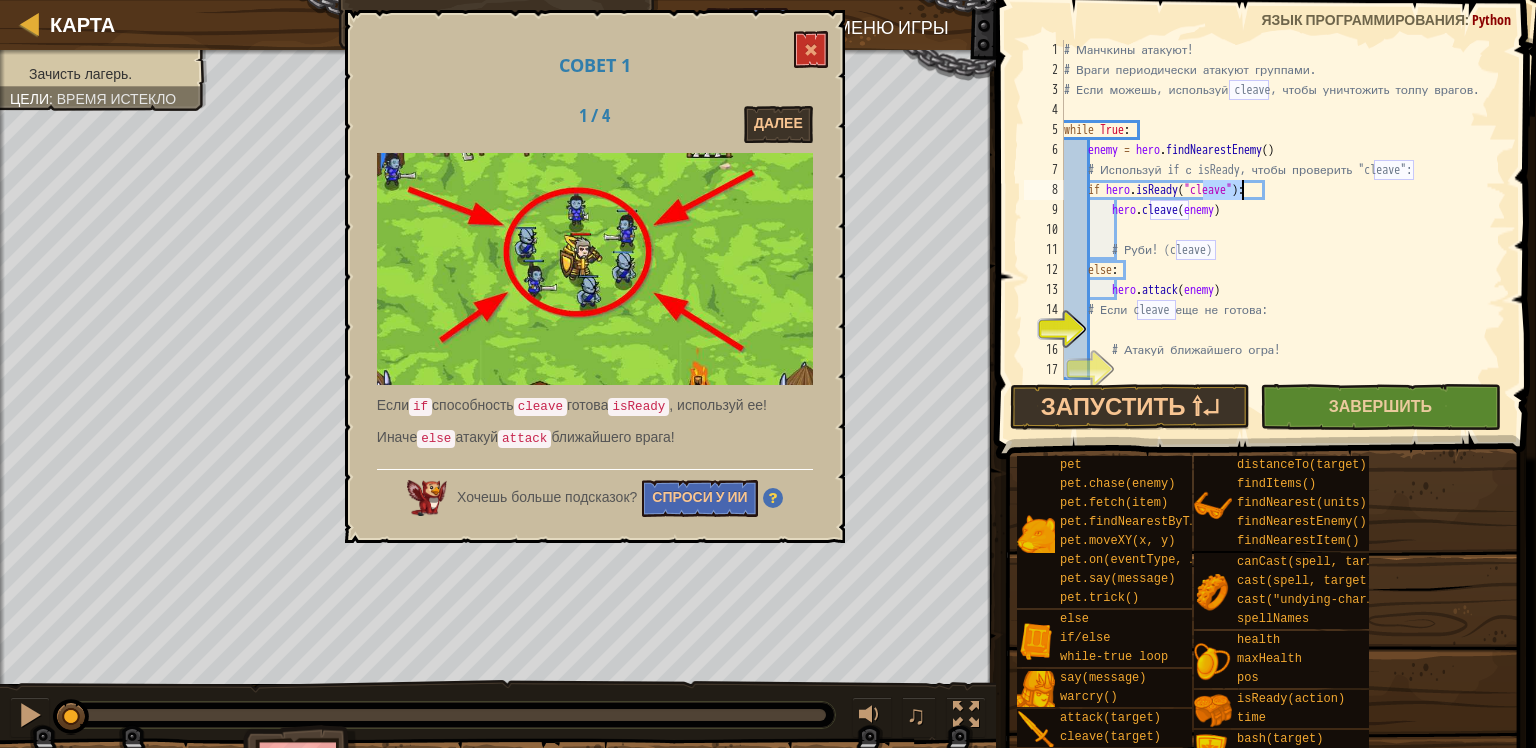 type on "if hero.isReady("cleave"):" 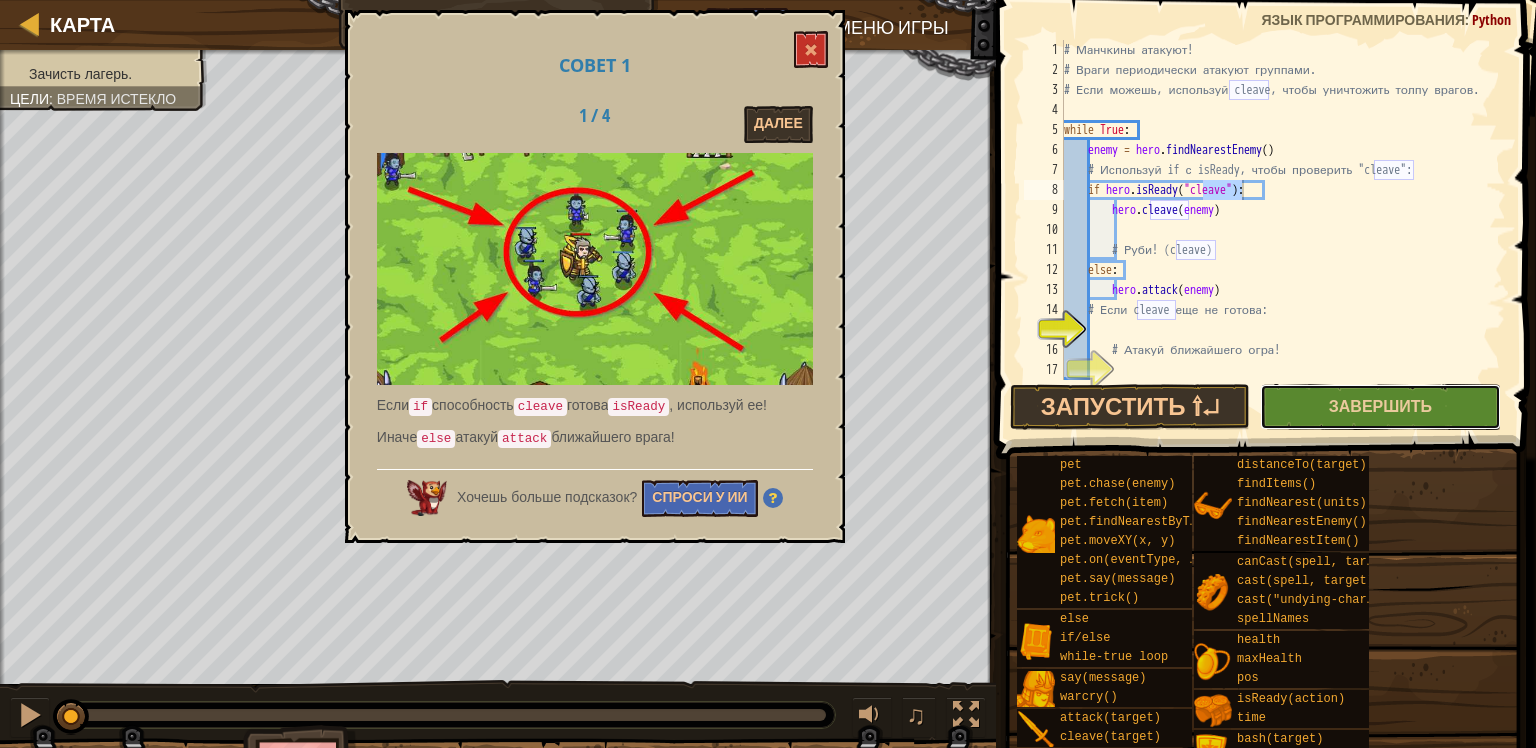 click on "Завершить" at bounding box center [1380, 407] 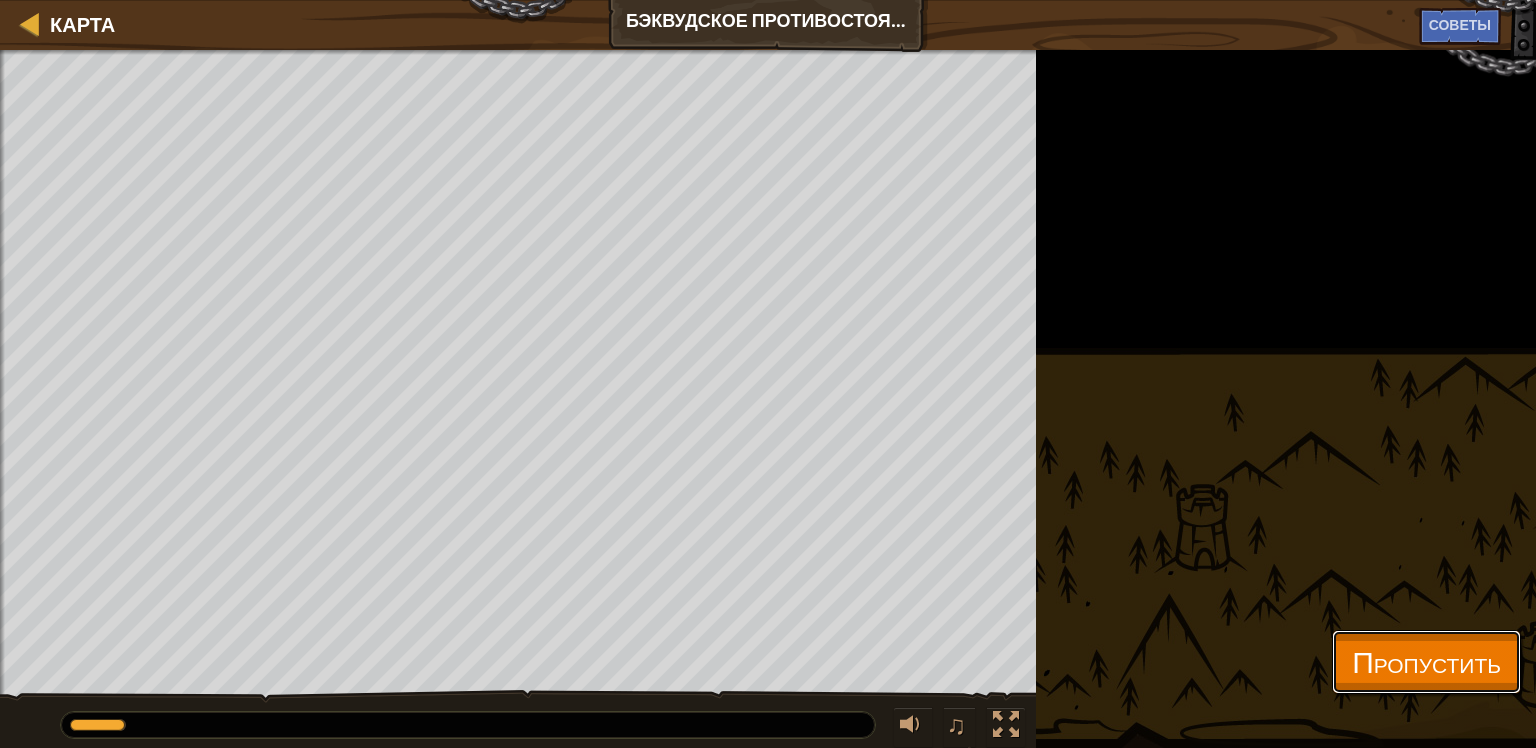click on "Пропустить" at bounding box center [1426, 661] 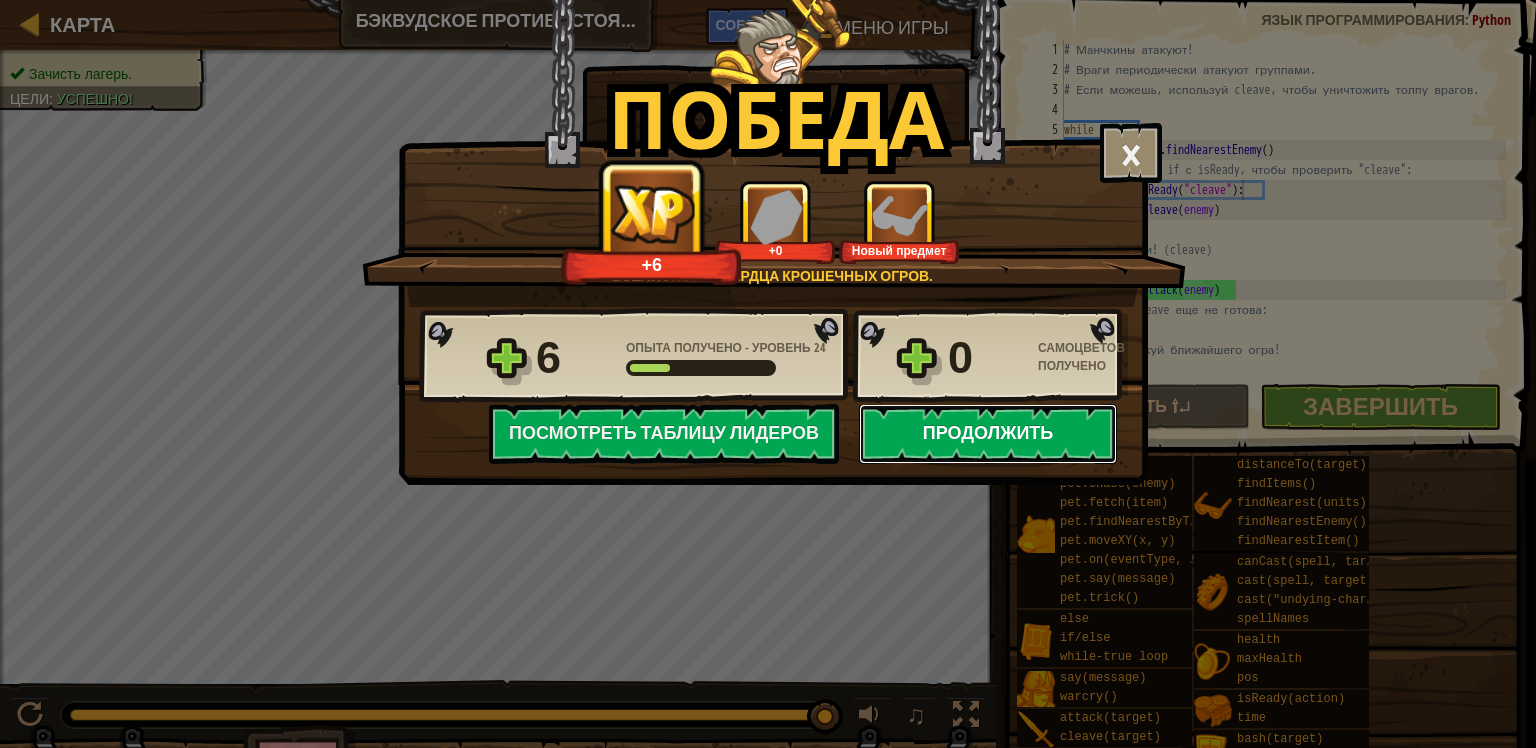 click on "Продолжить" at bounding box center (988, 434) 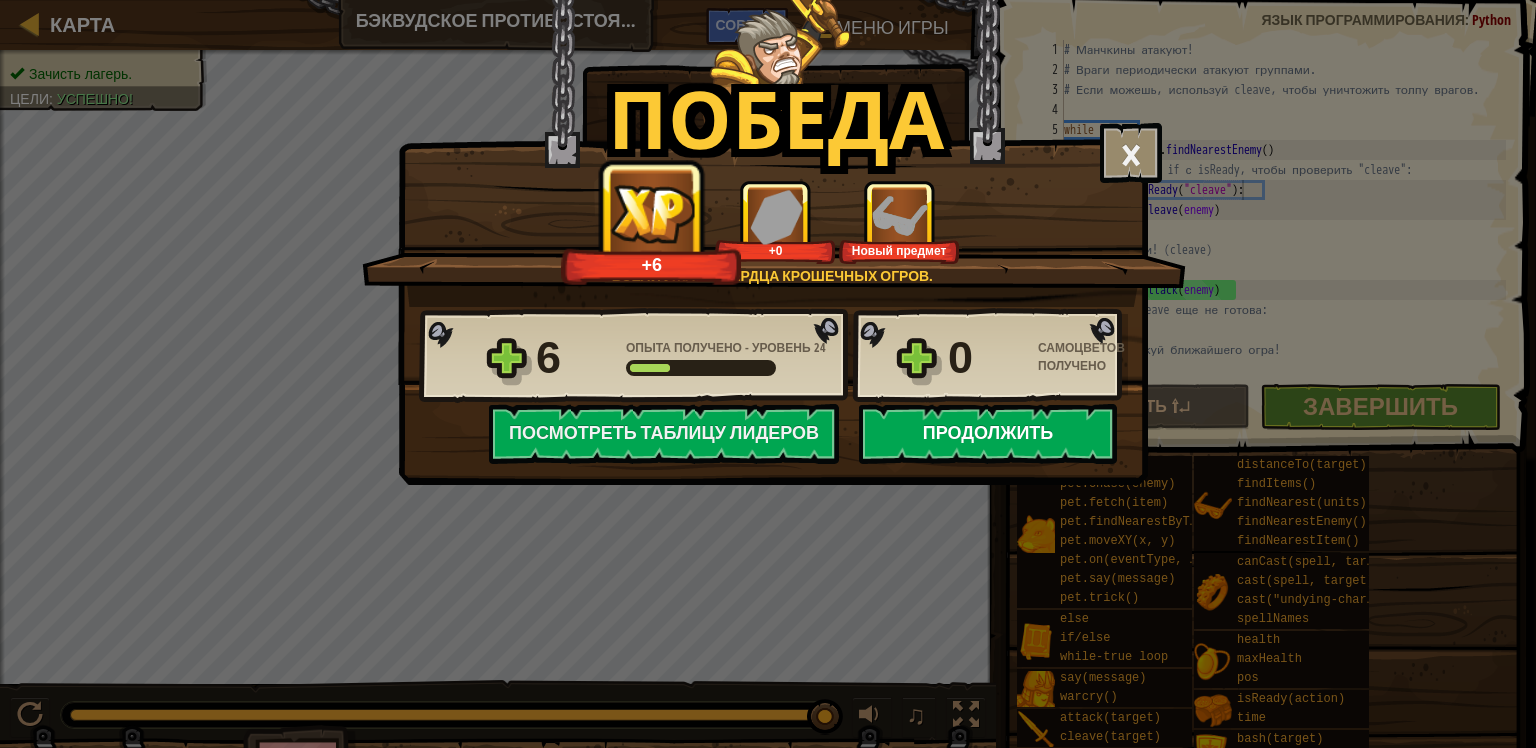 select on "ru" 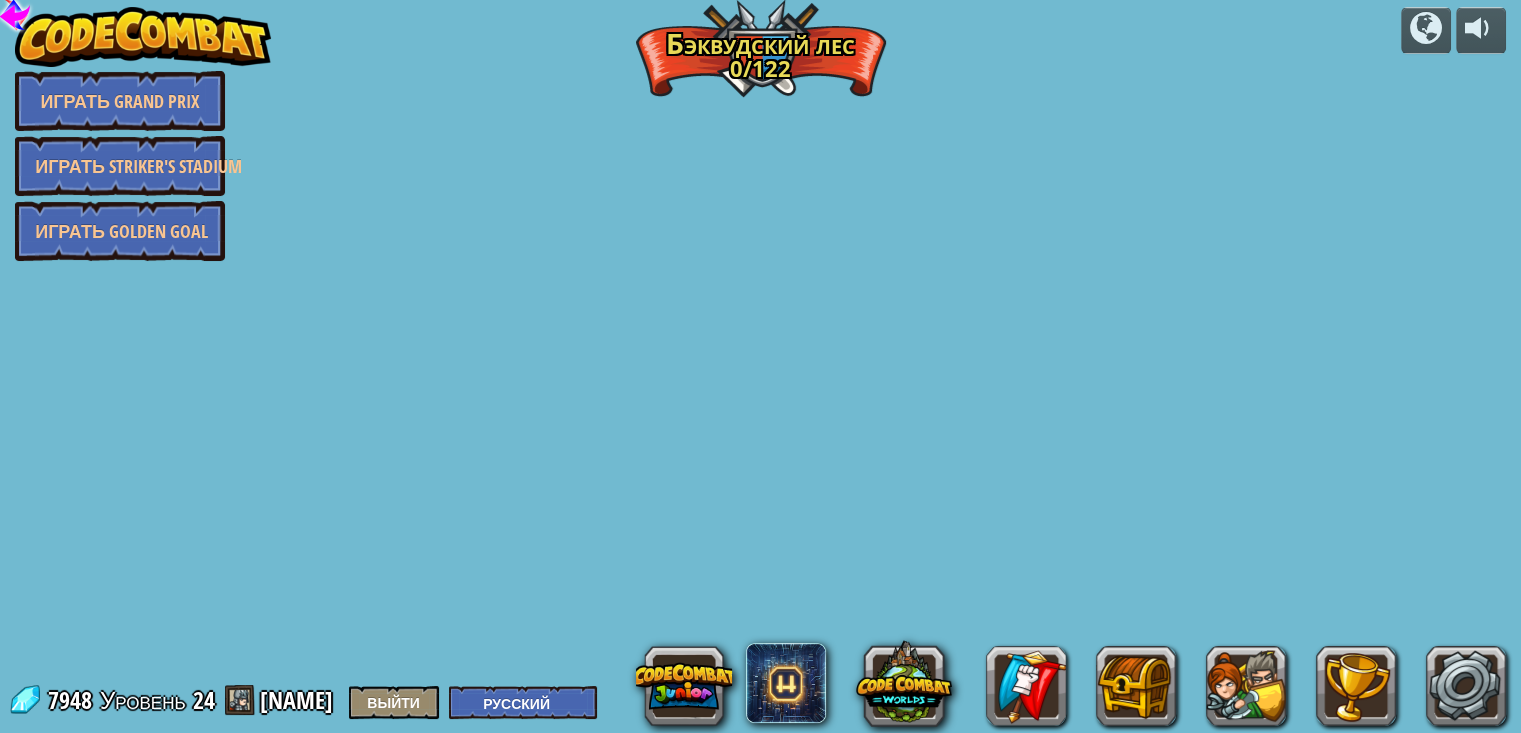 select on "ru" 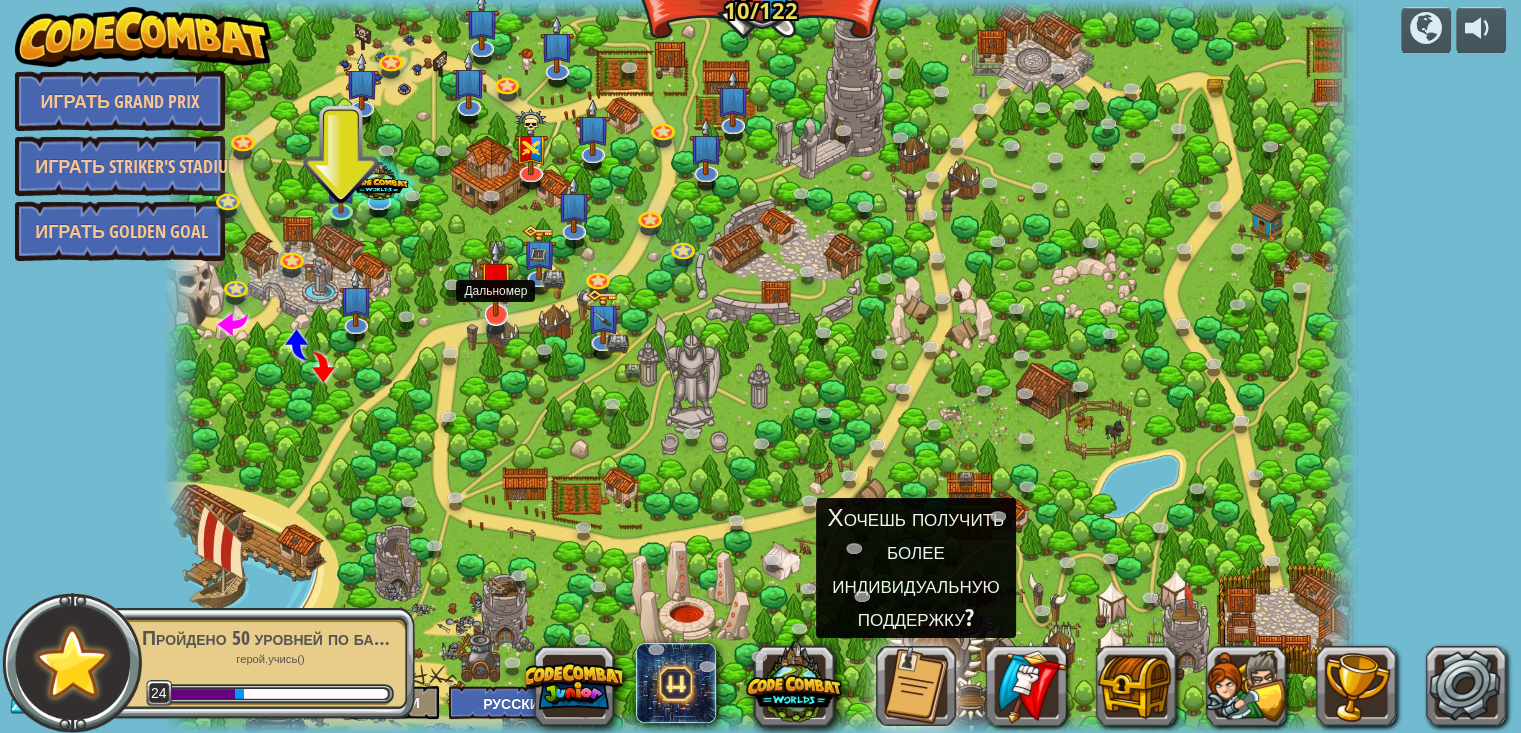 click at bounding box center (496, 277) 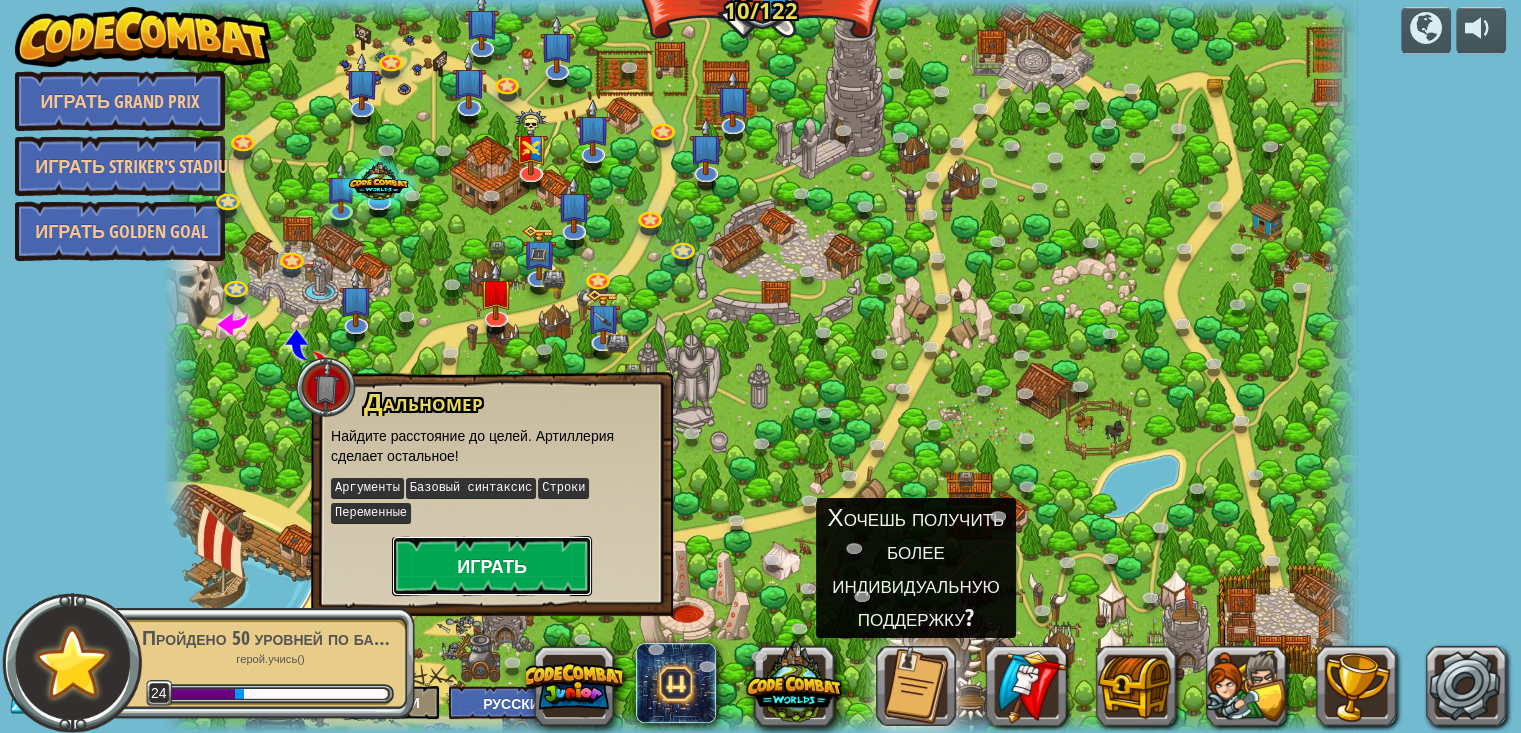 click on "Играть" at bounding box center (492, 566) 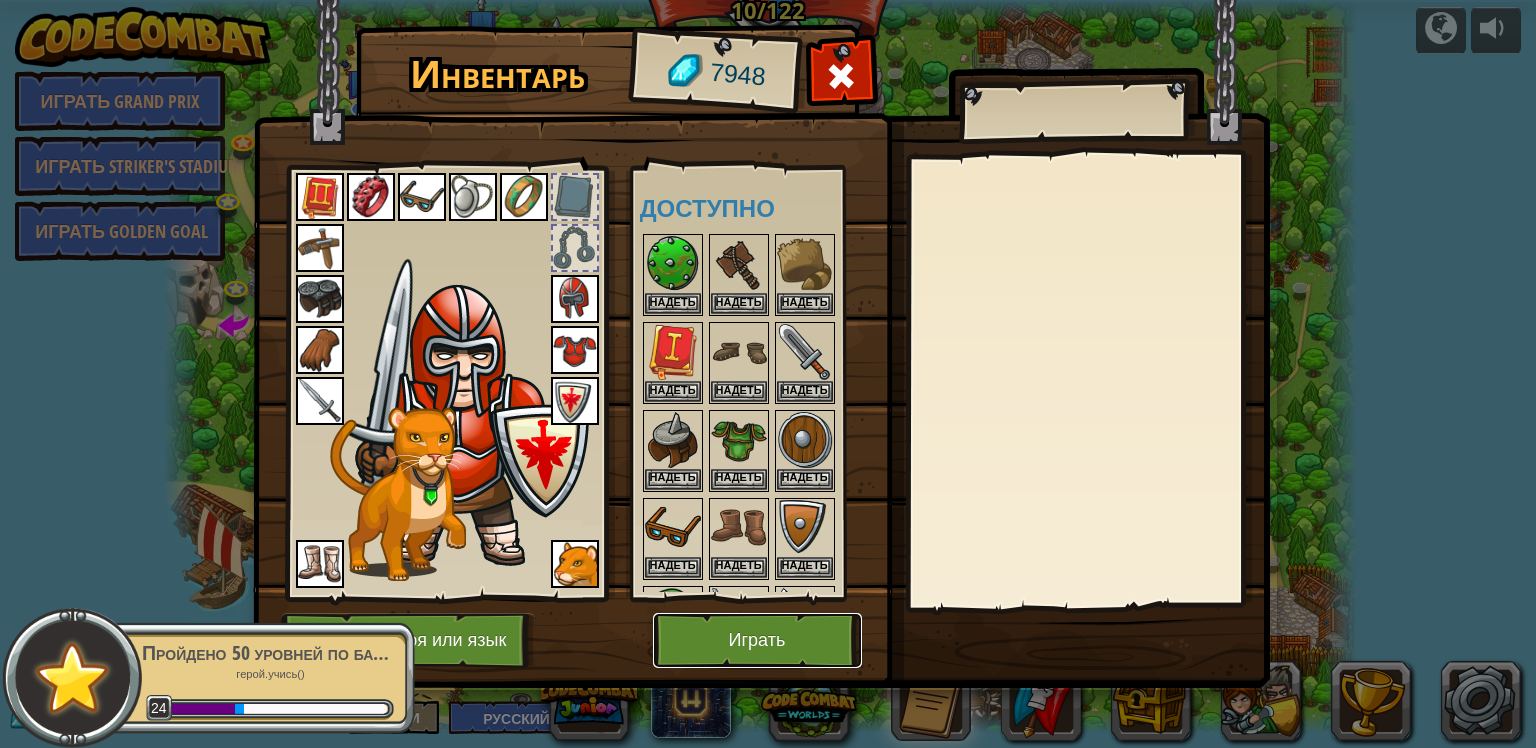 click on "Играть" at bounding box center (757, 640) 